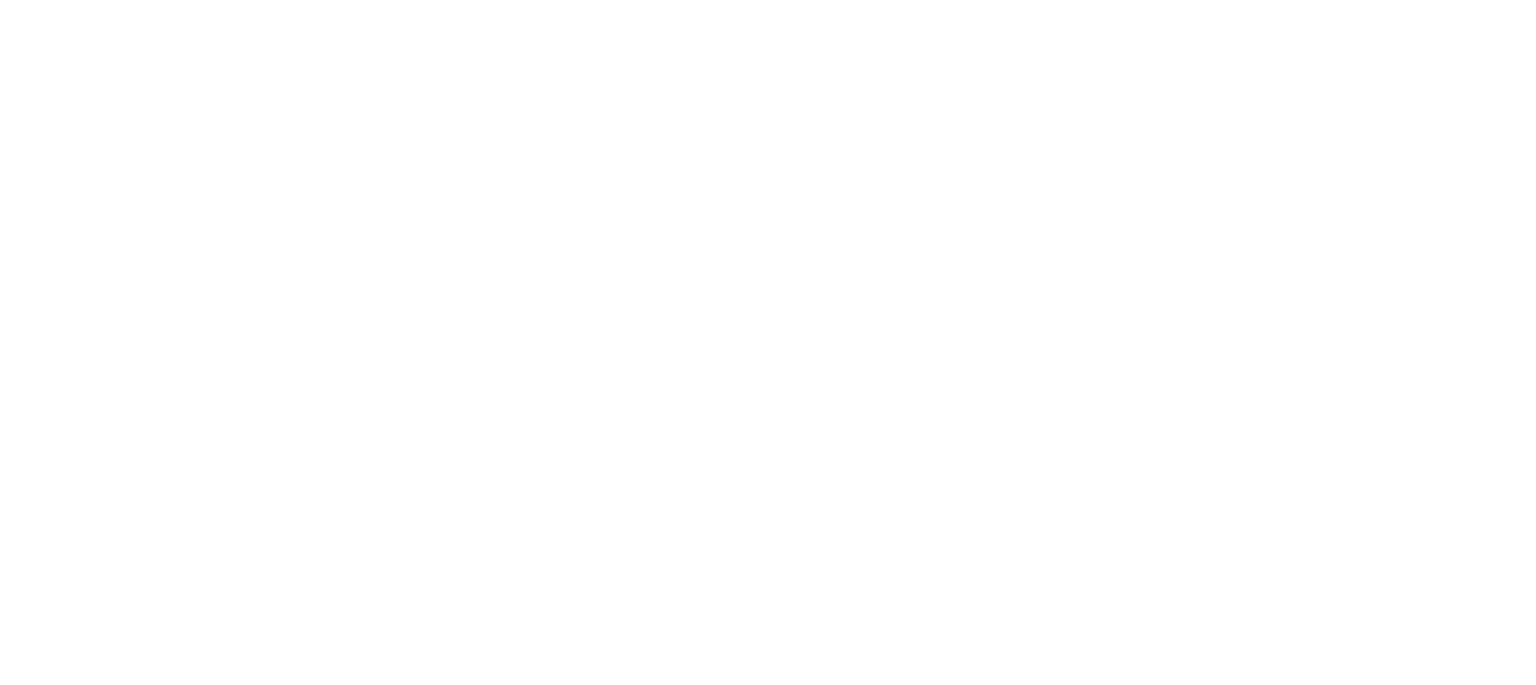 scroll, scrollTop: 0, scrollLeft: 0, axis: both 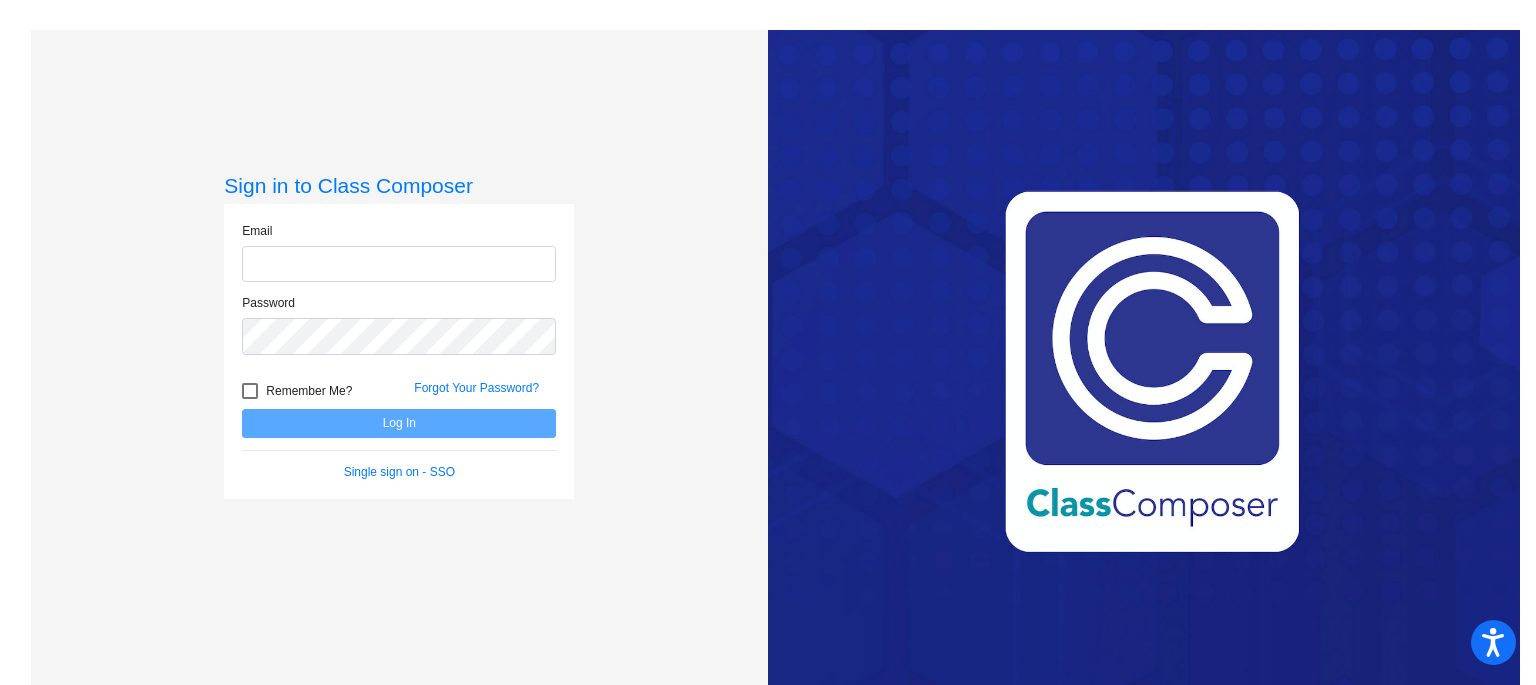 type on "[PERSON_NAME][EMAIL_ADDRESS][PERSON_NAME][DOMAIN_NAME]" 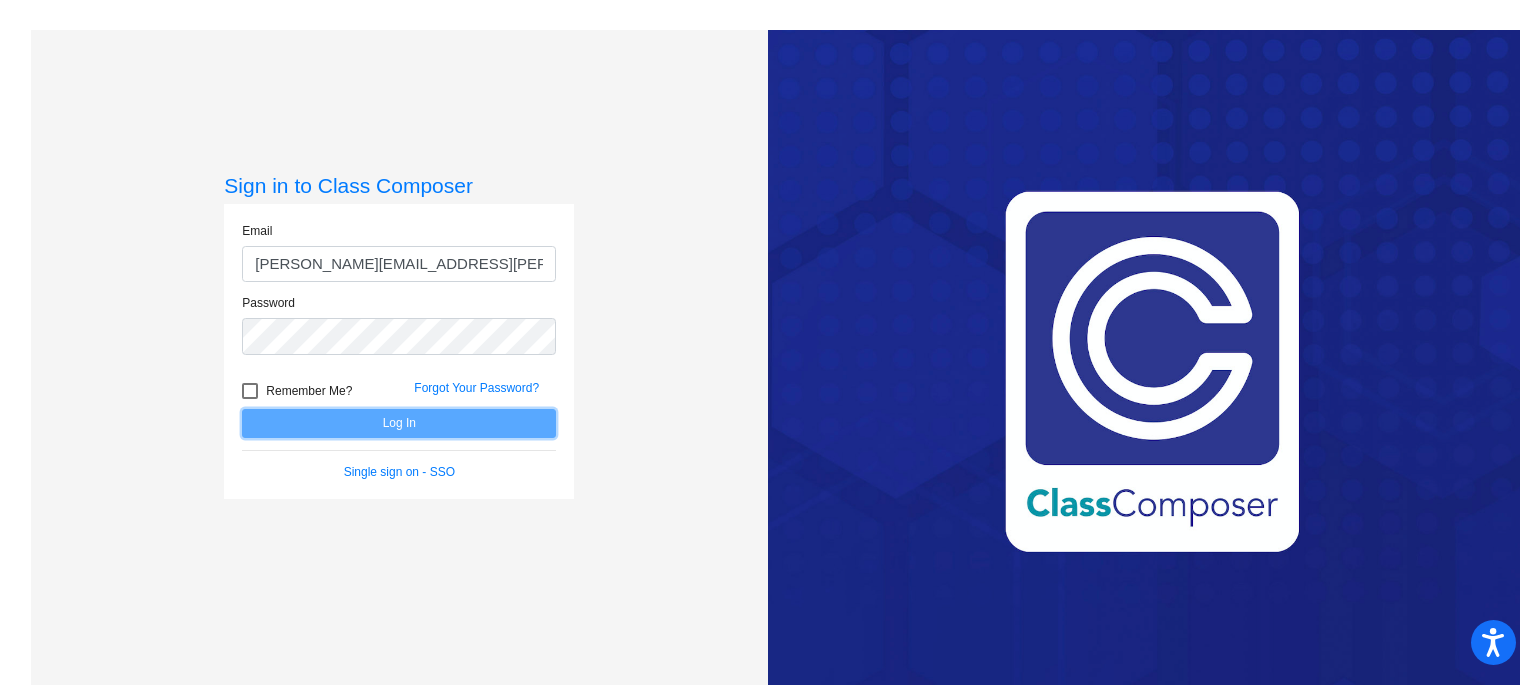 click on "Log In" 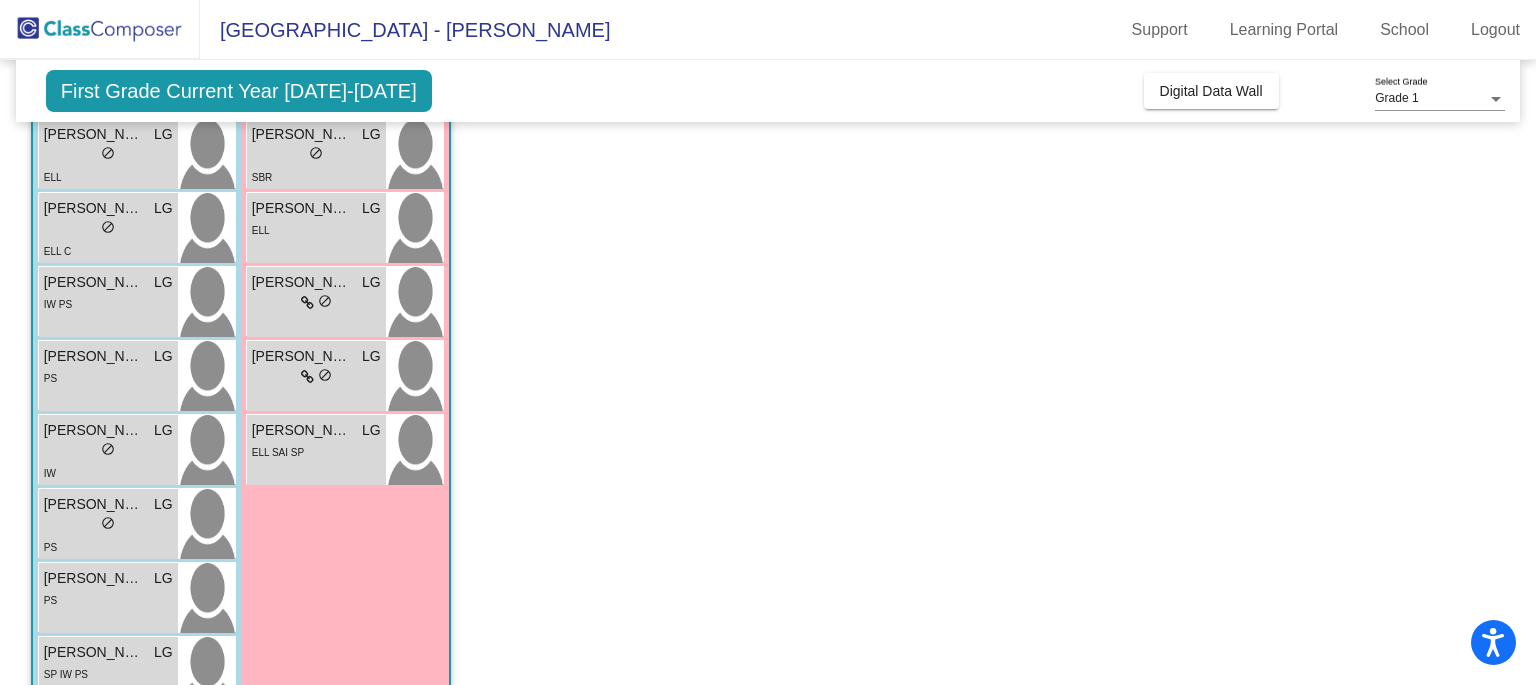 scroll, scrollTop: 554, scrollLeft: 0, axis: vertical 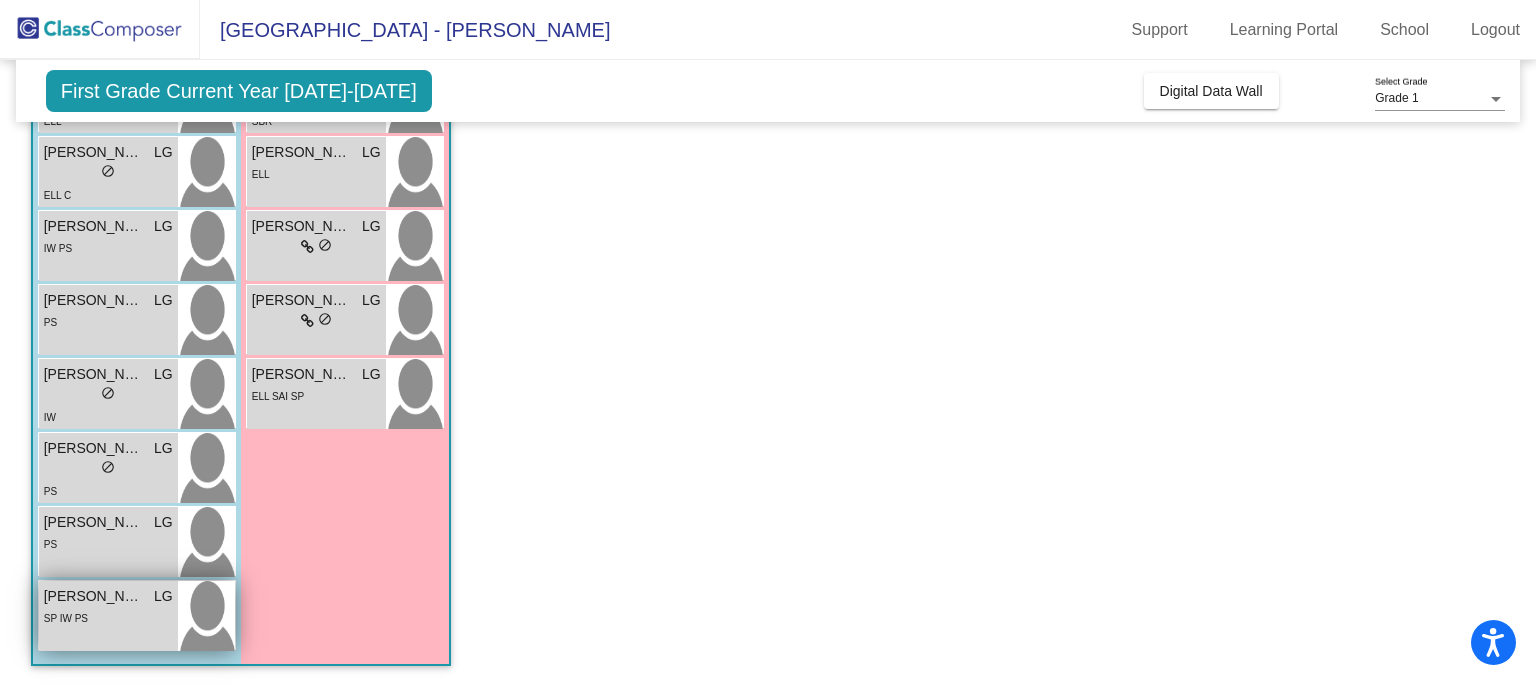 click on "[PERSON_NAME]" at bounding box center (94, 596) 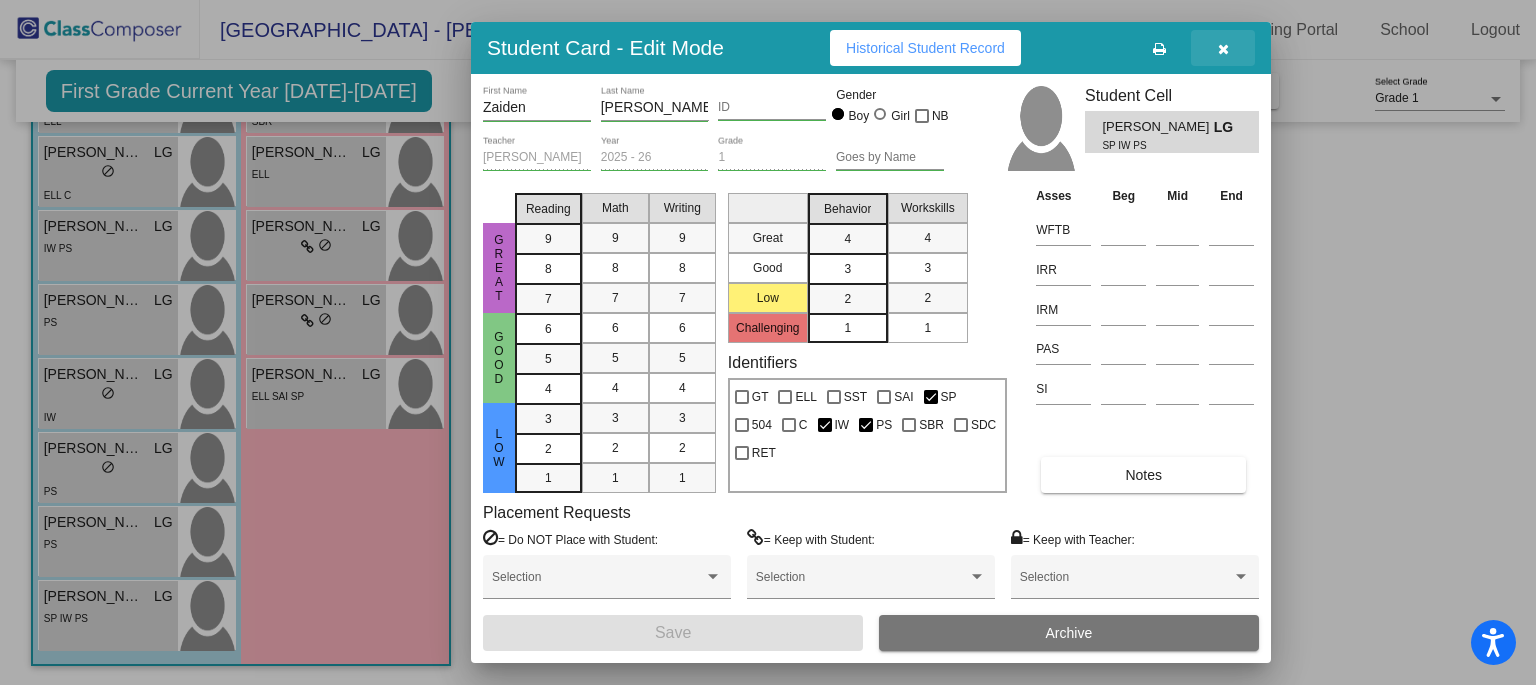 click at bounding box center [1223, 49] 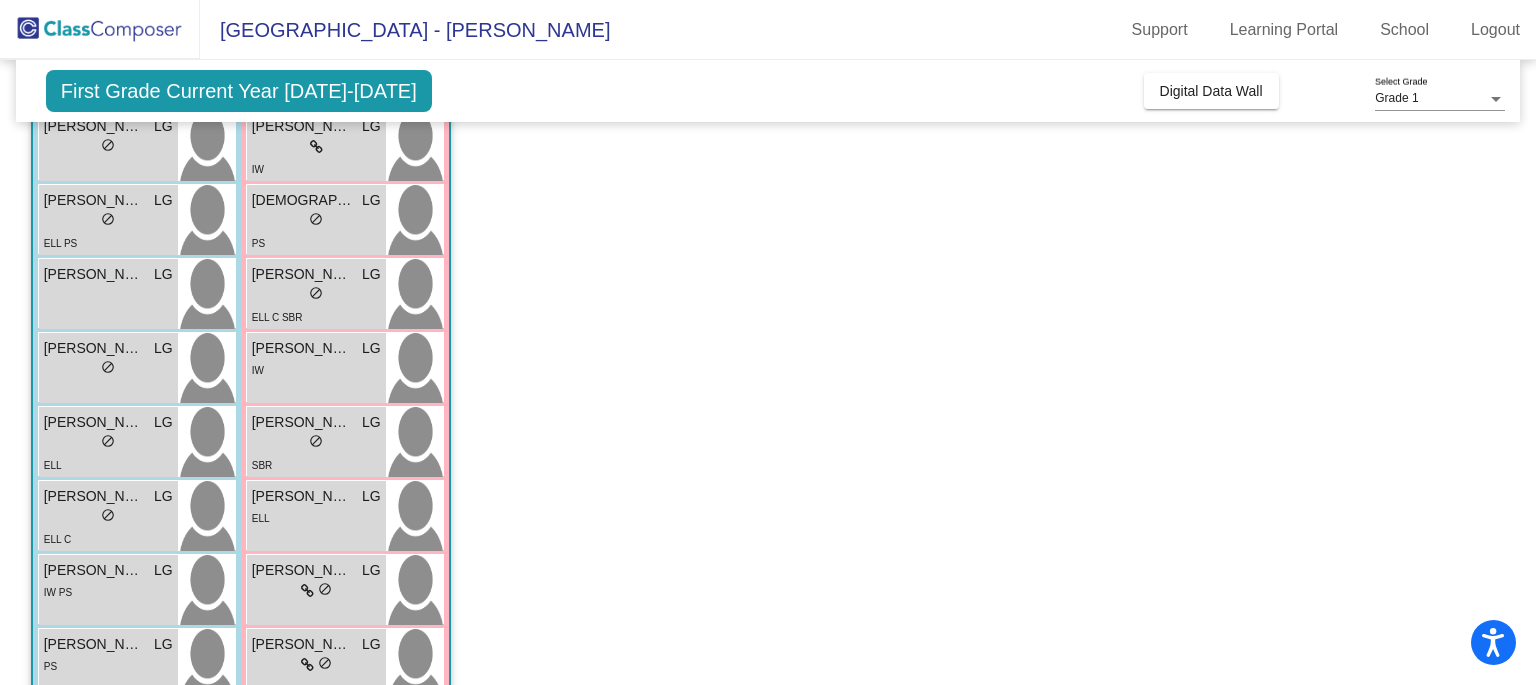 scroll, scrollTop: 0, scrollLeft: 0, axis: both 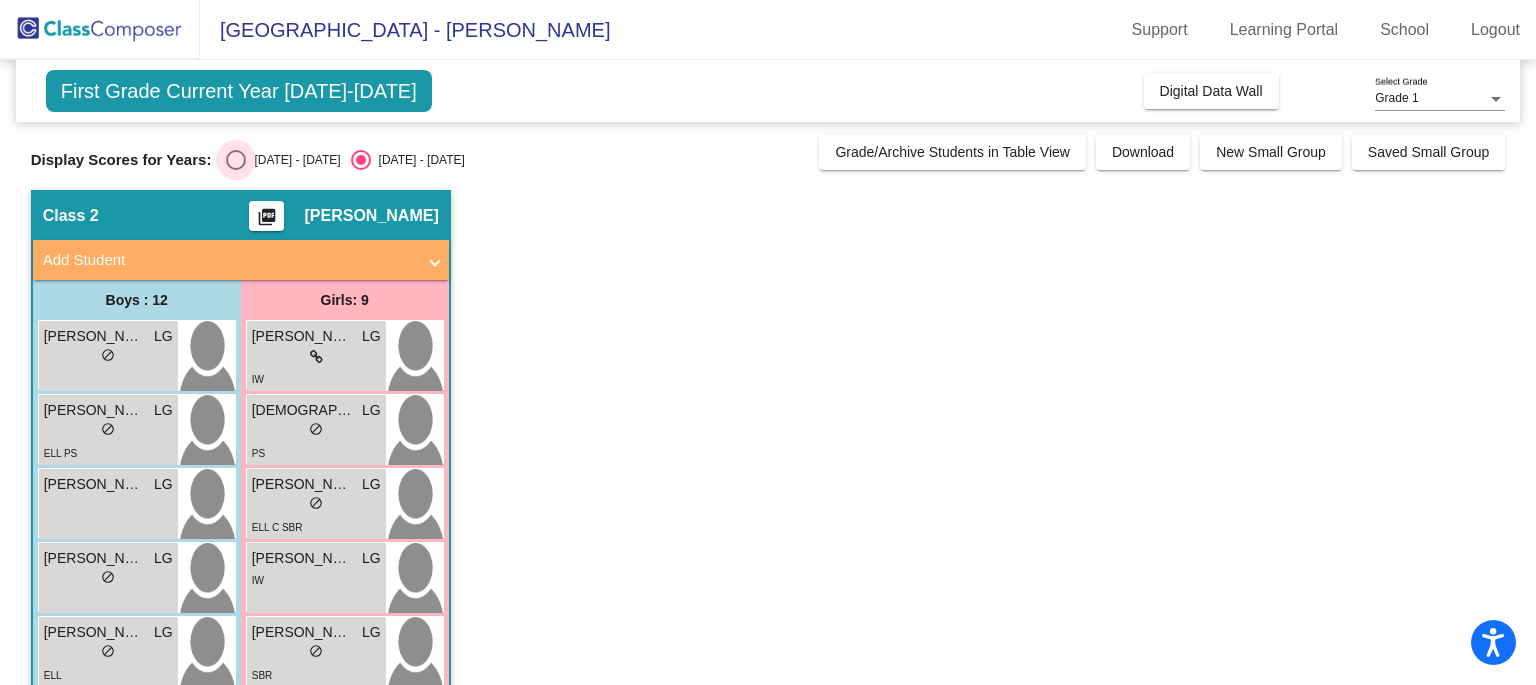 click at bounding box center (236, 160) 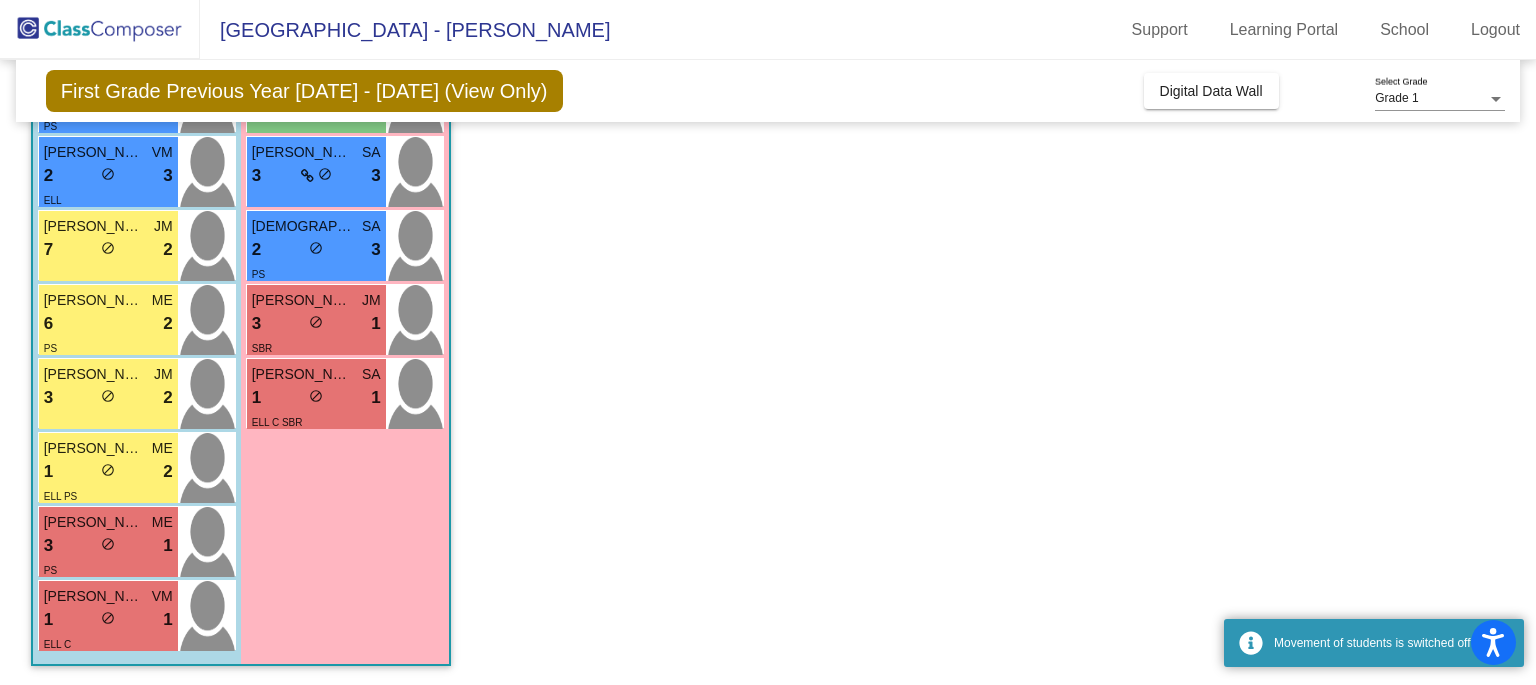 scroll, scrollTop: 554, scrollLeft: 0, axis: vertical 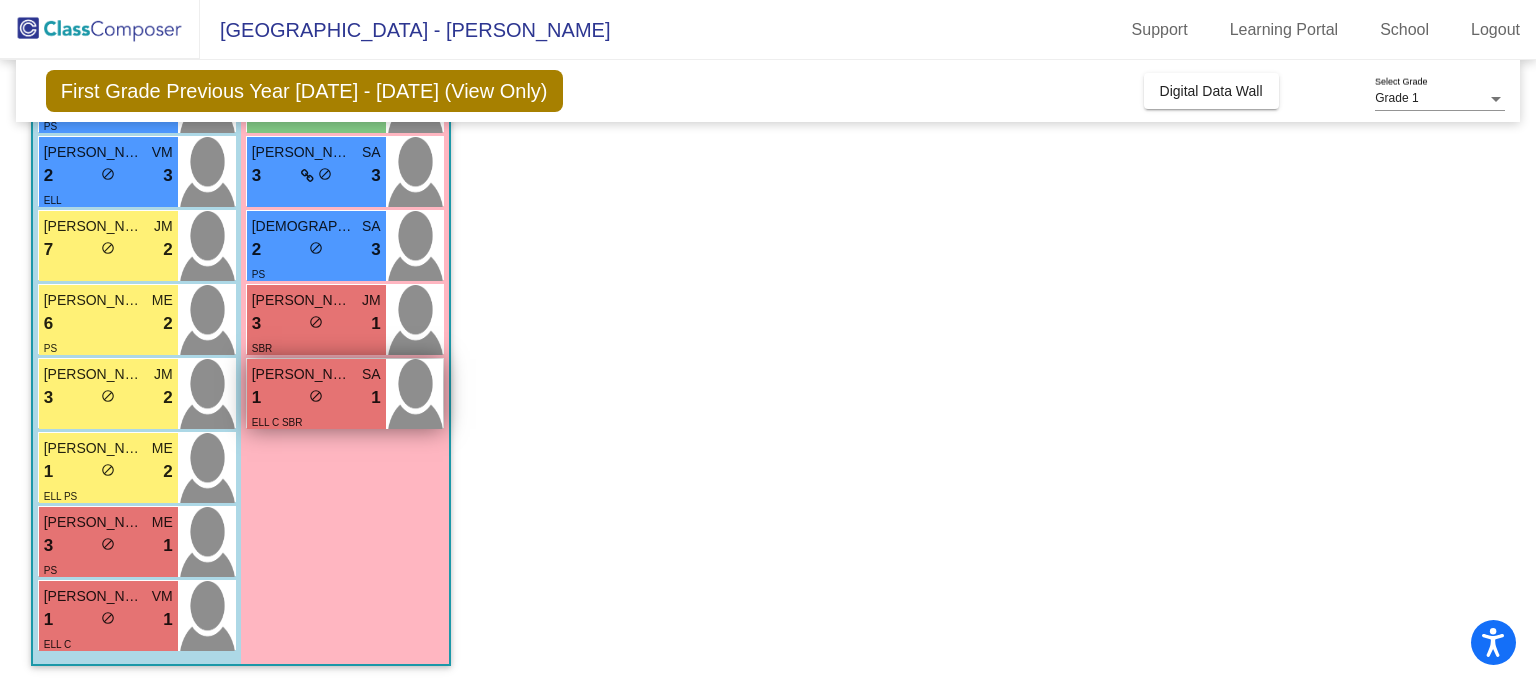 click on "[PERSON_NAME]," at bounding box center [302, 374] 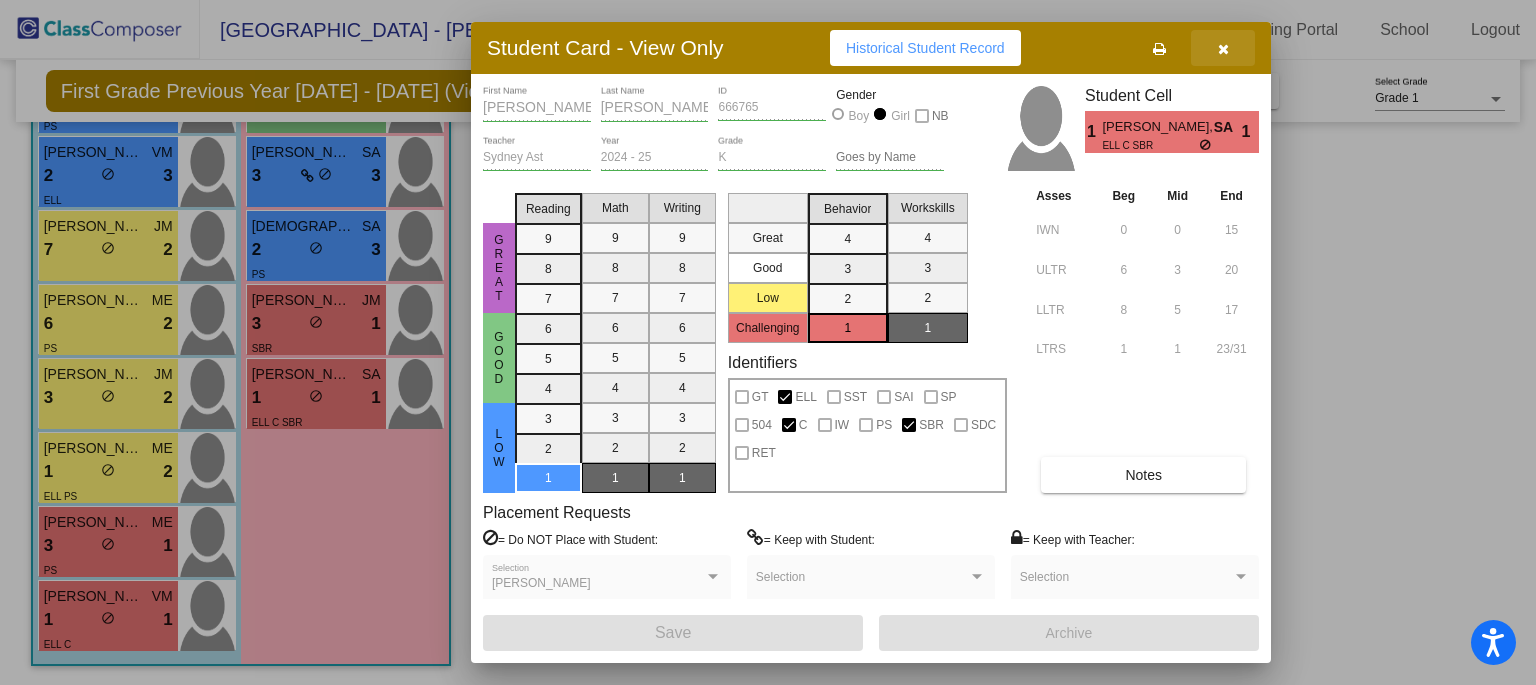 click at bounding box center [1223, 49] 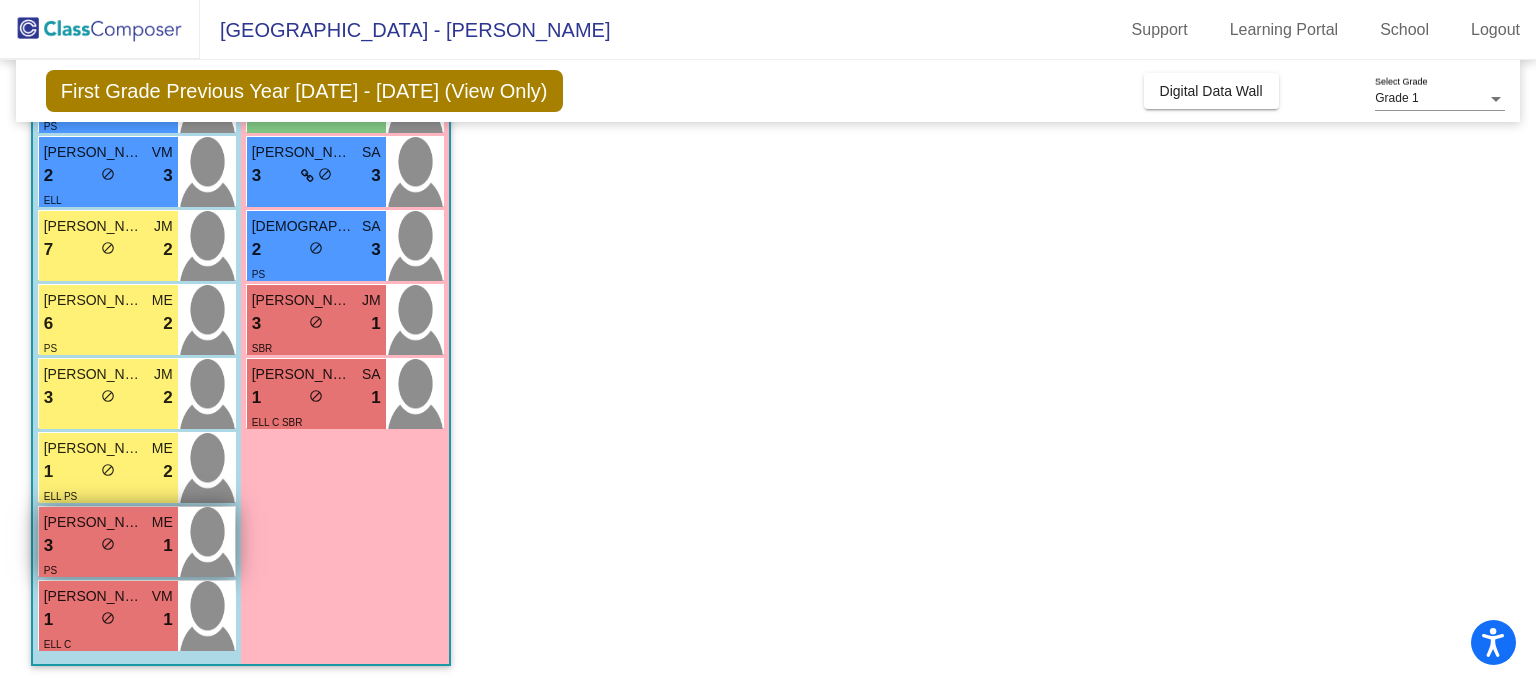 click on "3 lock do_not_disturb_alt 1" at bounding box center (108, 546) 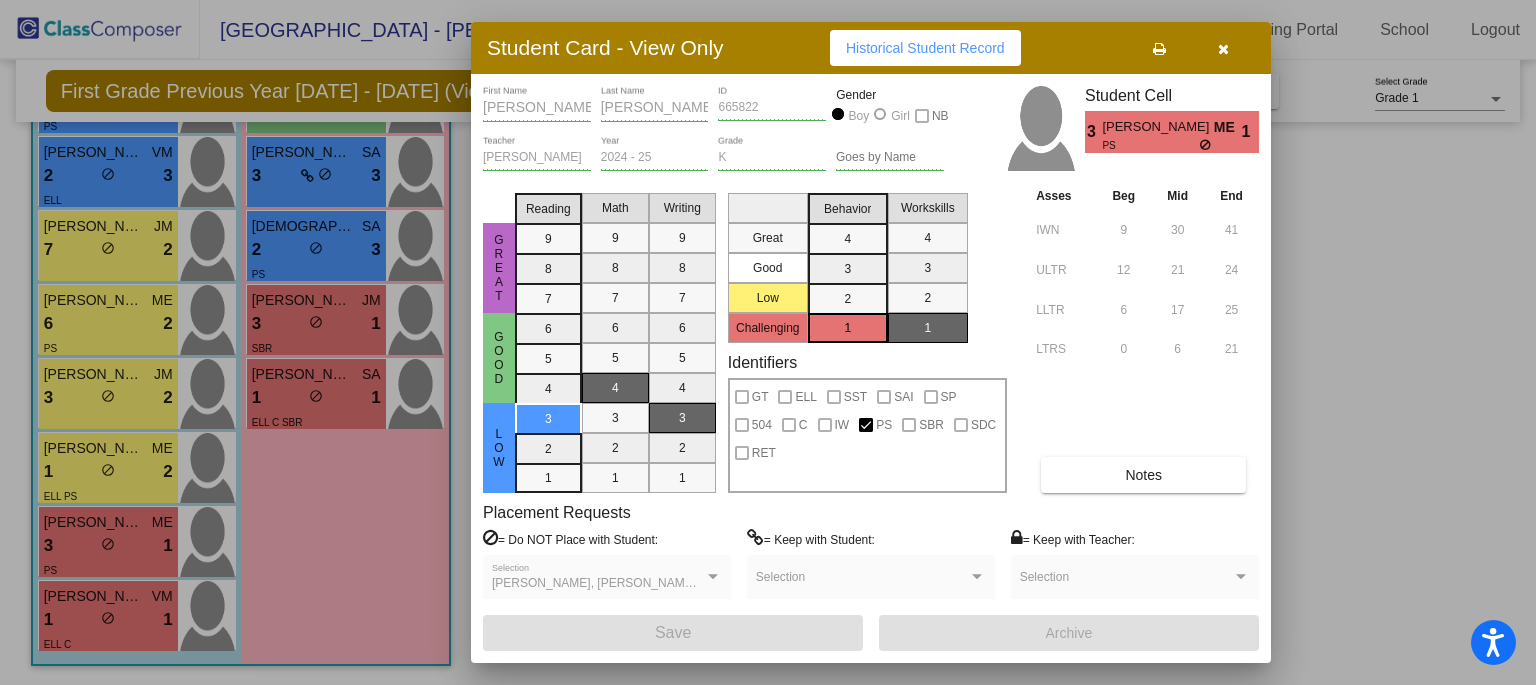 click at bounding box center (768, 342) 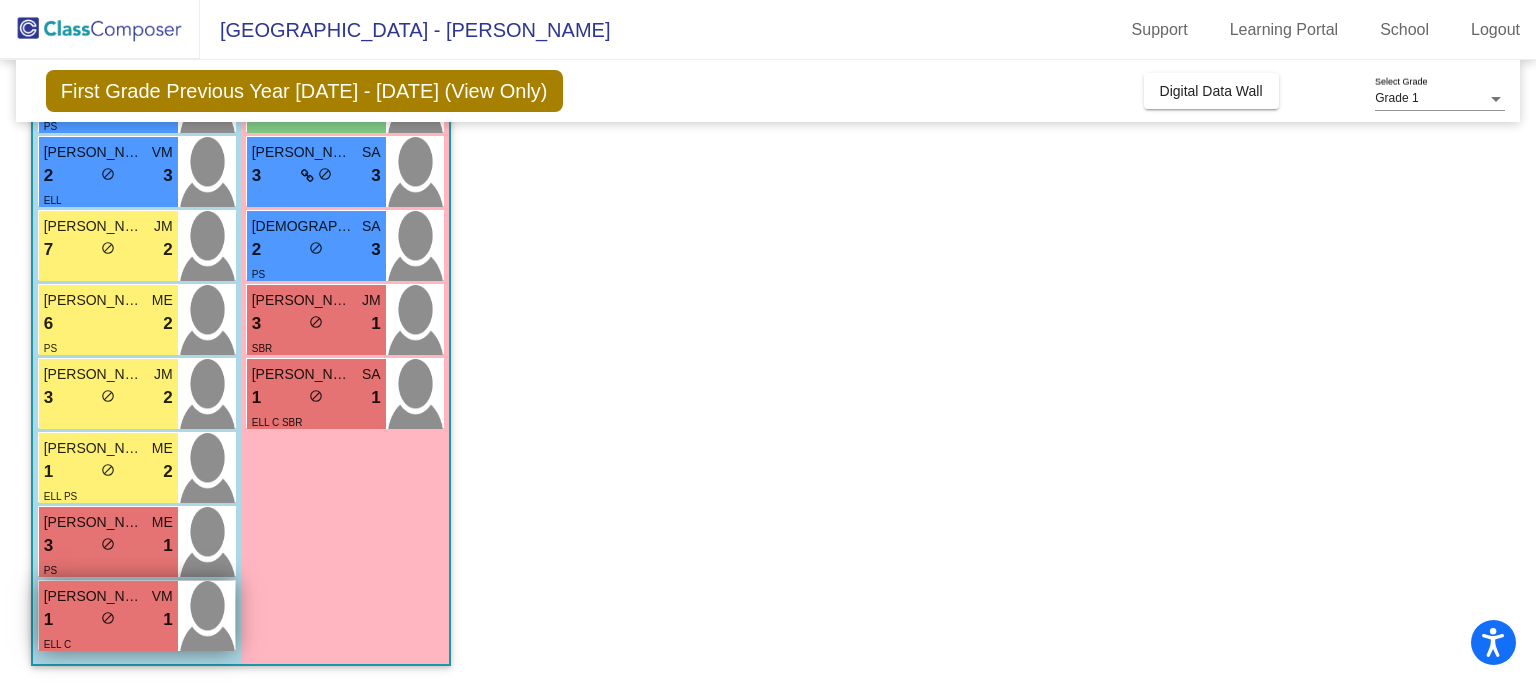 click on "[PERSON_NAME]" at bounding box center (94, 596) 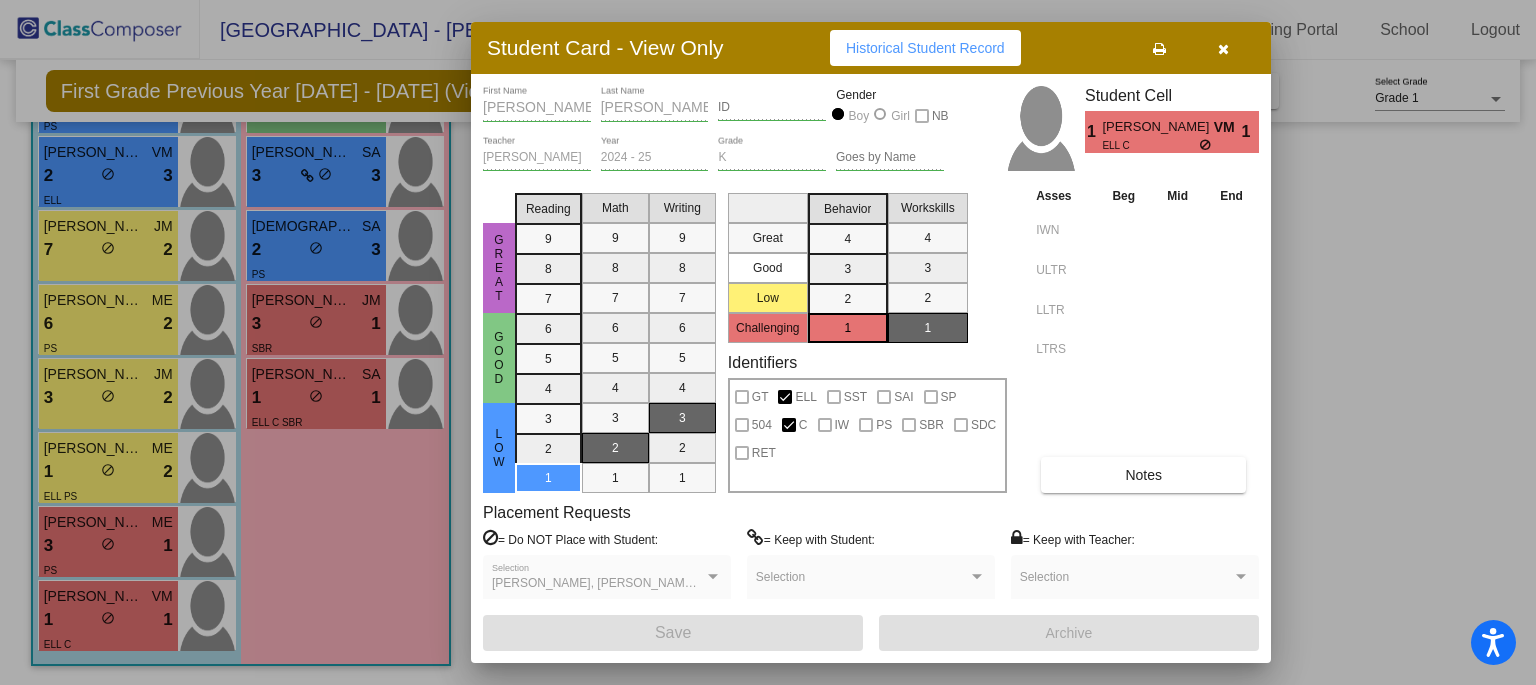 click at bounding box center (768, 342) 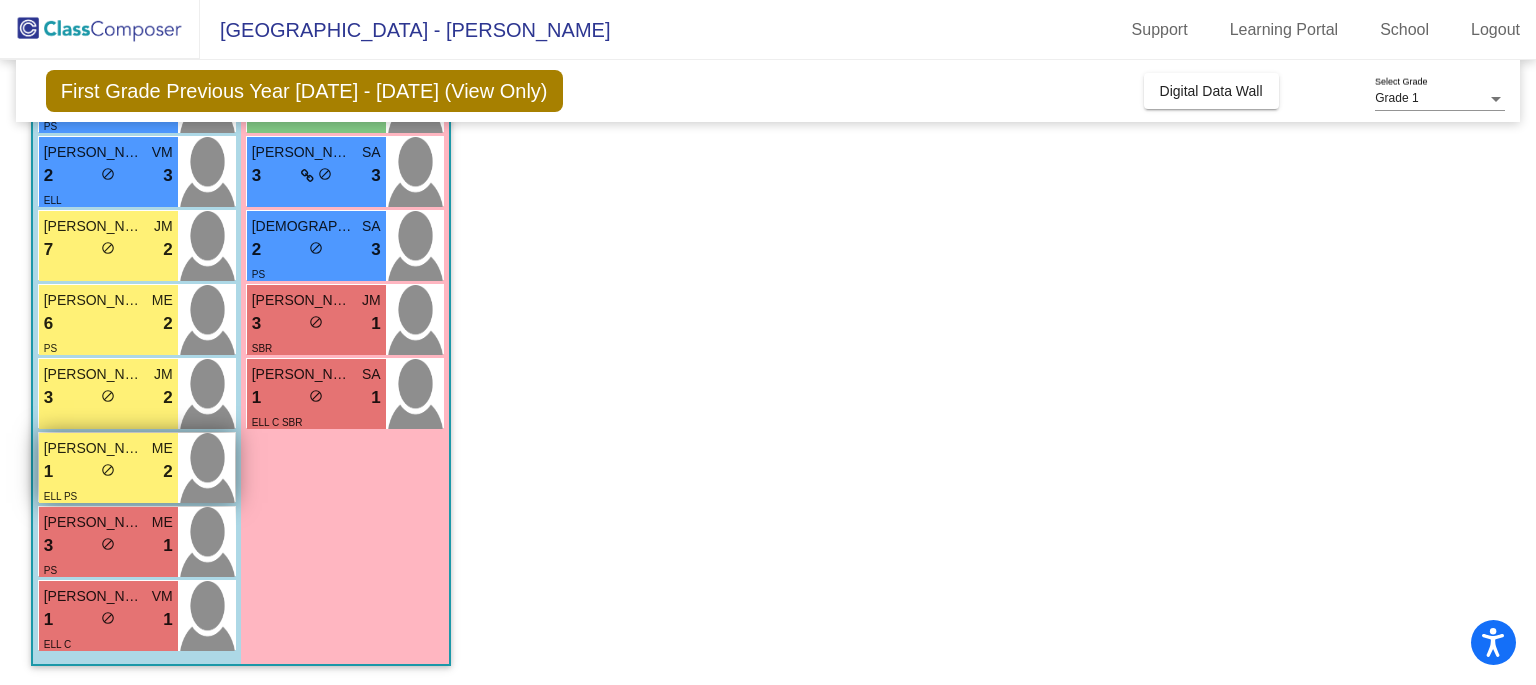 click on "1 lock do_not_disturb_alt 2" at bounding box center (108, 472) 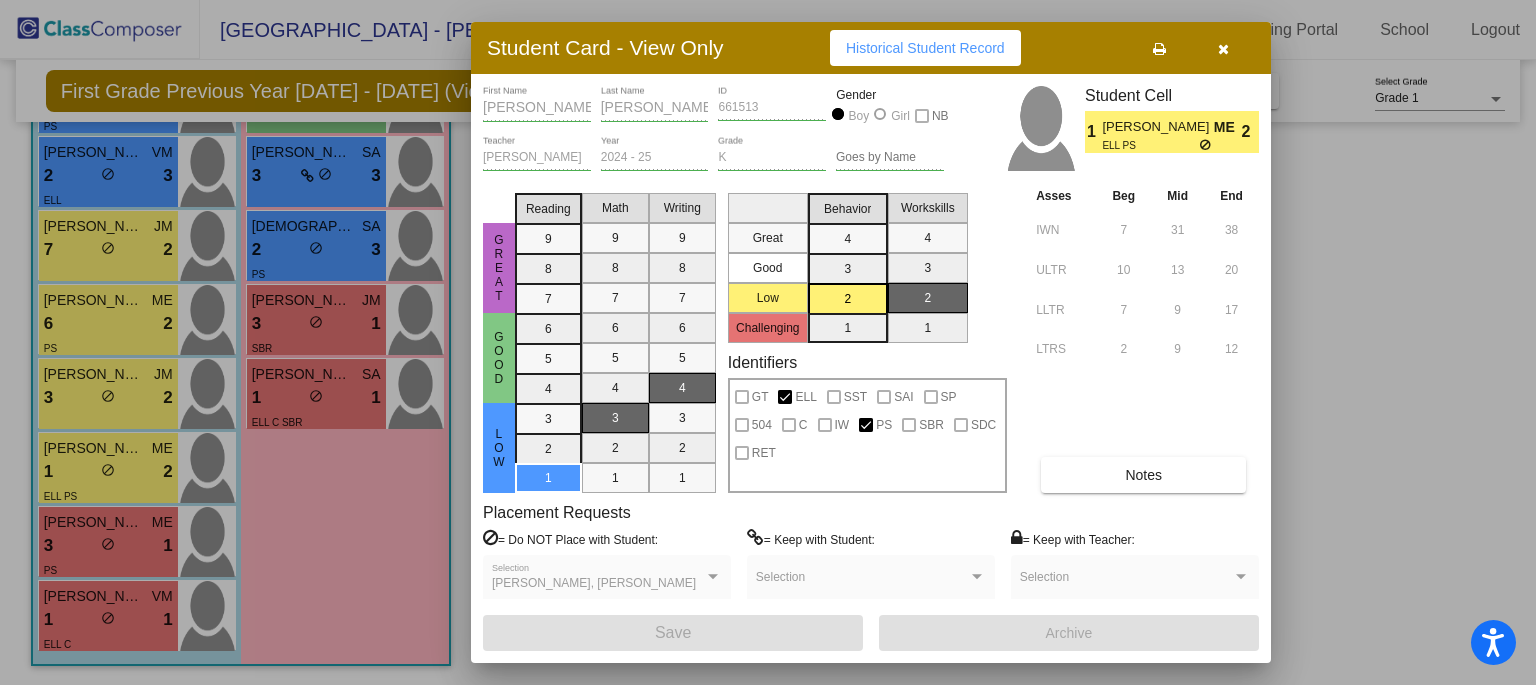 click on "Notes" at bounding box center (1143, 475) 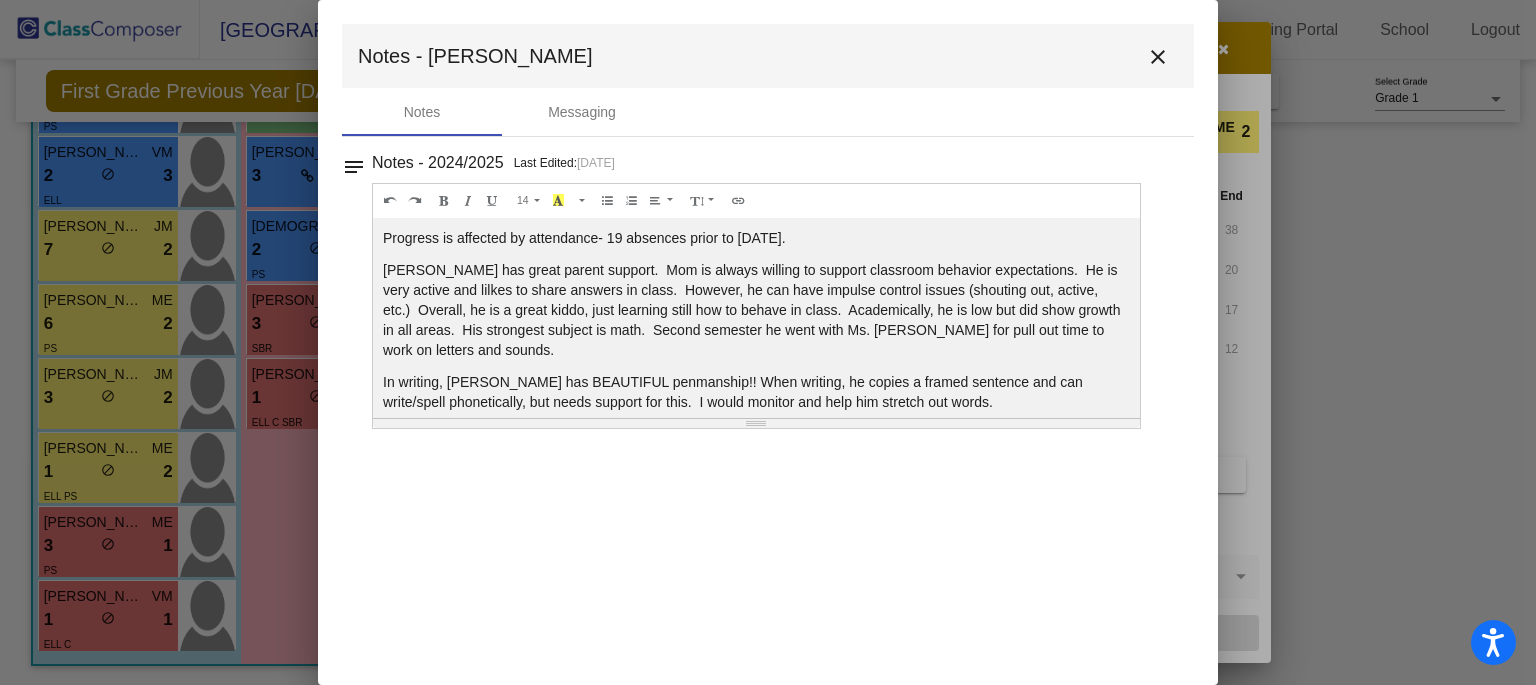 scroll, scrollTop: 16, scrollLeft: 0, axis: vertical 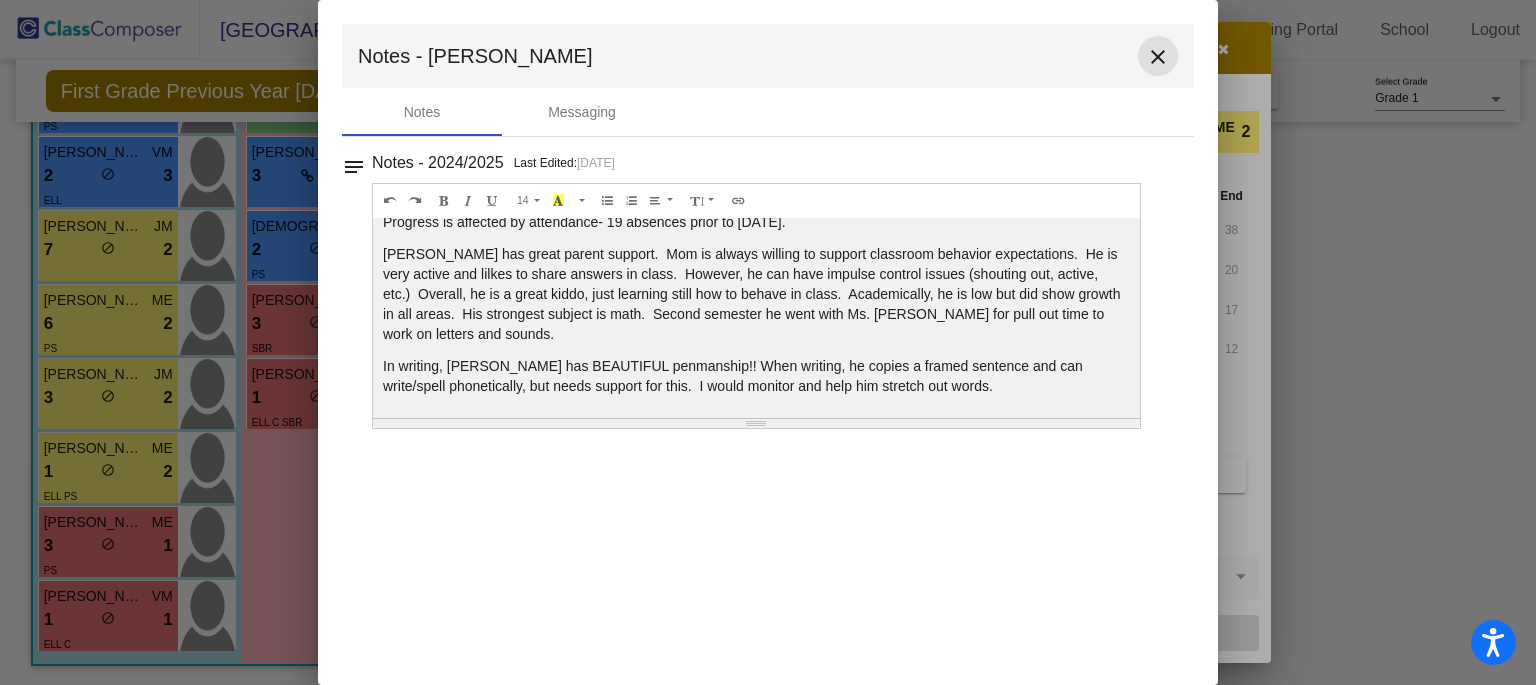 click on "close" at bounding box center [1158, 57] 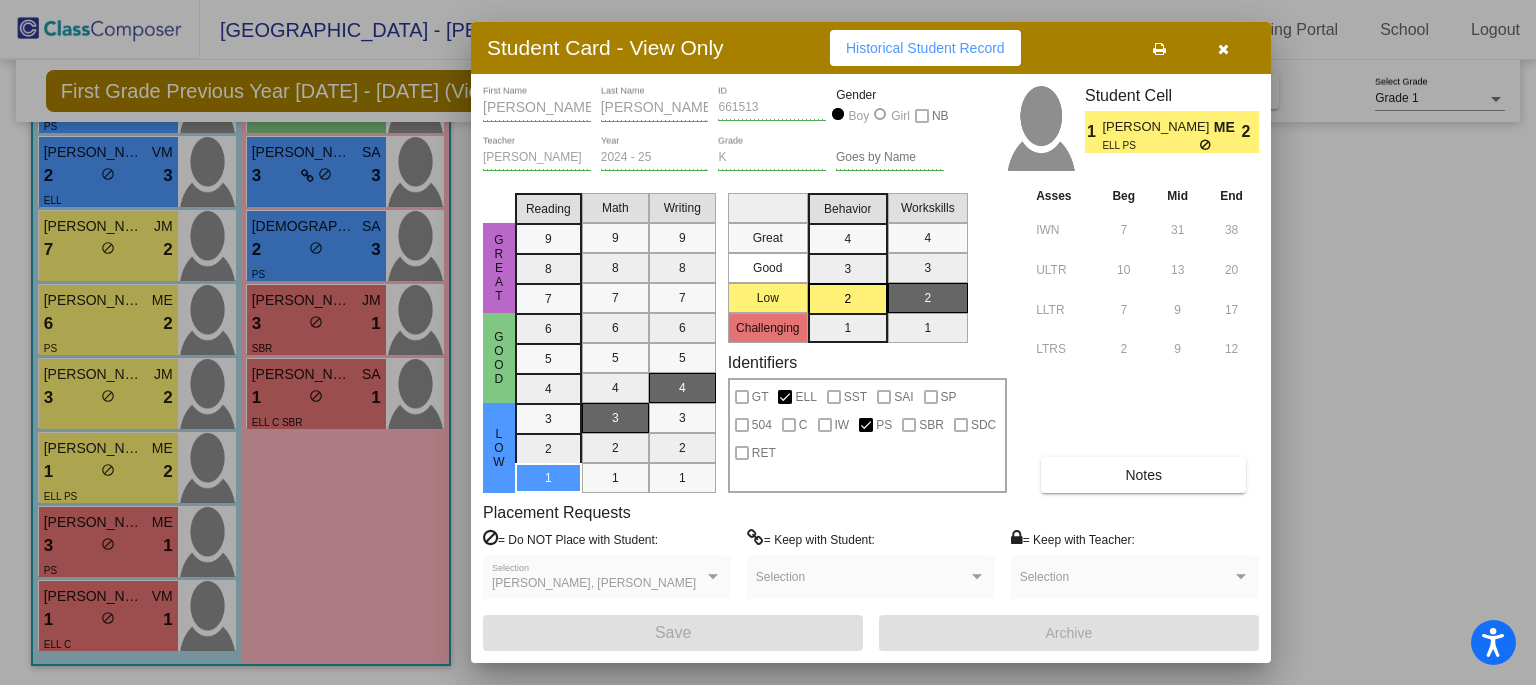 click at bounding box center (768, 342) 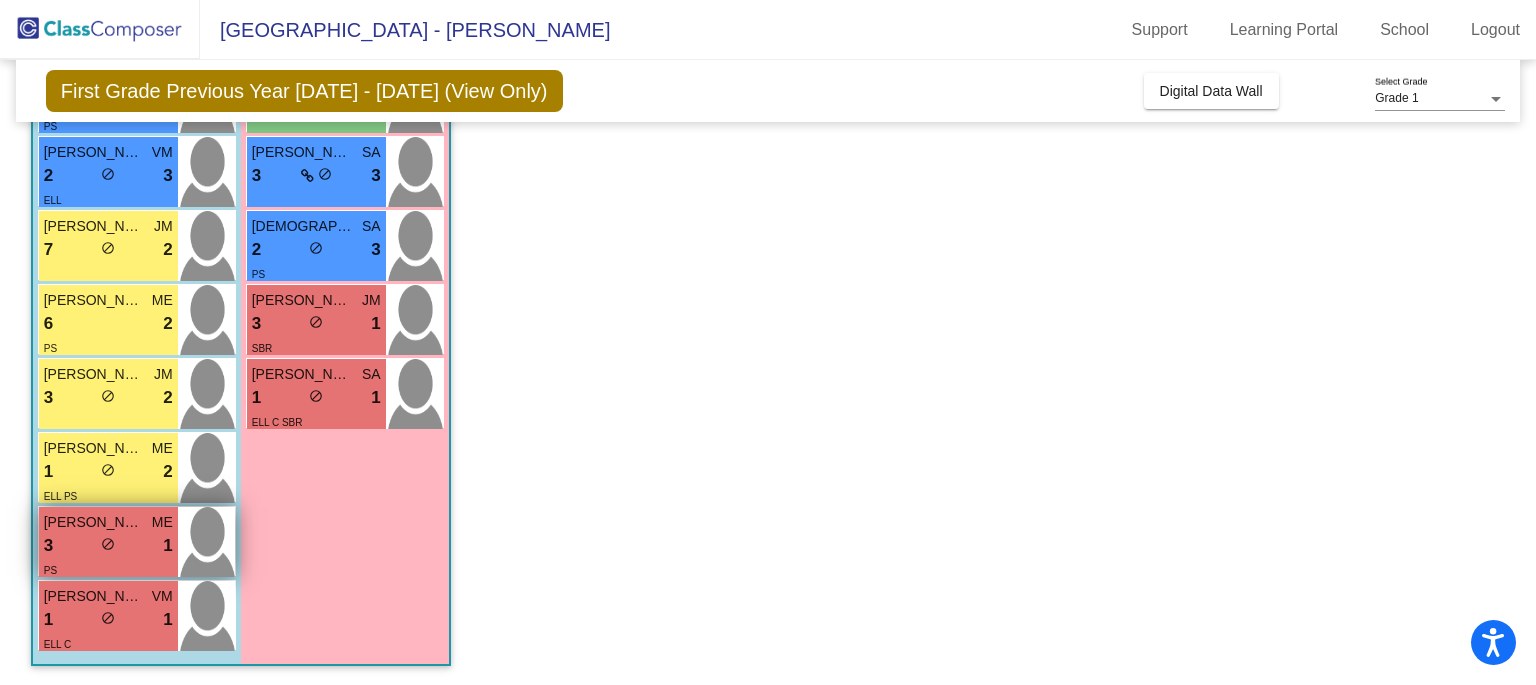 click on "[PERSON_NAME]" at bounding box center [94, 522] 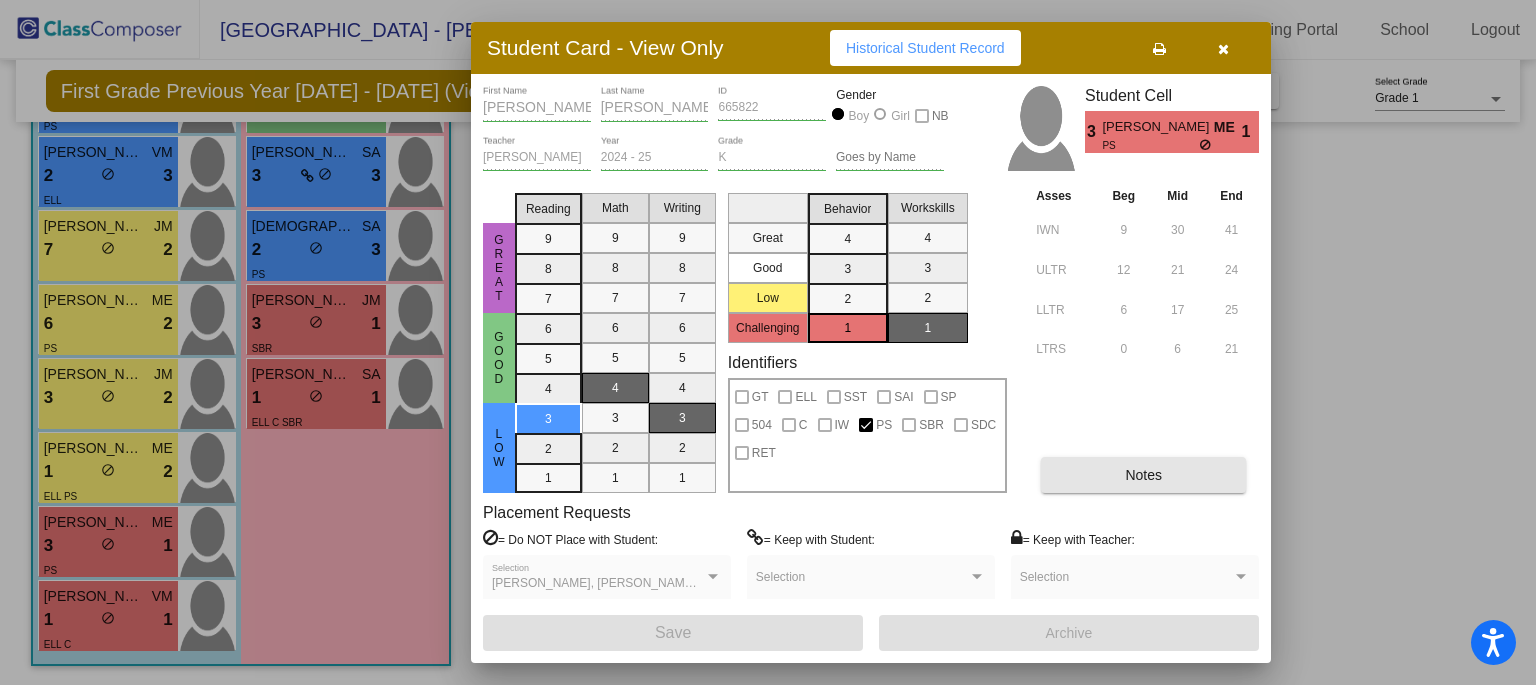 click on "Notes" at bounding box center (1143, 475) 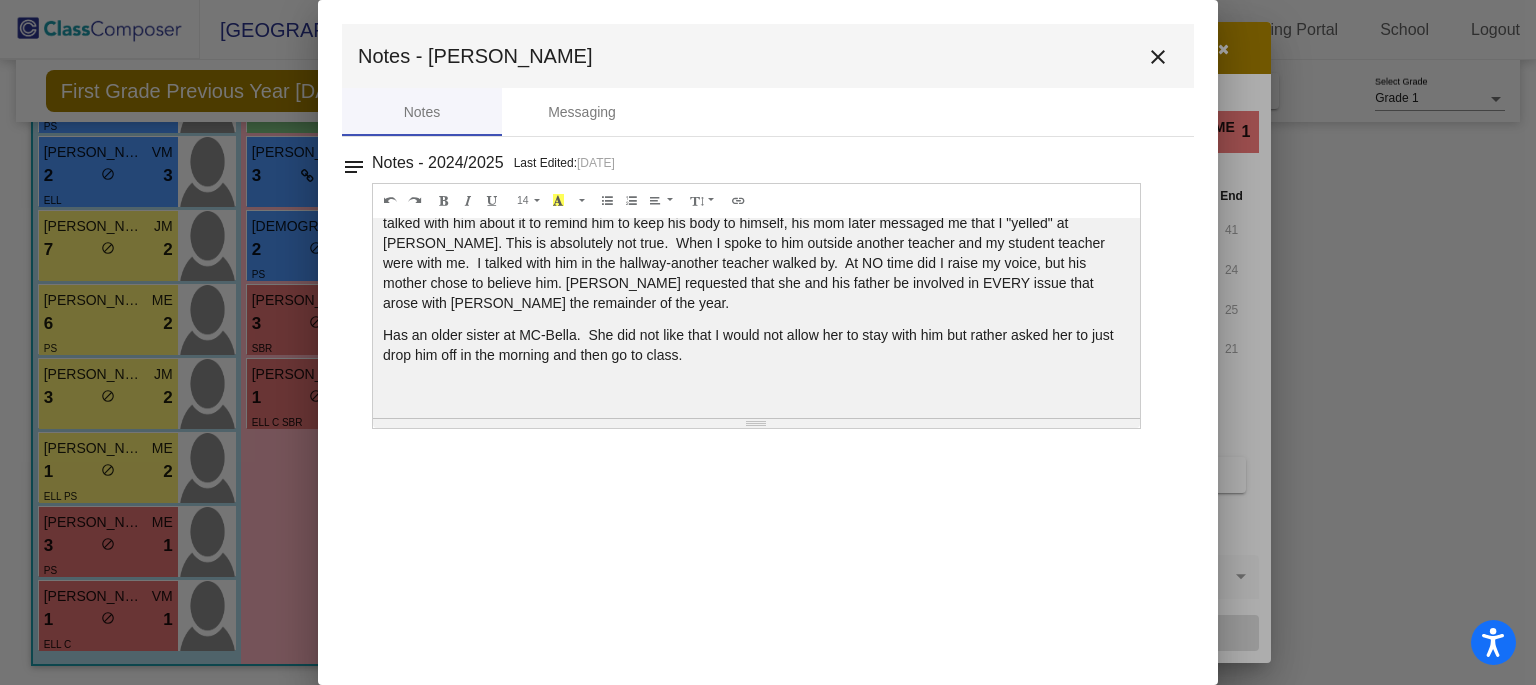 scroll, scrollTop: 508, scrollLeft: 0, axis: vertical 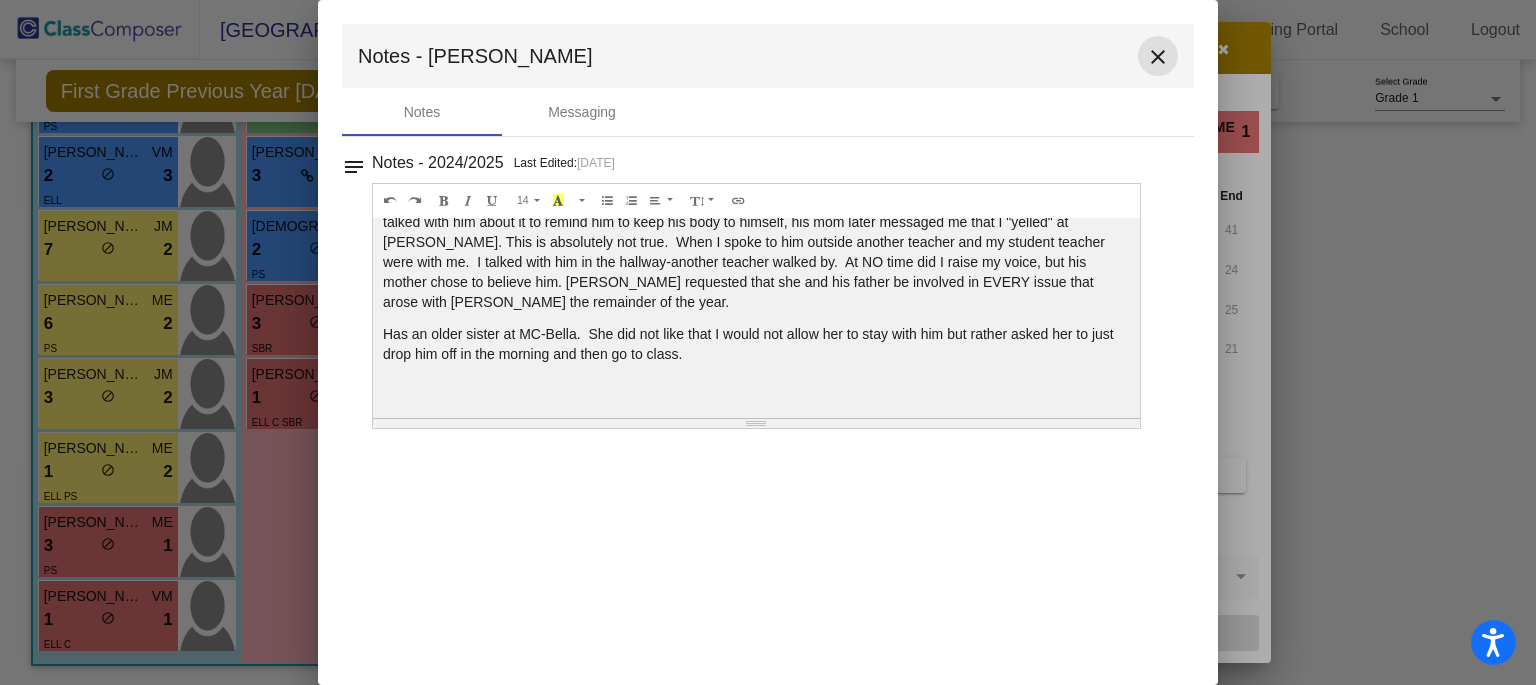 click on "close" at bounding box center [1158, 57] 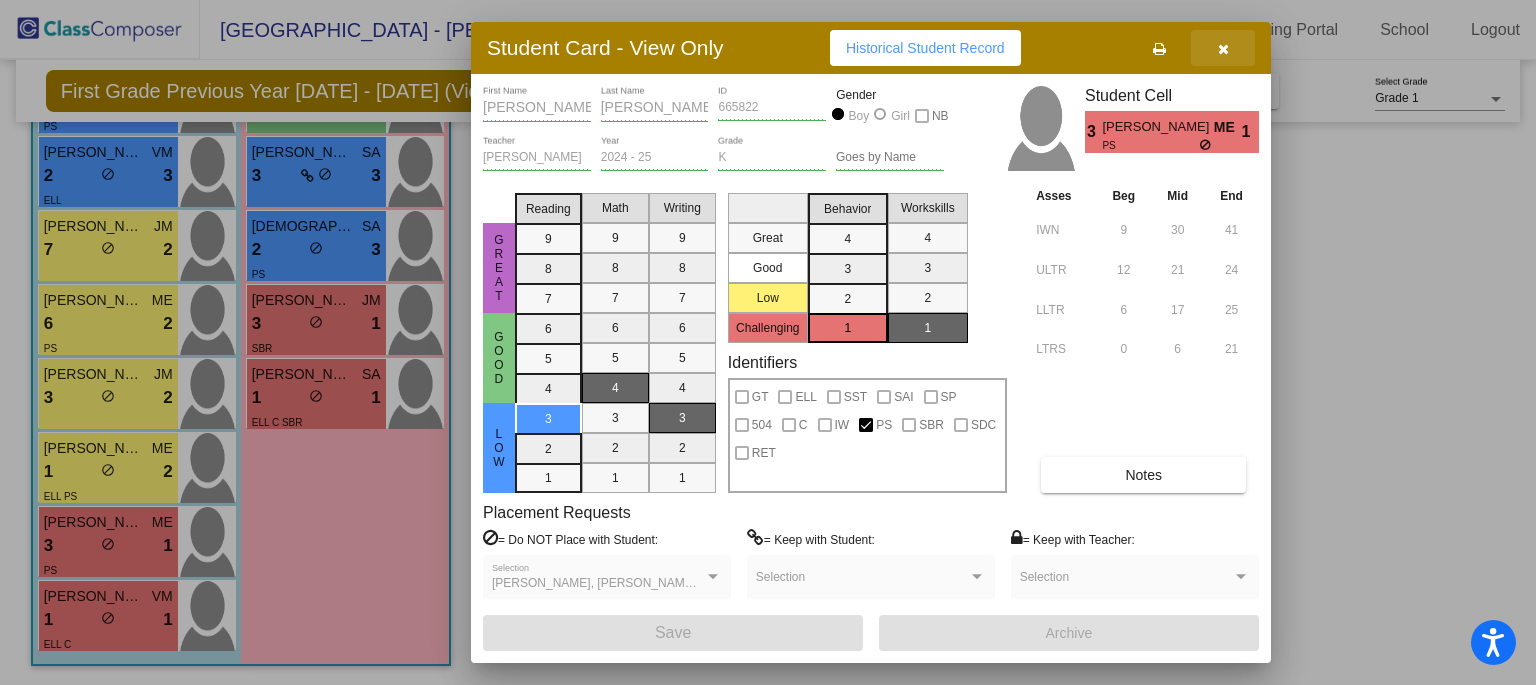 click at bounding box center [1223, 48] 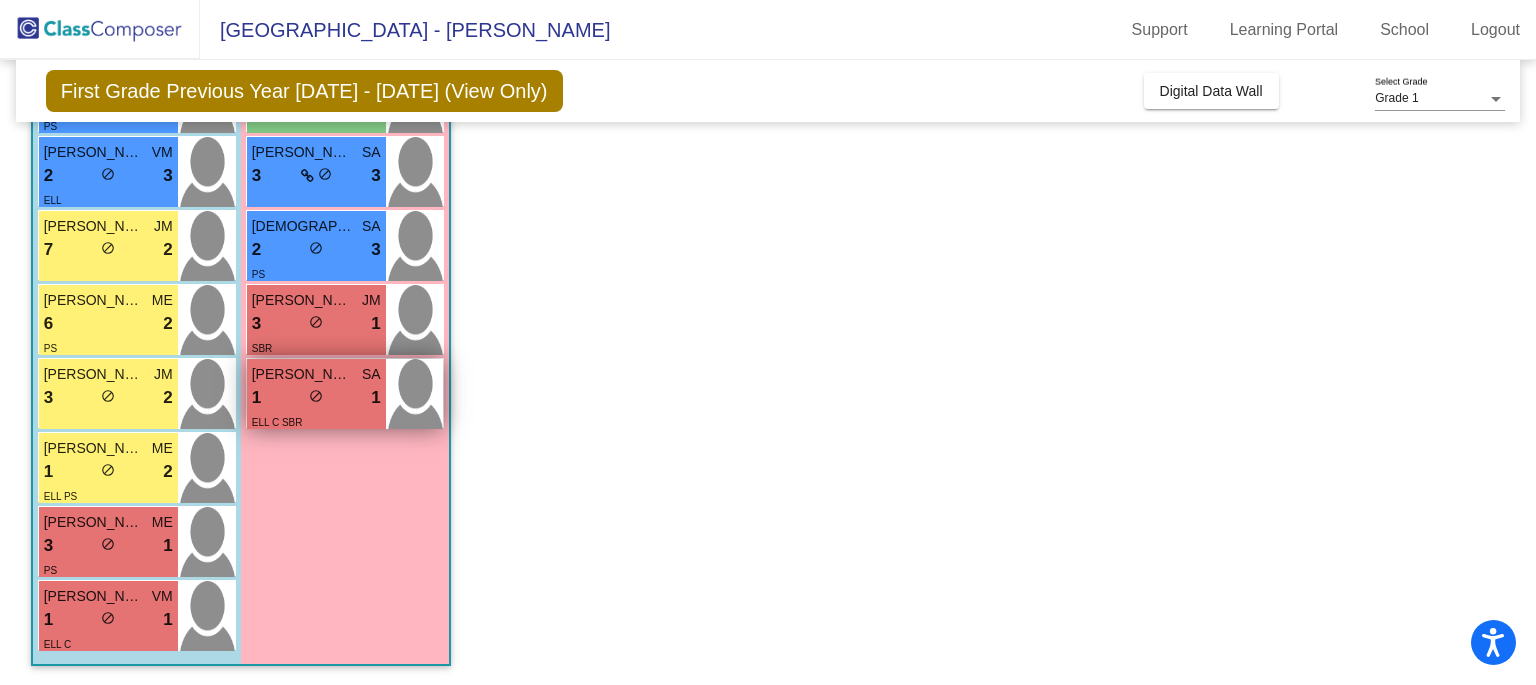 click on "1 lock do_not_disturb_alt 1" at bounding box center (316, 398) 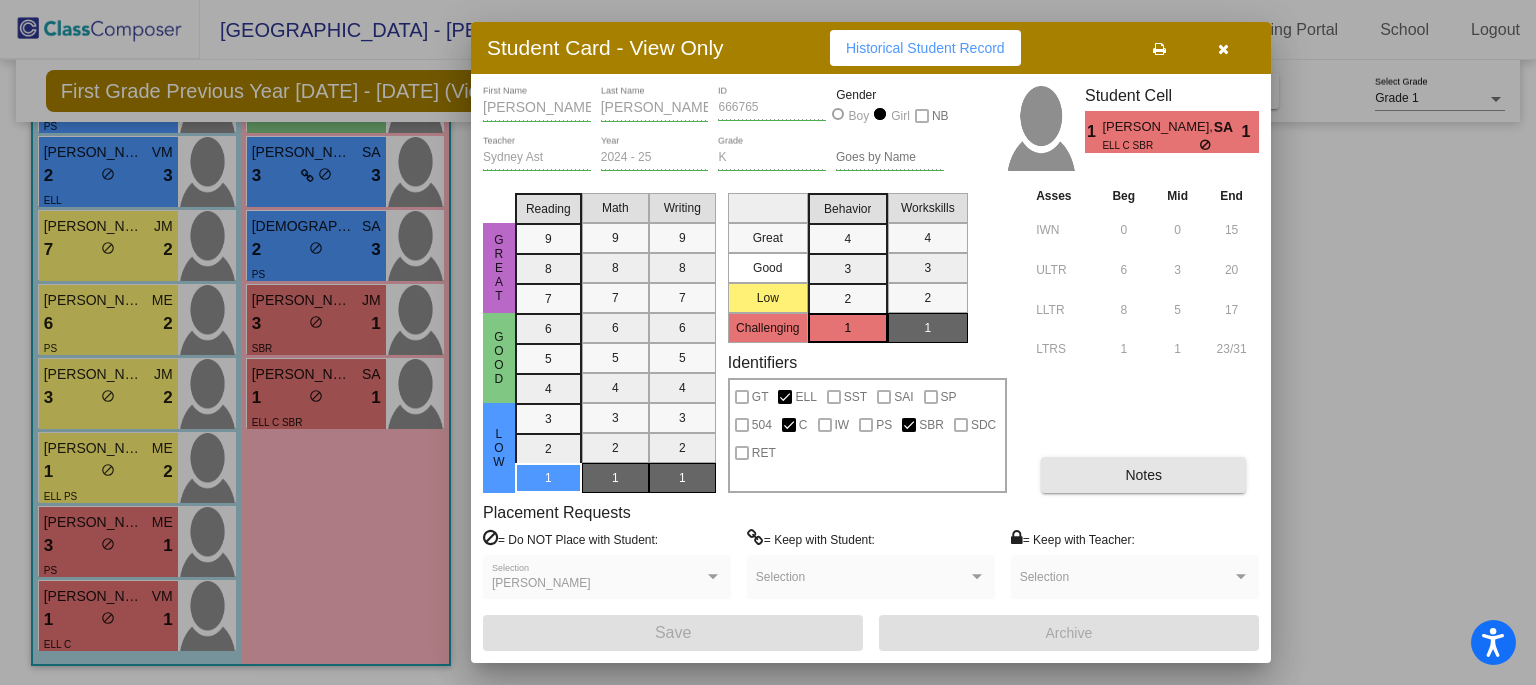 click on "Notes" at bounding box center (1143, 475) 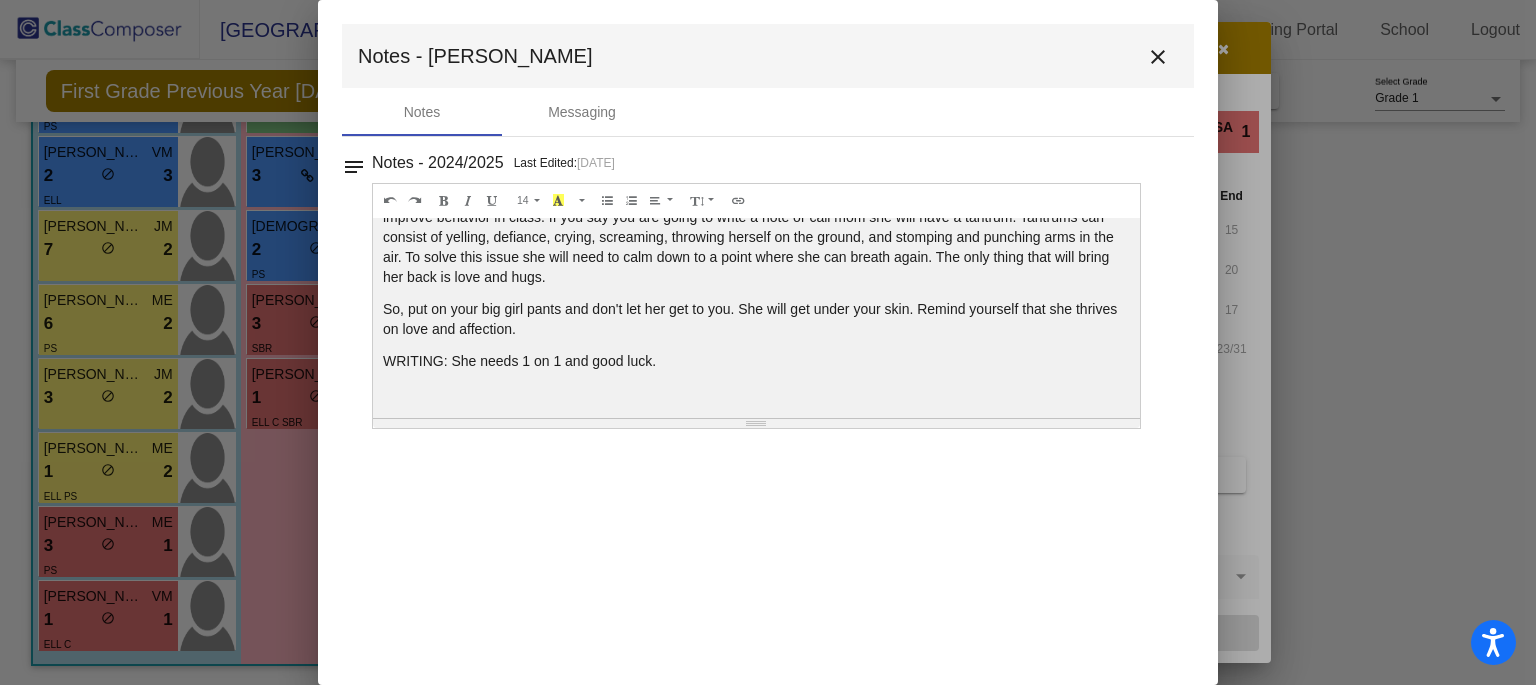 scroll, scrollTop: 200, scrollLeft: 0, axis: vertical 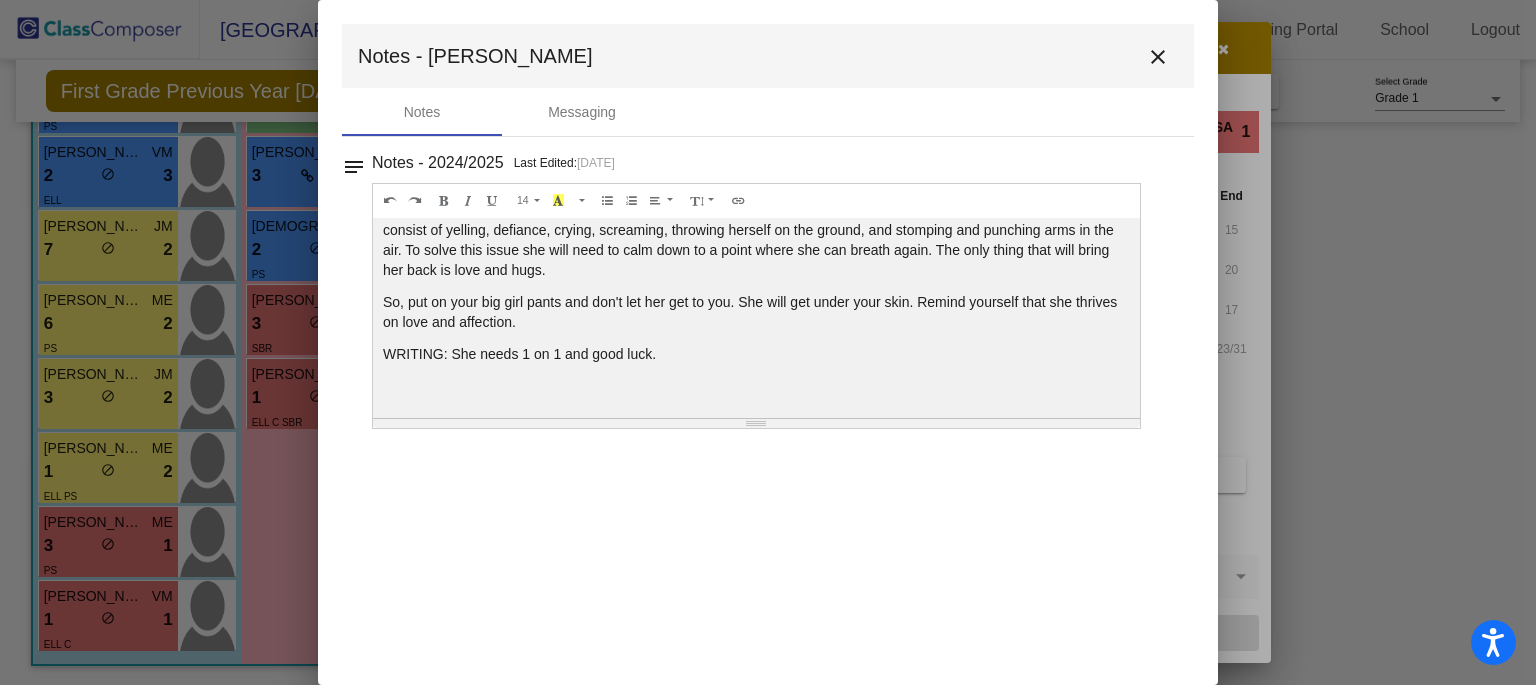 click on "close" at bounding box center [1158, 57] 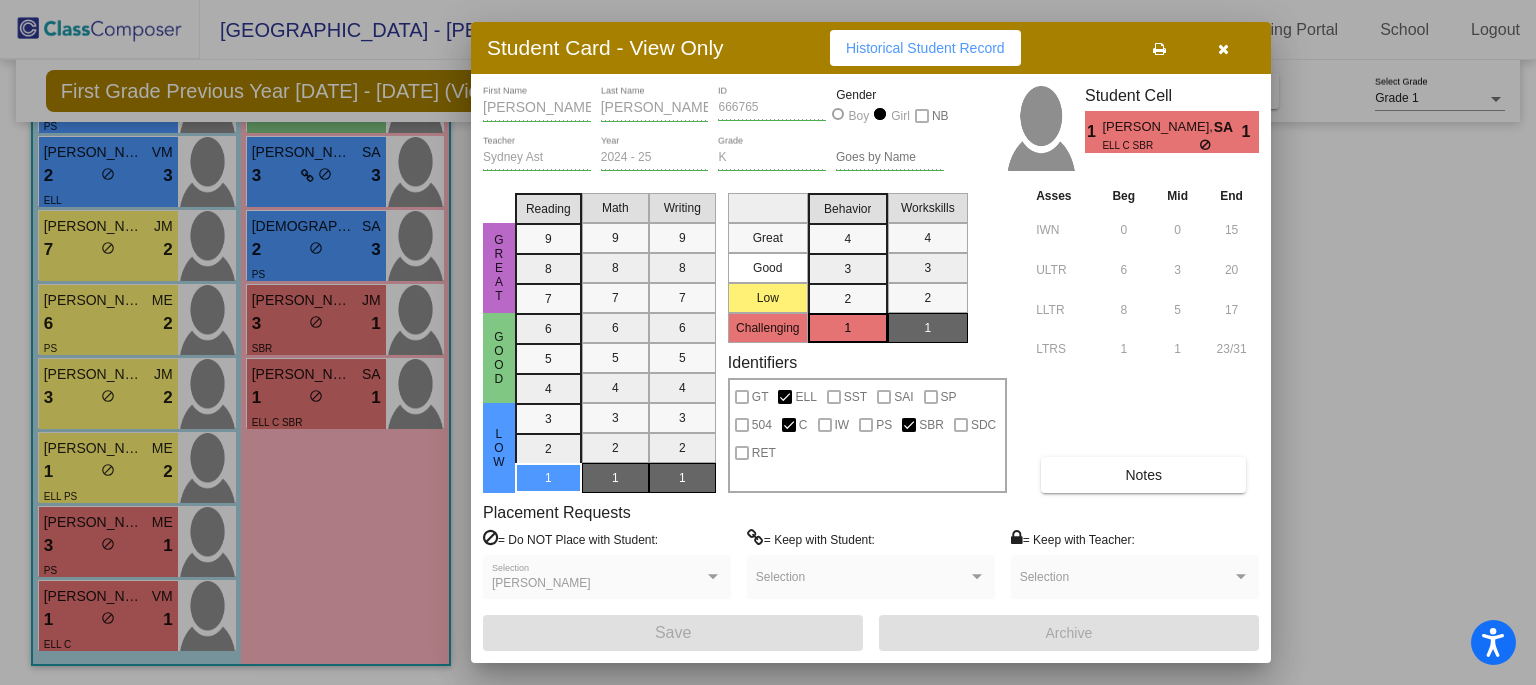 click at bounding box center [768, 342] 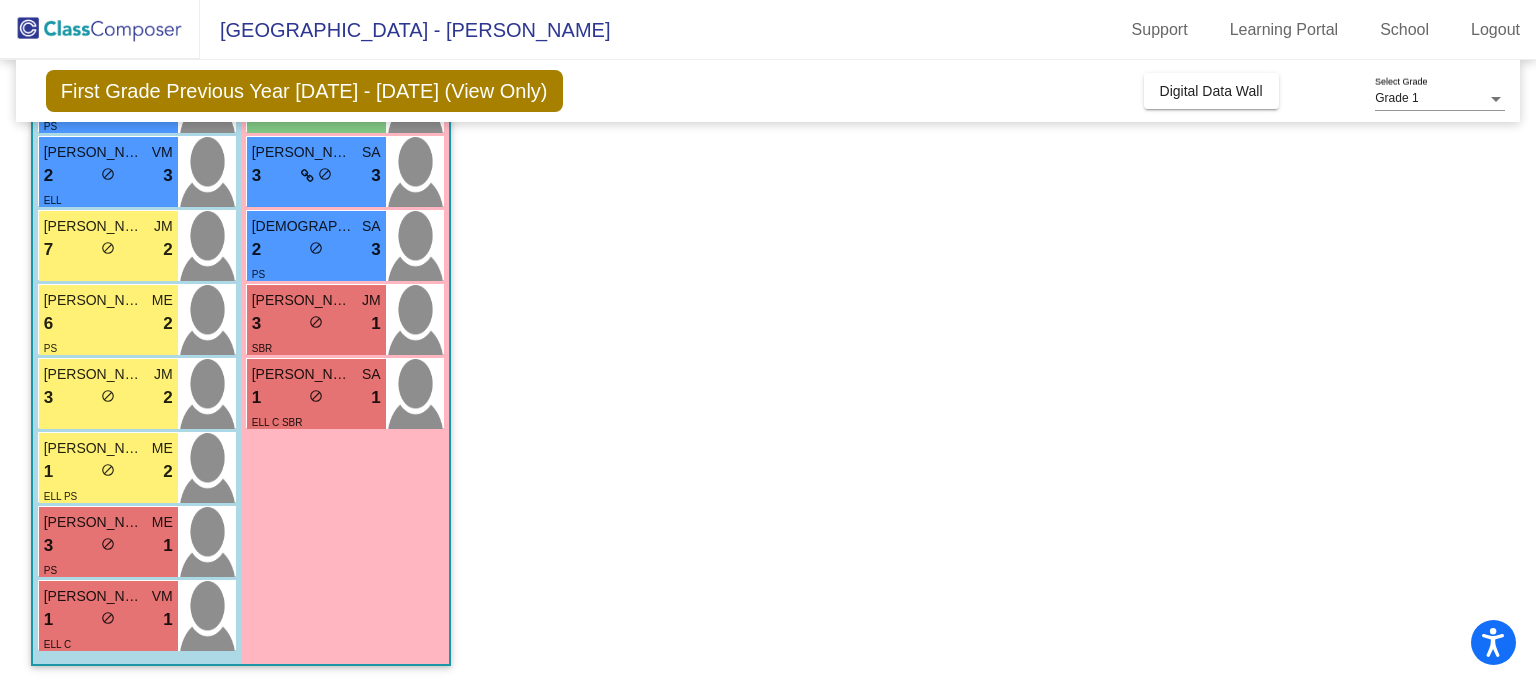 click on "lock do_not_disturb_alt" at bounding box center (316, 324) 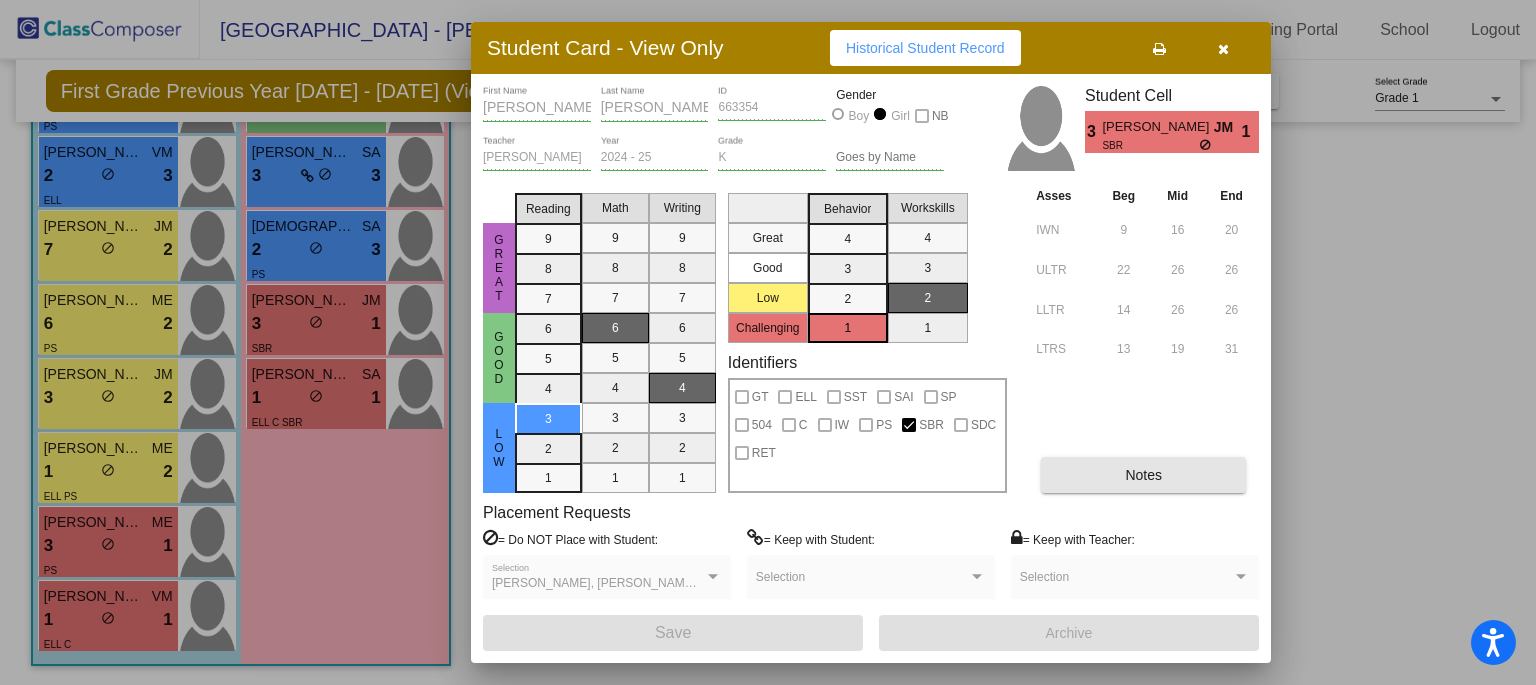 click on "Notes" at bounding box center [1143, 475] 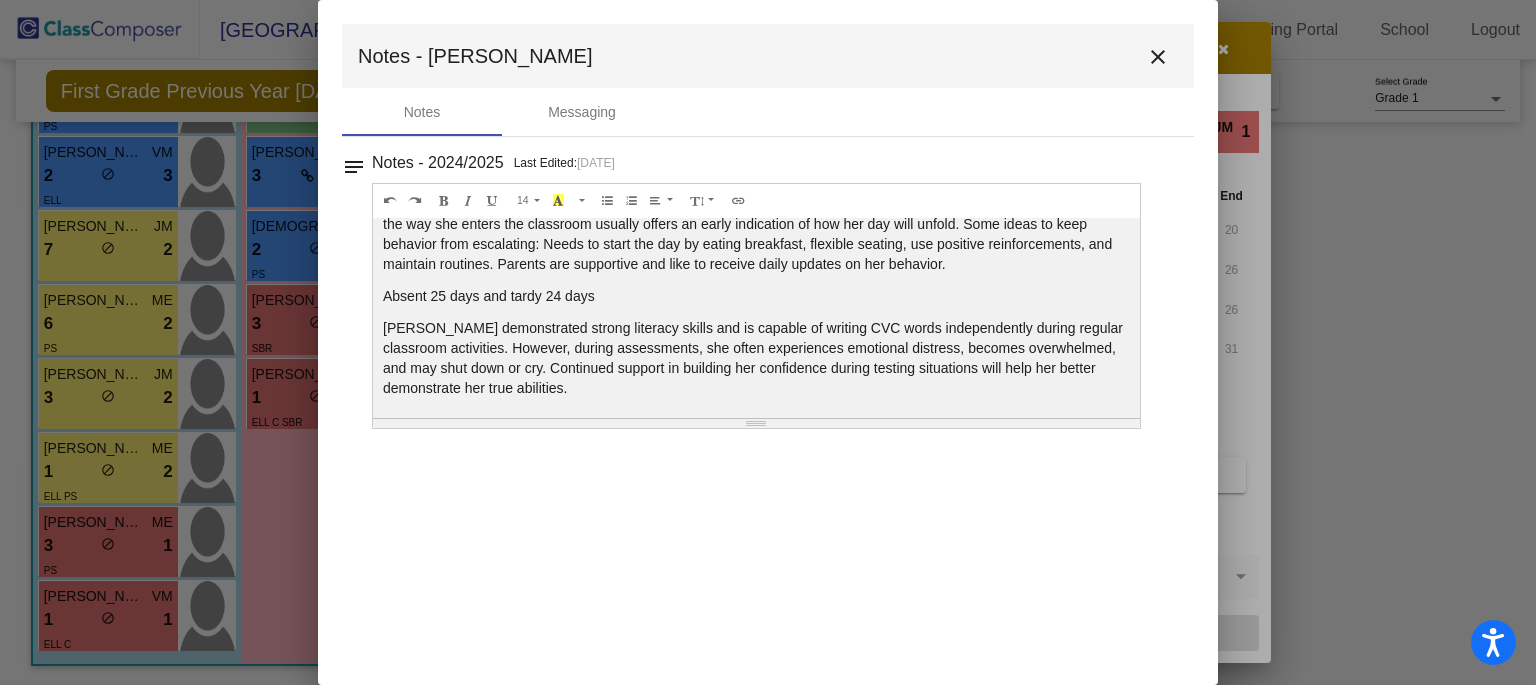 scroll, scrollTop: 88, scrollLeft: 0, axis: vertical 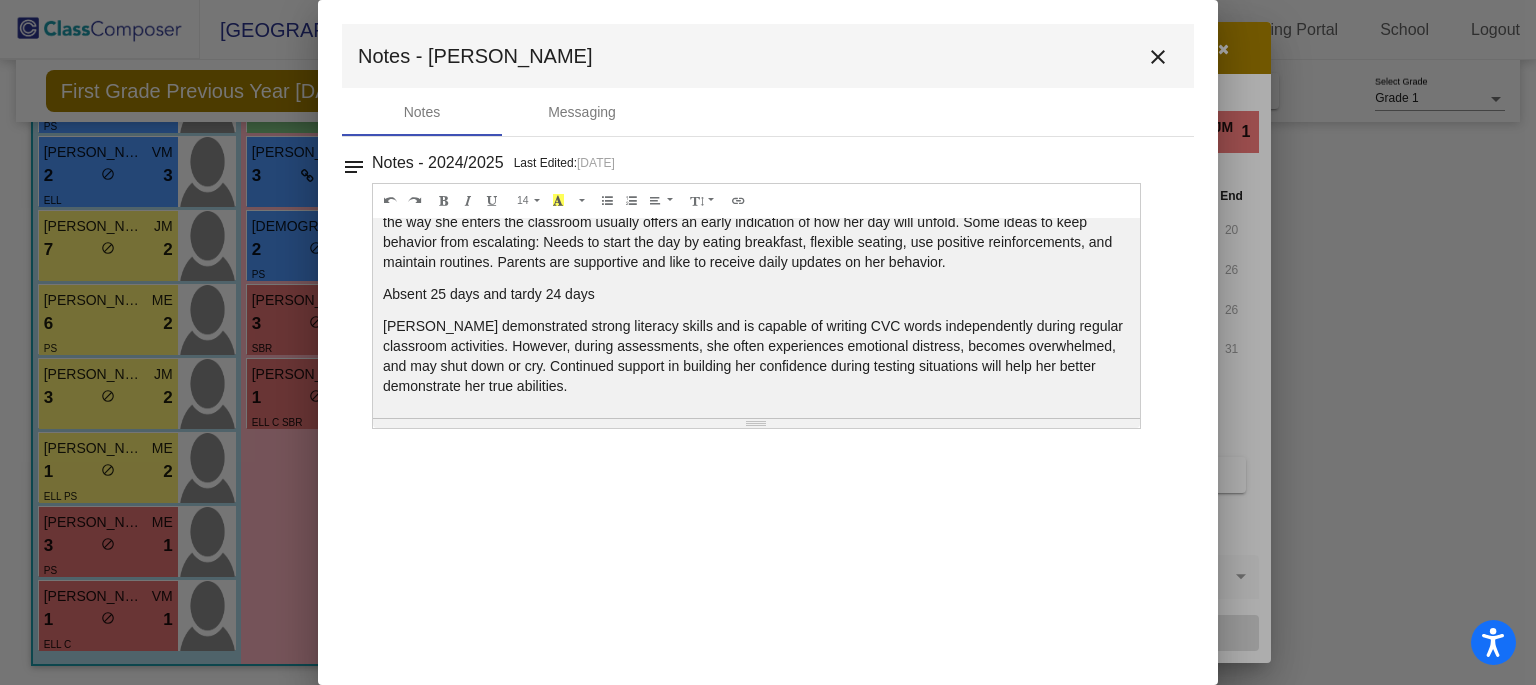 click on "close" at bounding box center (1158, 57) 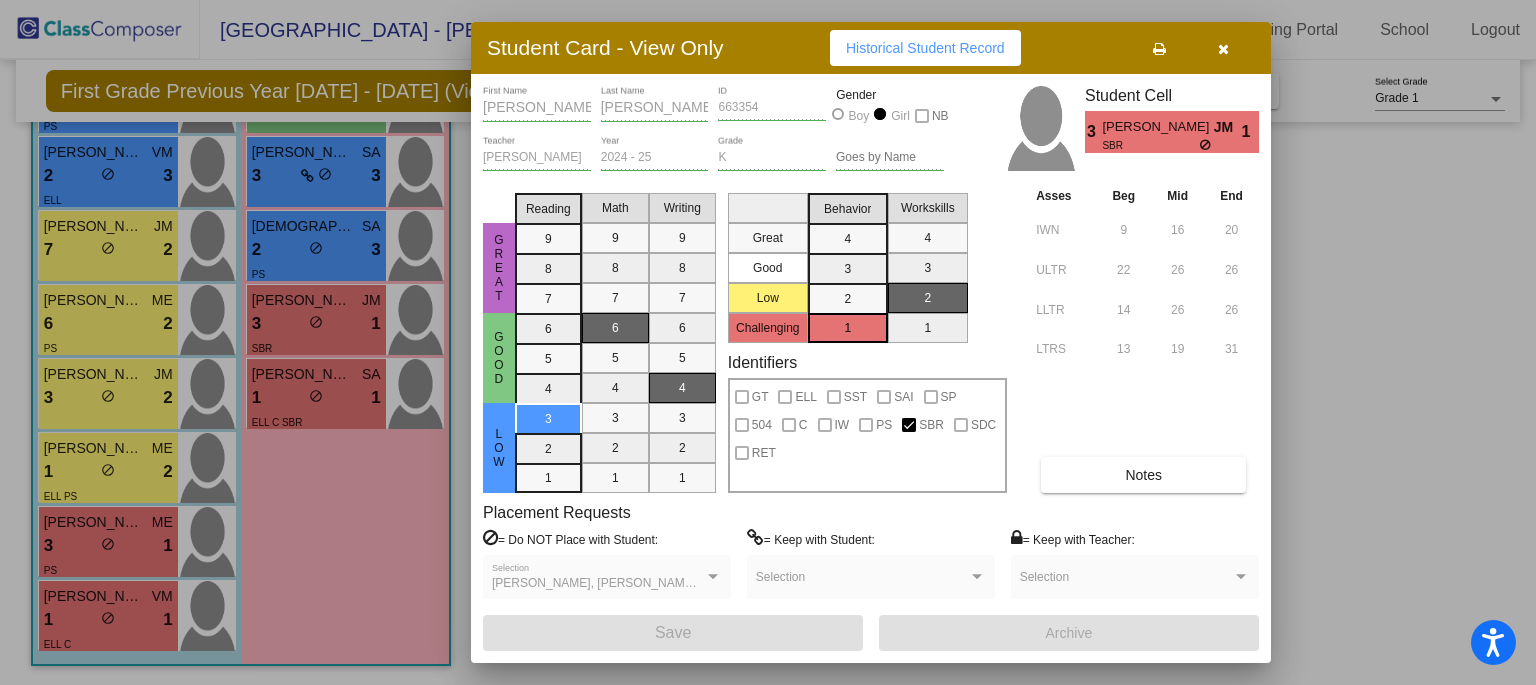 click at bounding box center (768, 342) 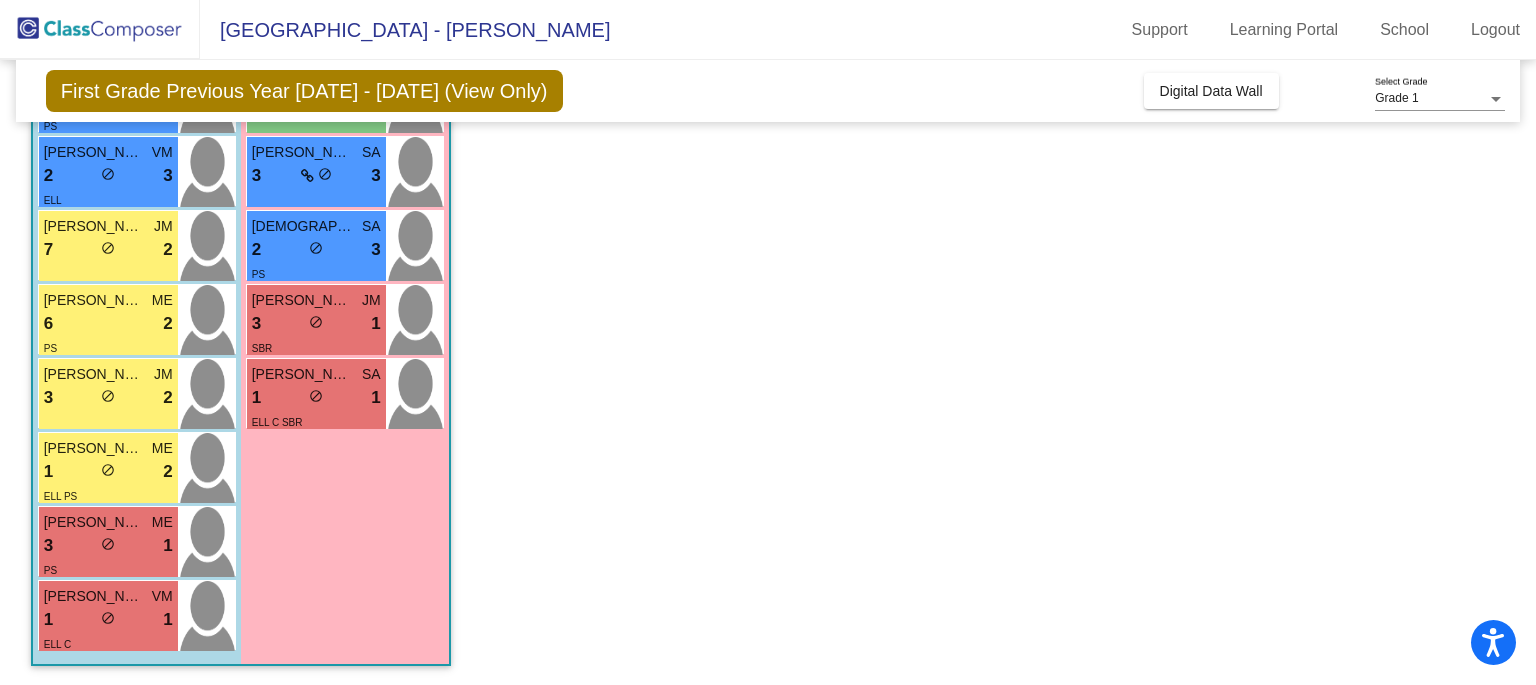 click on "1 lock do_not_disturb_alt 2" at bounding box center [108, 472] 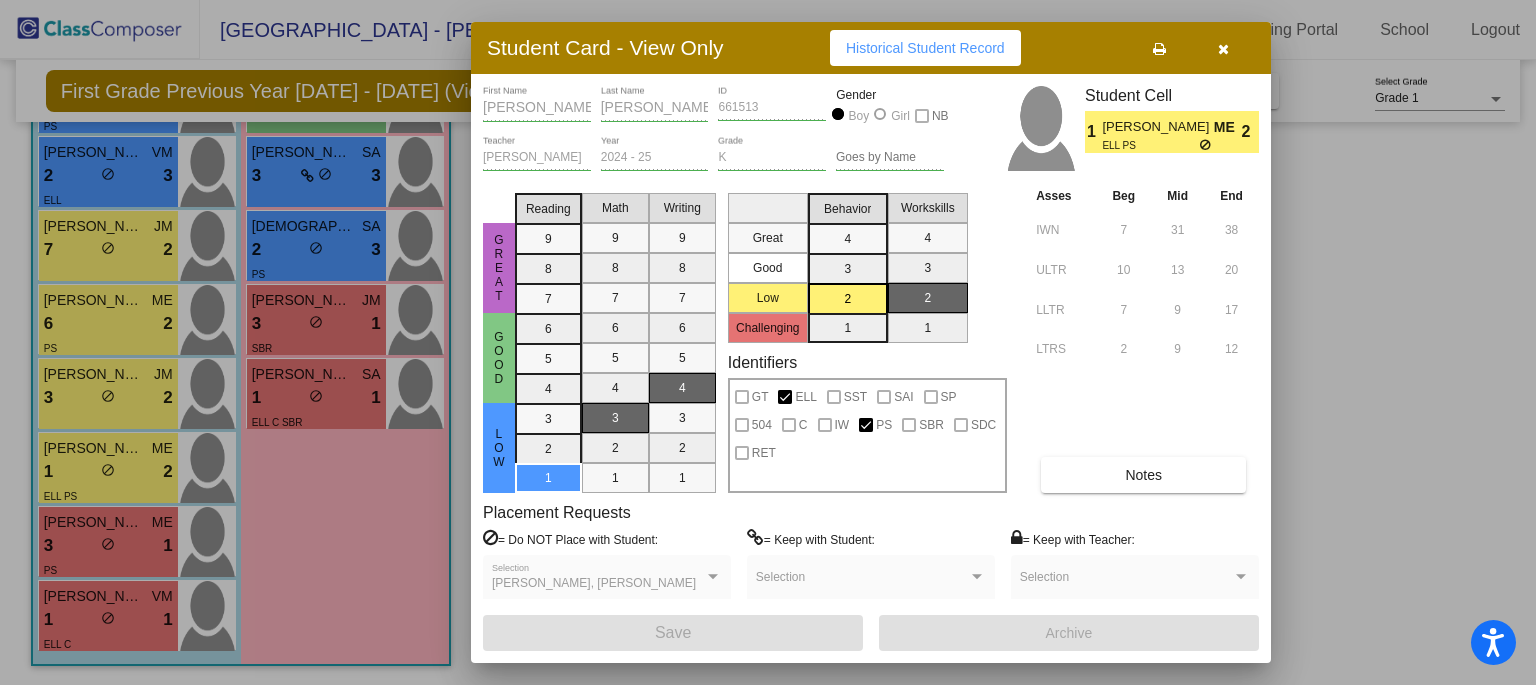 click at bounding box center [768, 342] 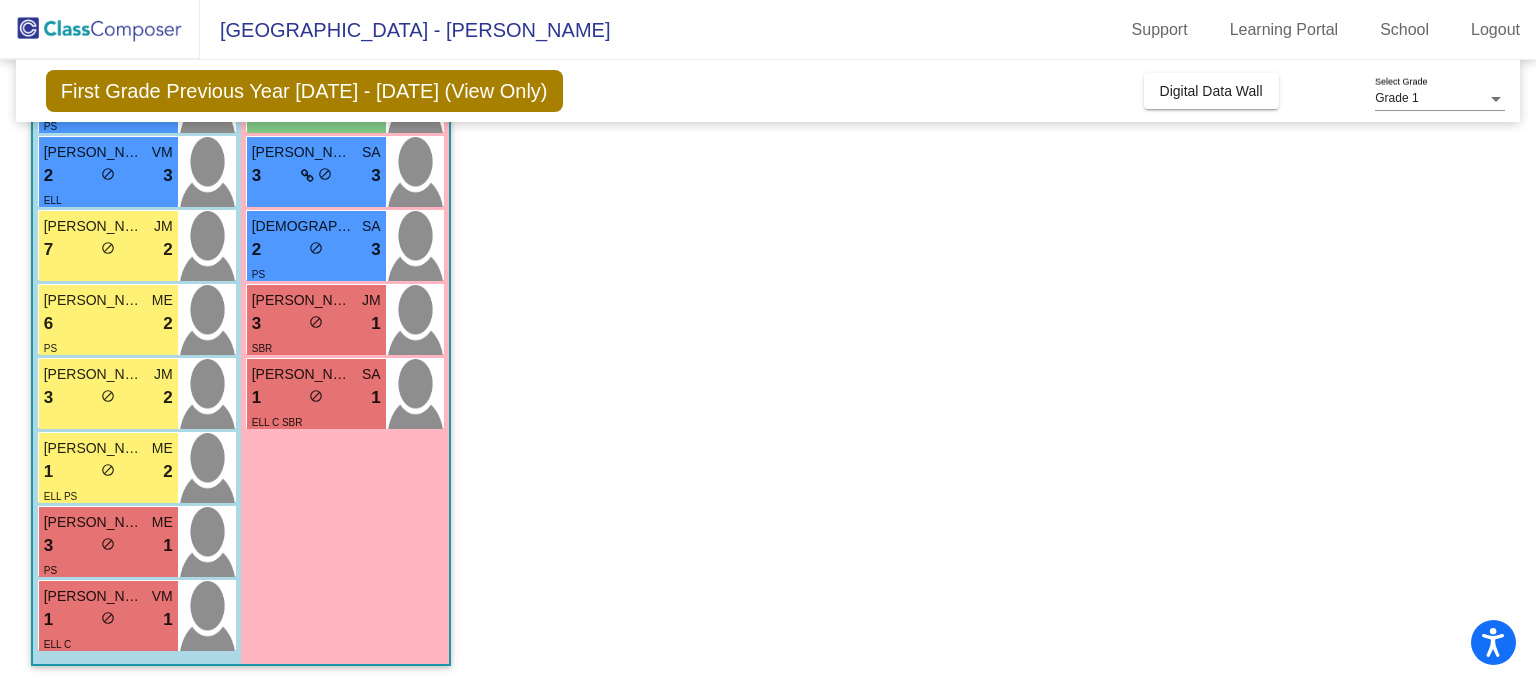 click on "do_not_disturb_alt" at bounding box center [108, 396] 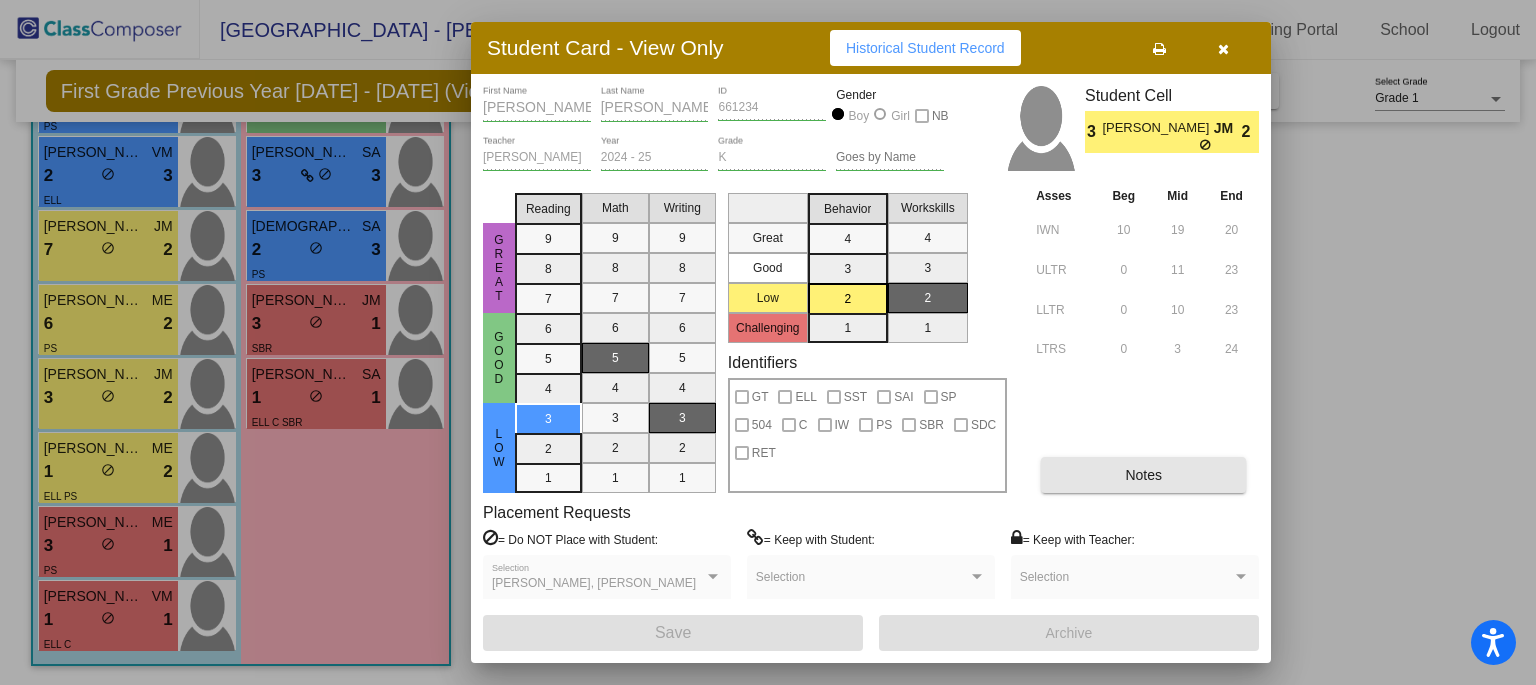 click on "Notes" at bounding box center [1143, 475] 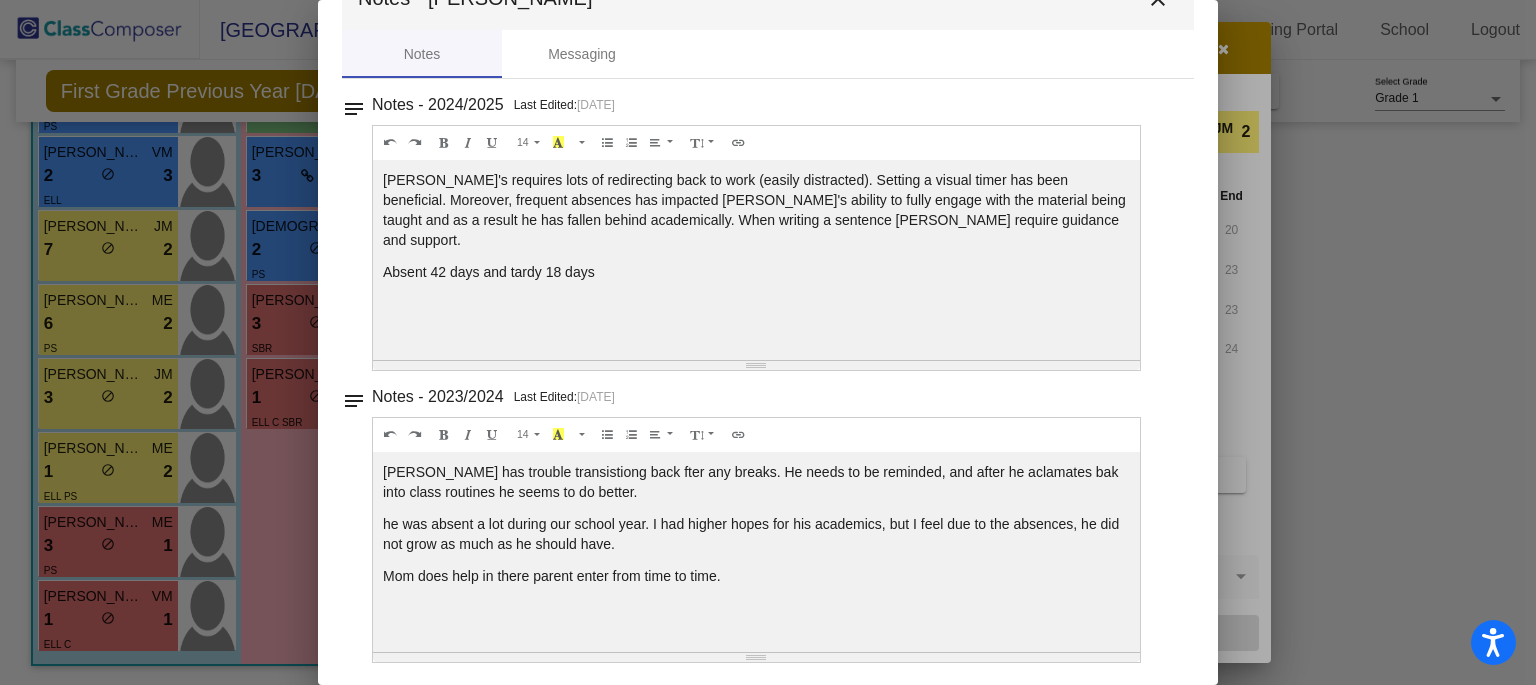 scroll, scrollTop: 0, scrollLeft: 0, axis: both 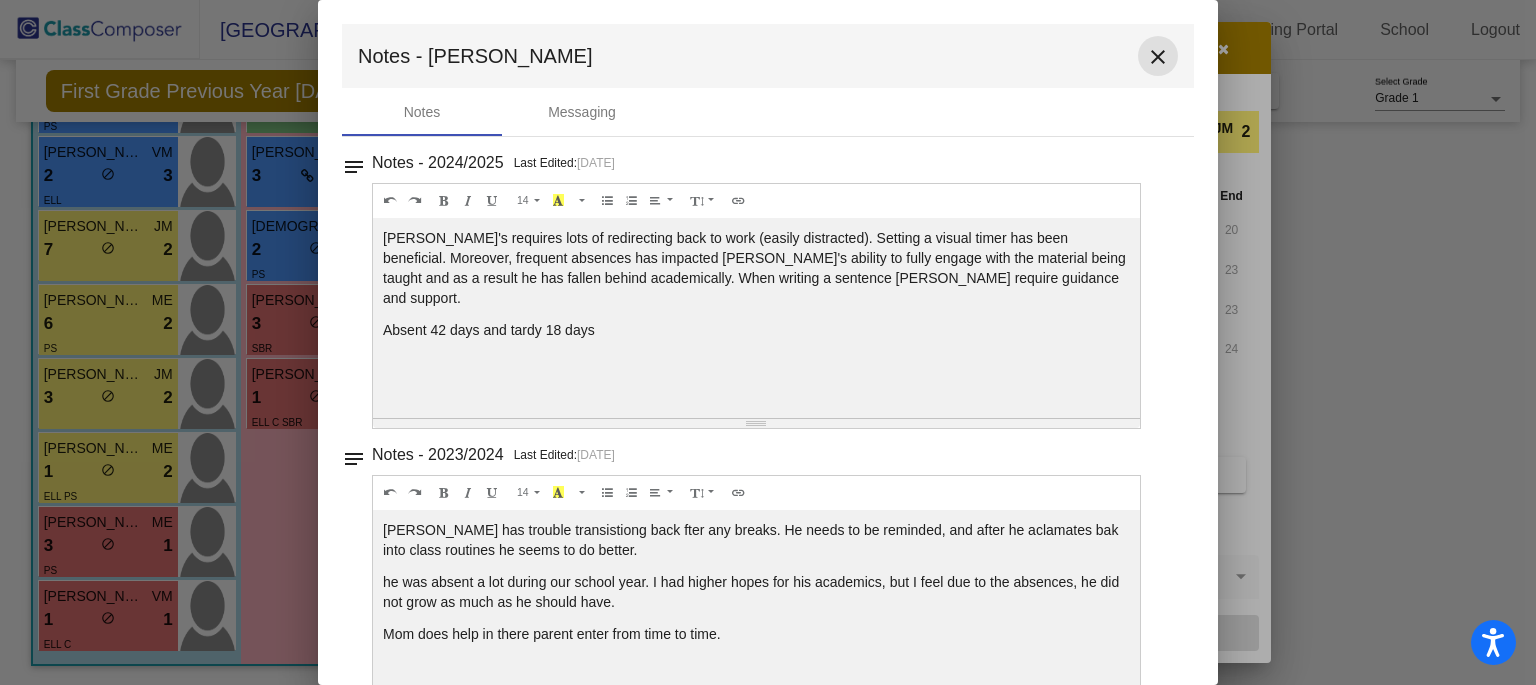 click on "close" at bounding box center [1158, 57] 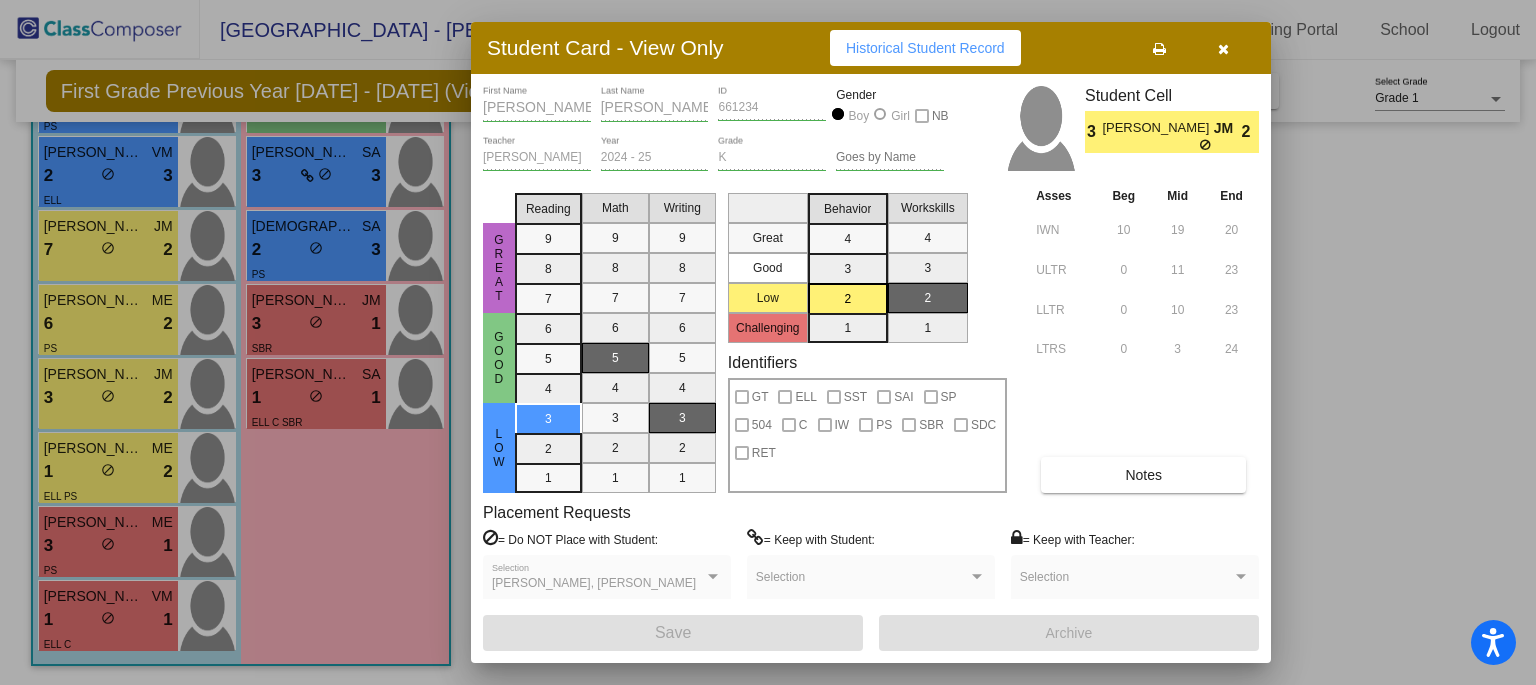 click at bounding box center (768, 342) 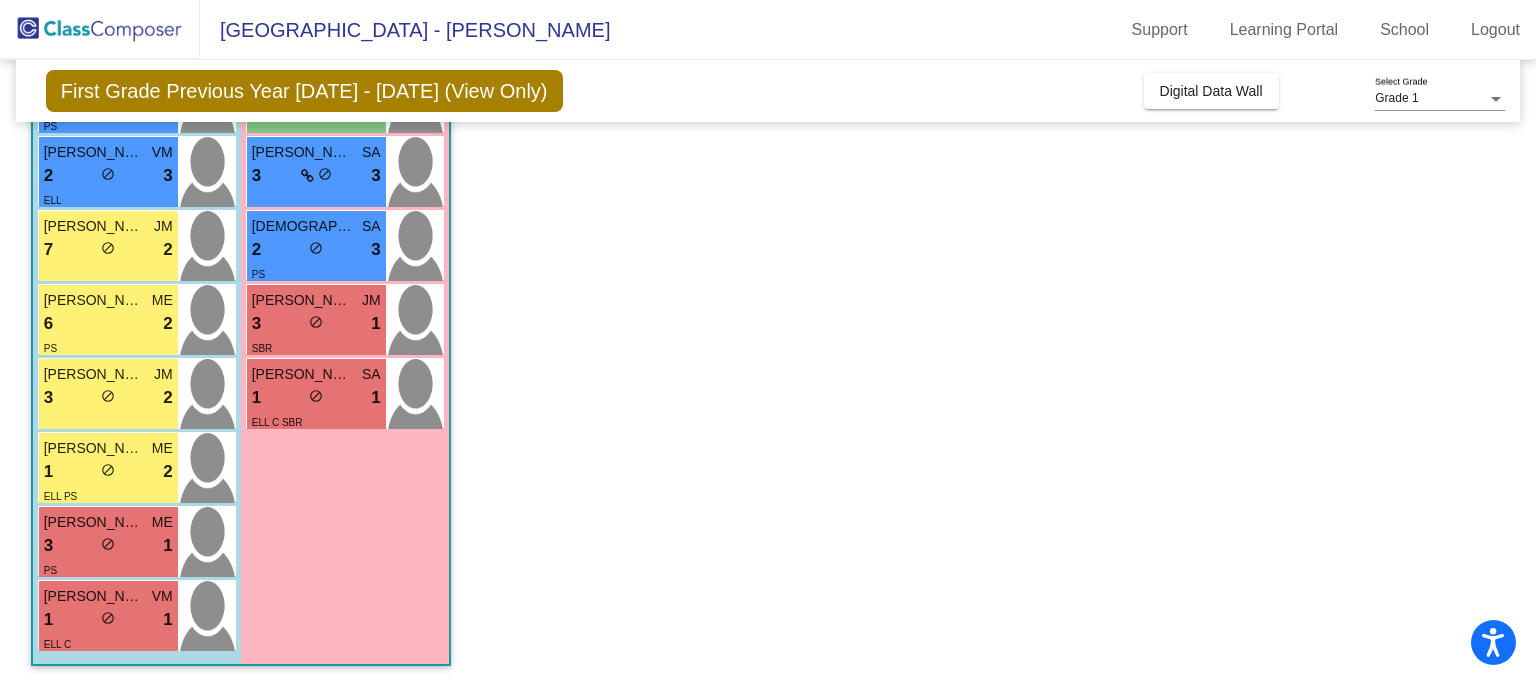 click on "6 lock do_not_disturb_alt 2" at bounding box center (108, 324) 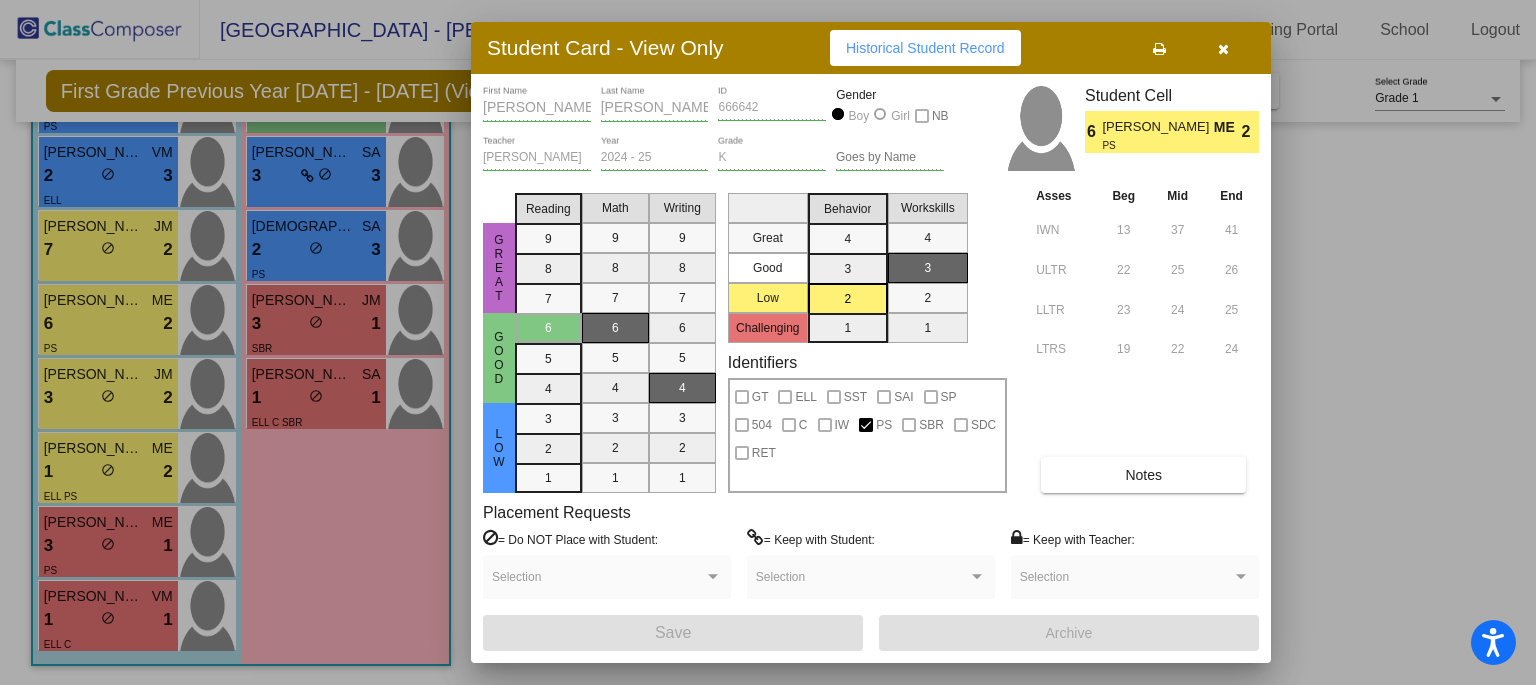 click on "Notes" at bounding box center (1143, 475) 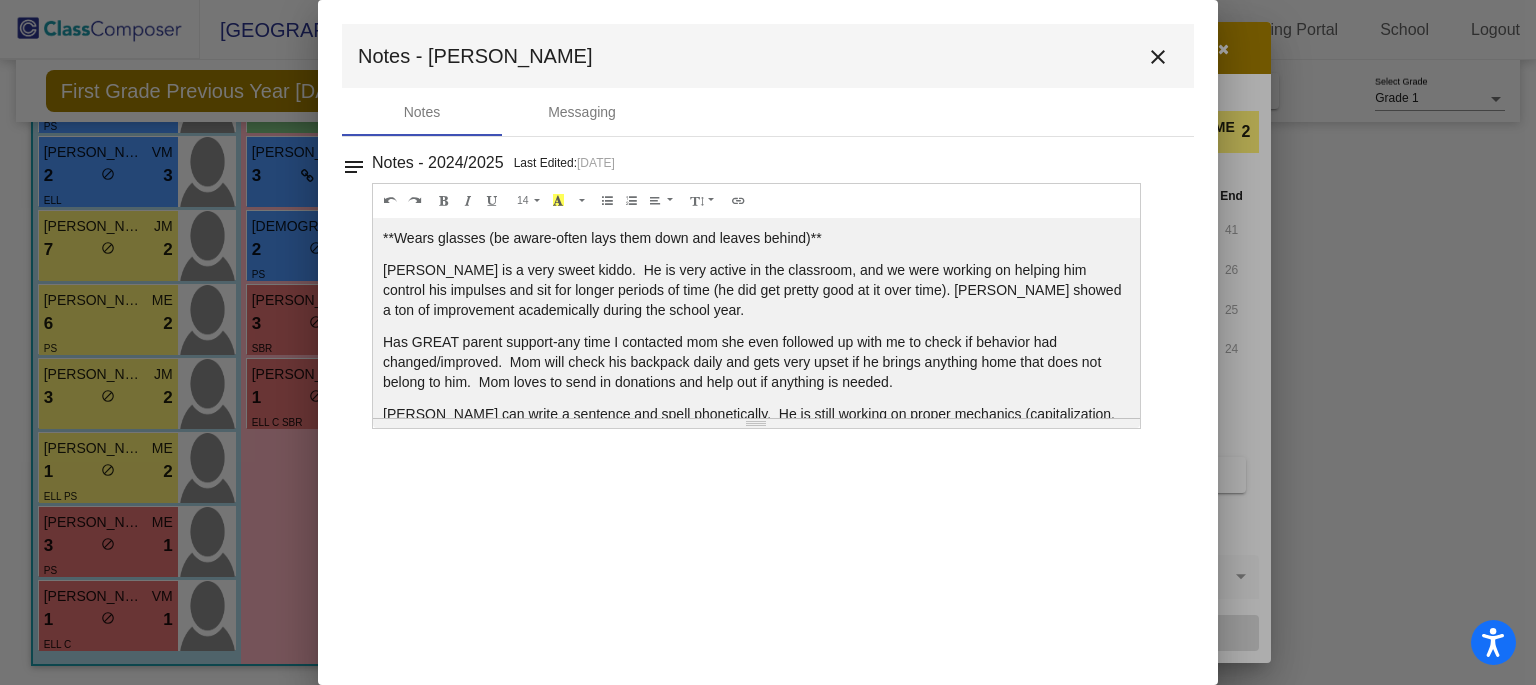 scroll, scrollTop: 48, scrollLeft: 0, axis: vertical 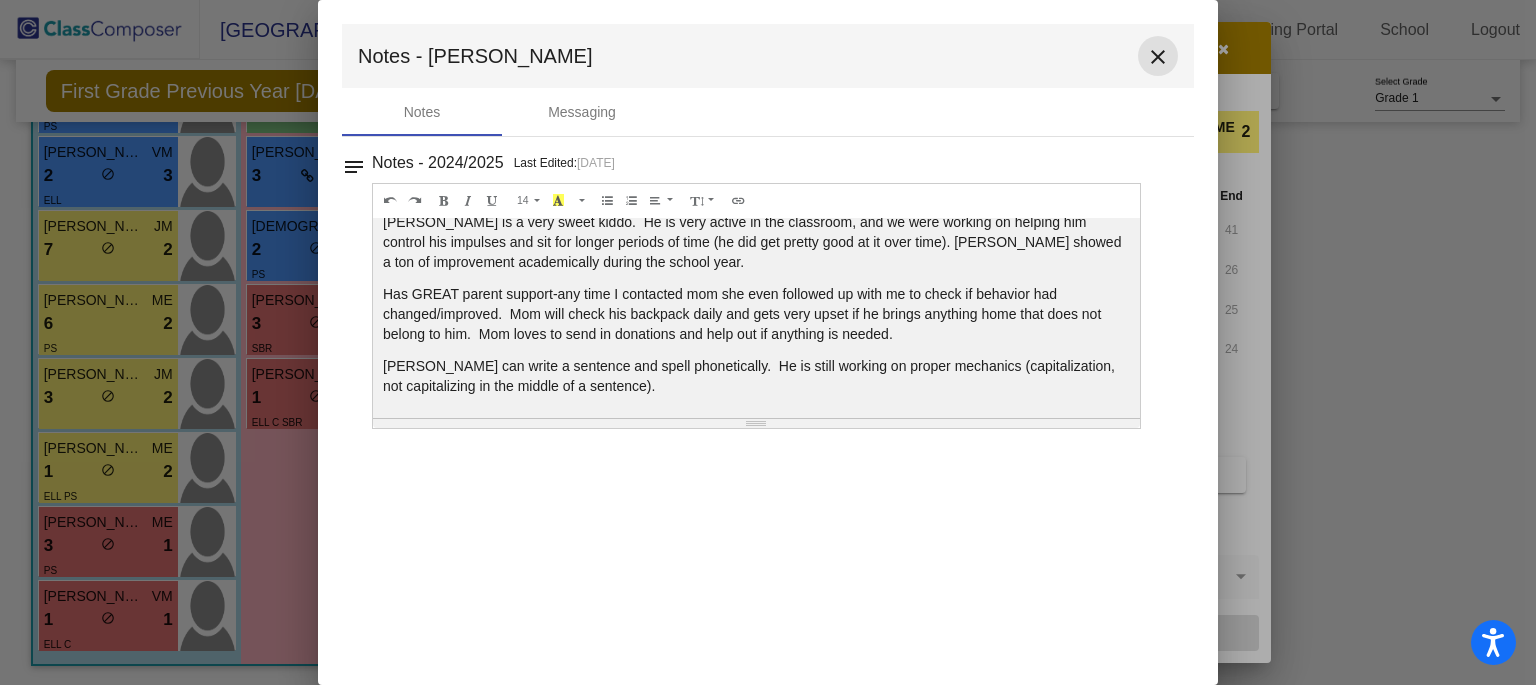 click on "close" at bounding box center (1158, 57) 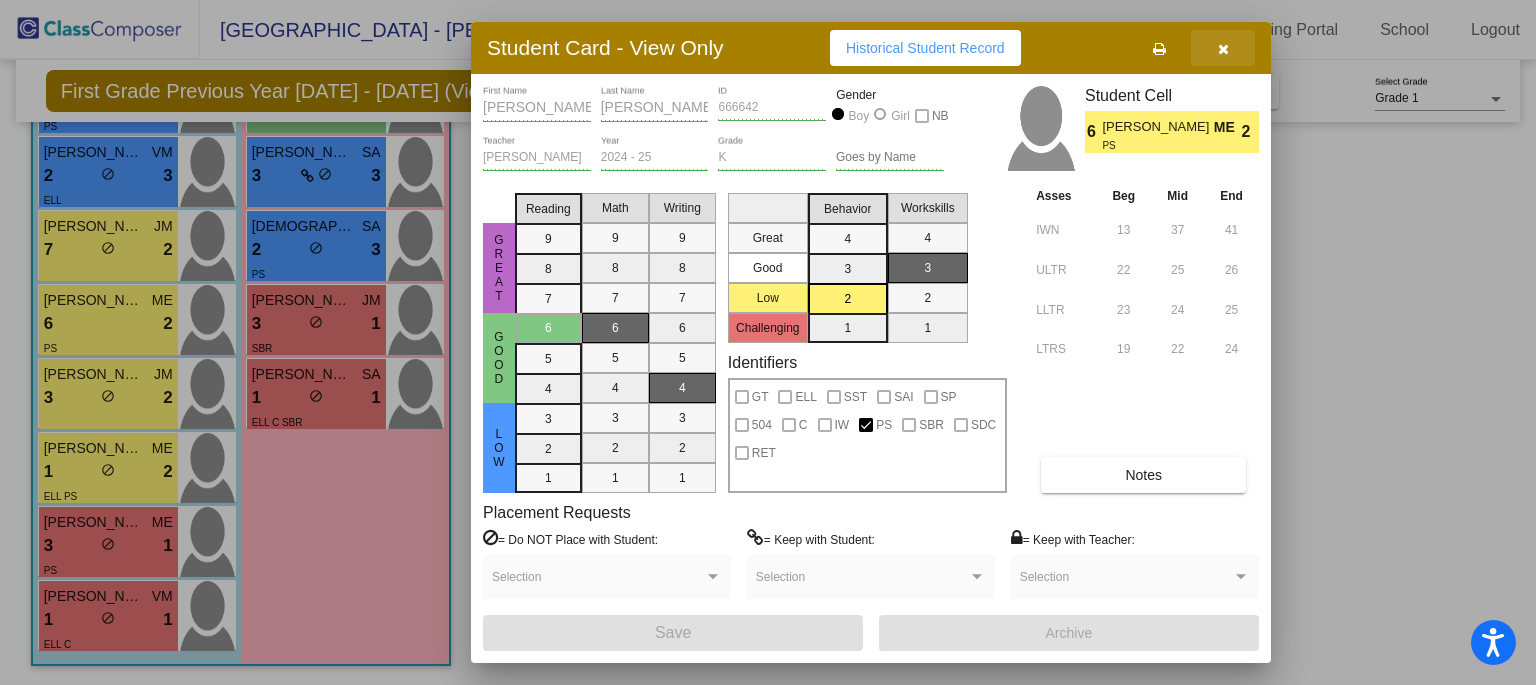 click at bounding box center (1223, 48) 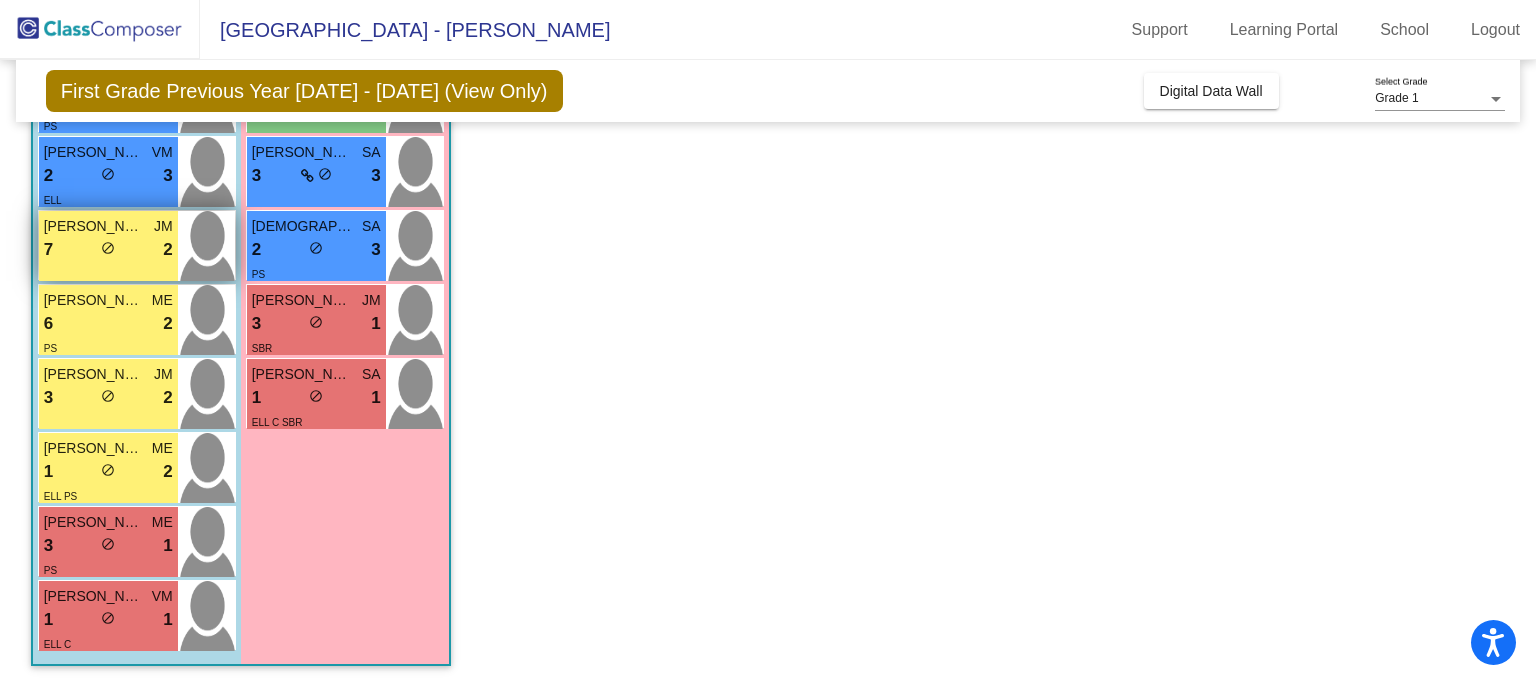 click on "7 lock do_not_disturb_alt 2" at bounding box center (108, 250) 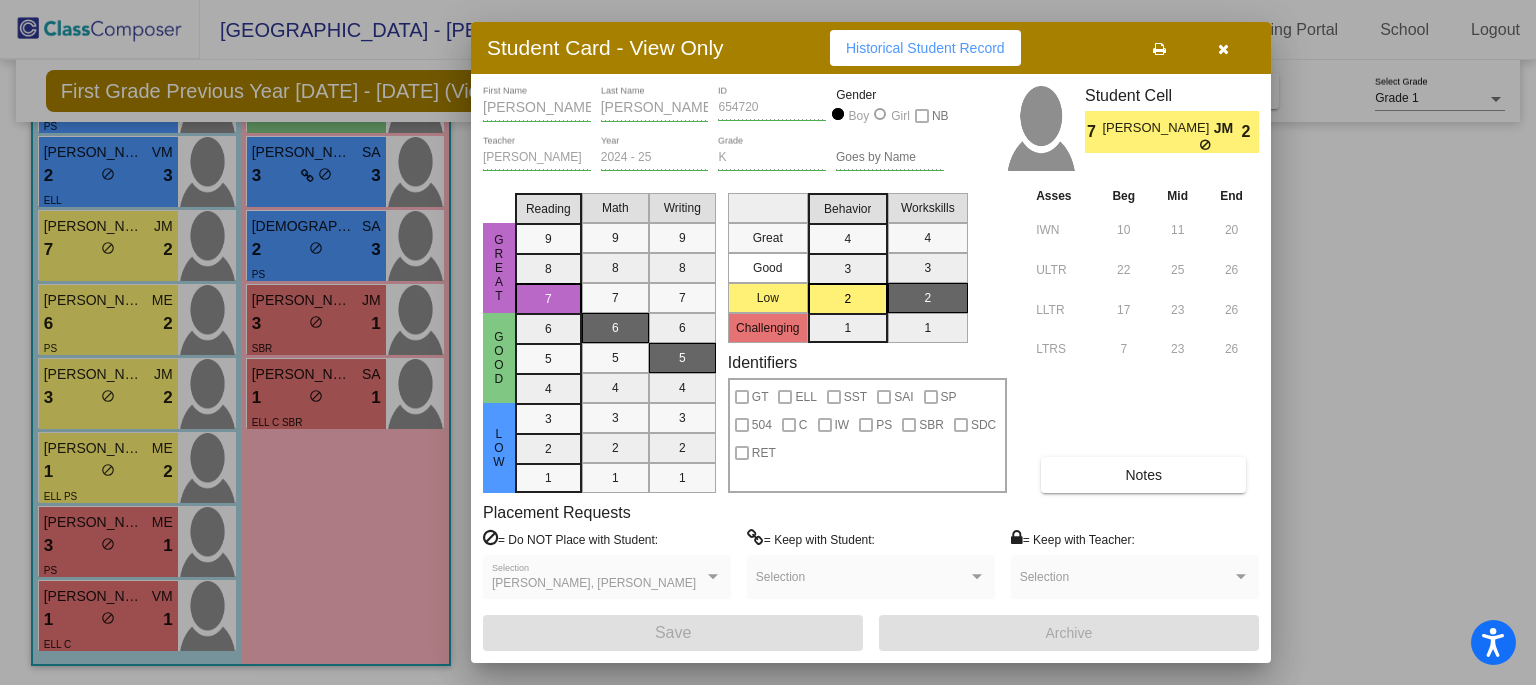click on "Notes" at bounding box center (1143, 475) 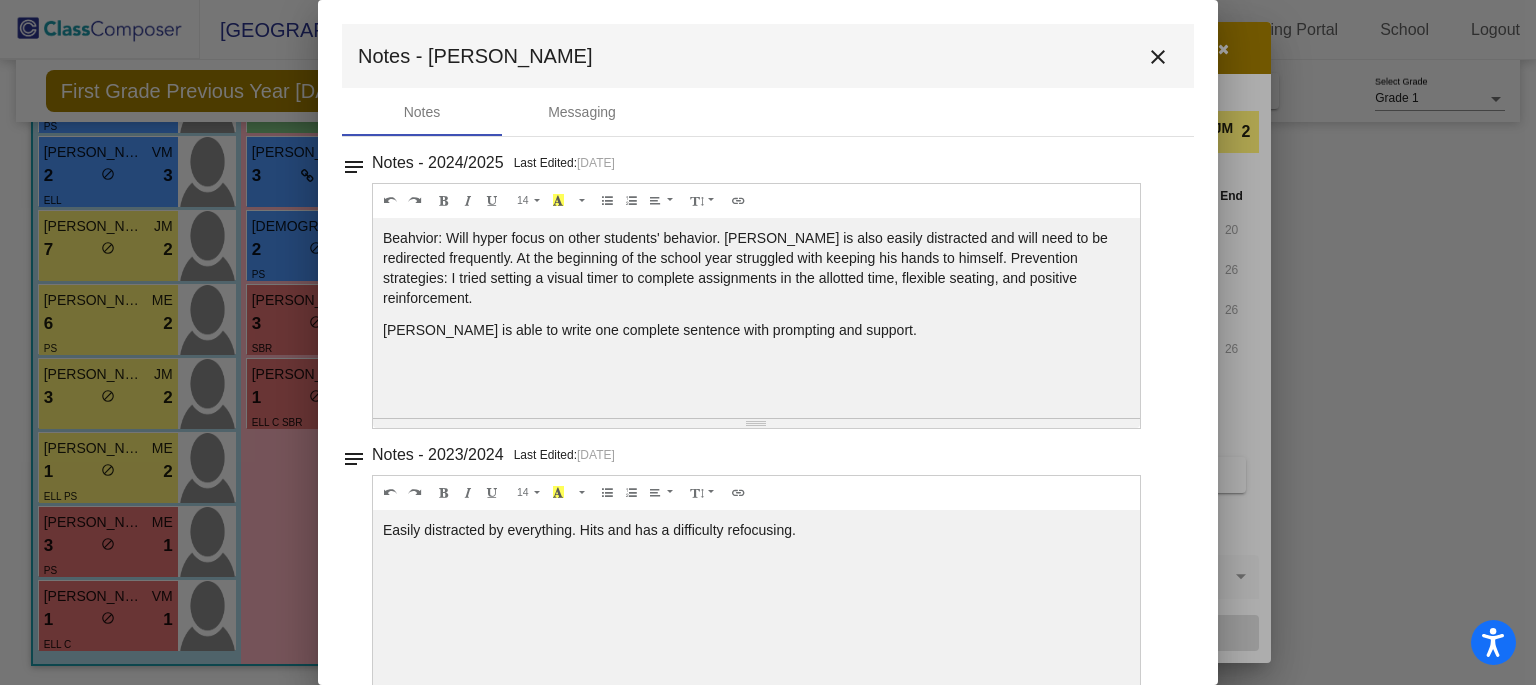 click on "close" at bounding box center [1158, 57] 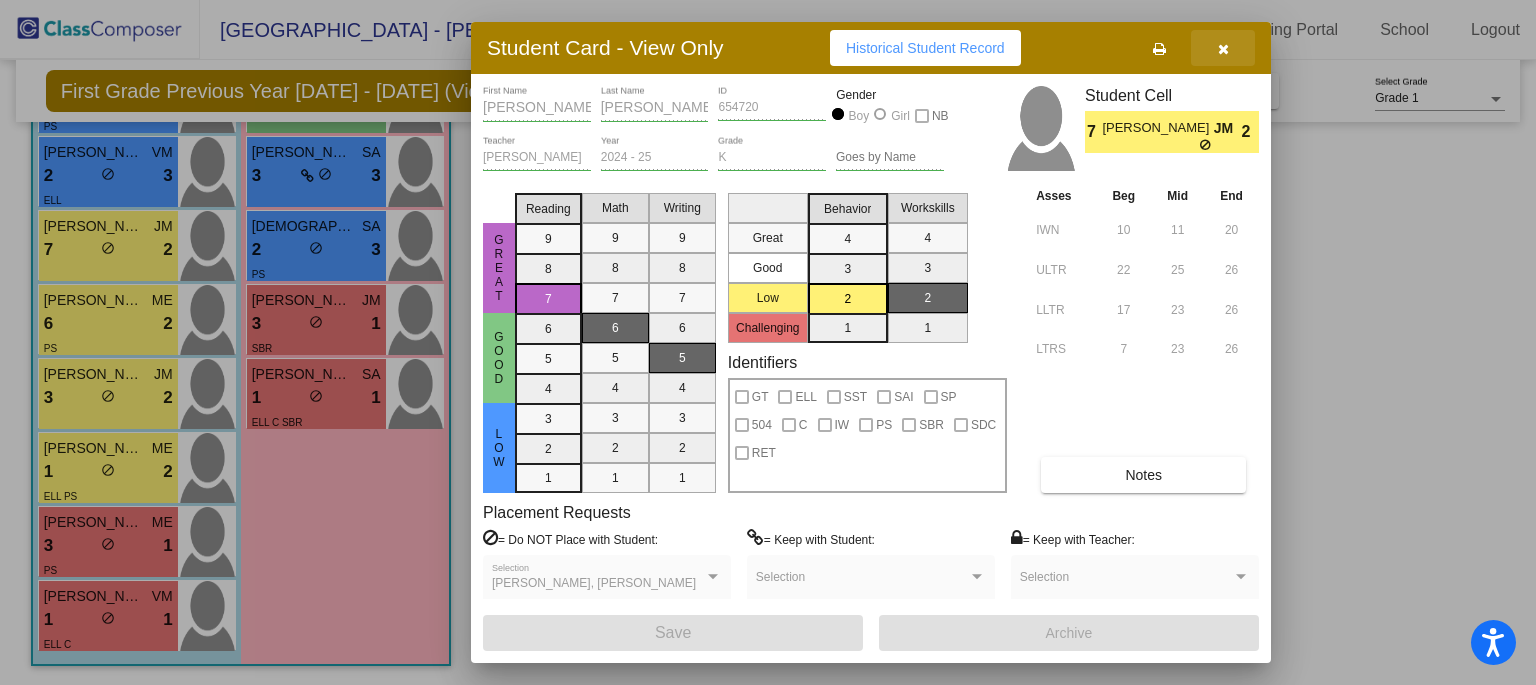 click at bounding box center (1223, 49) 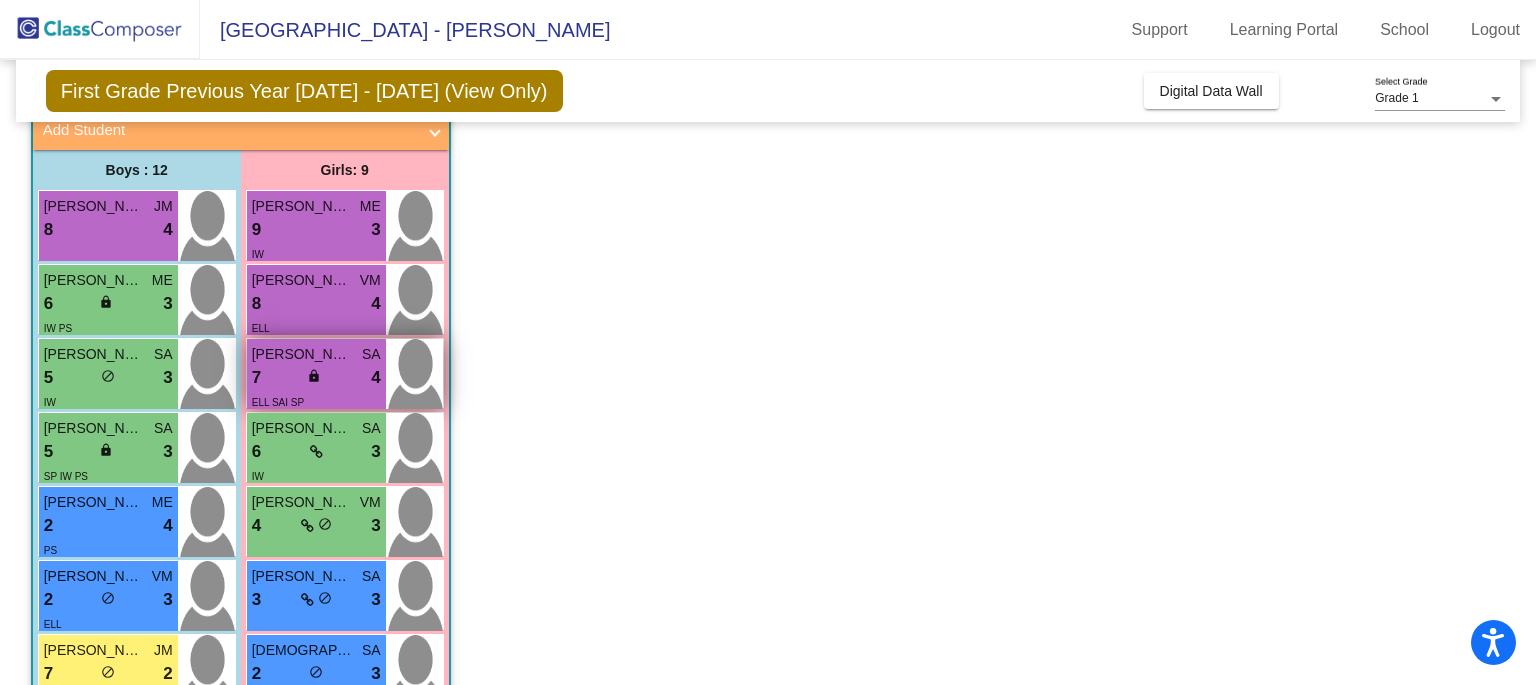 scroll, scrollTop: 130, scrollLeft: 0, axis: vertical 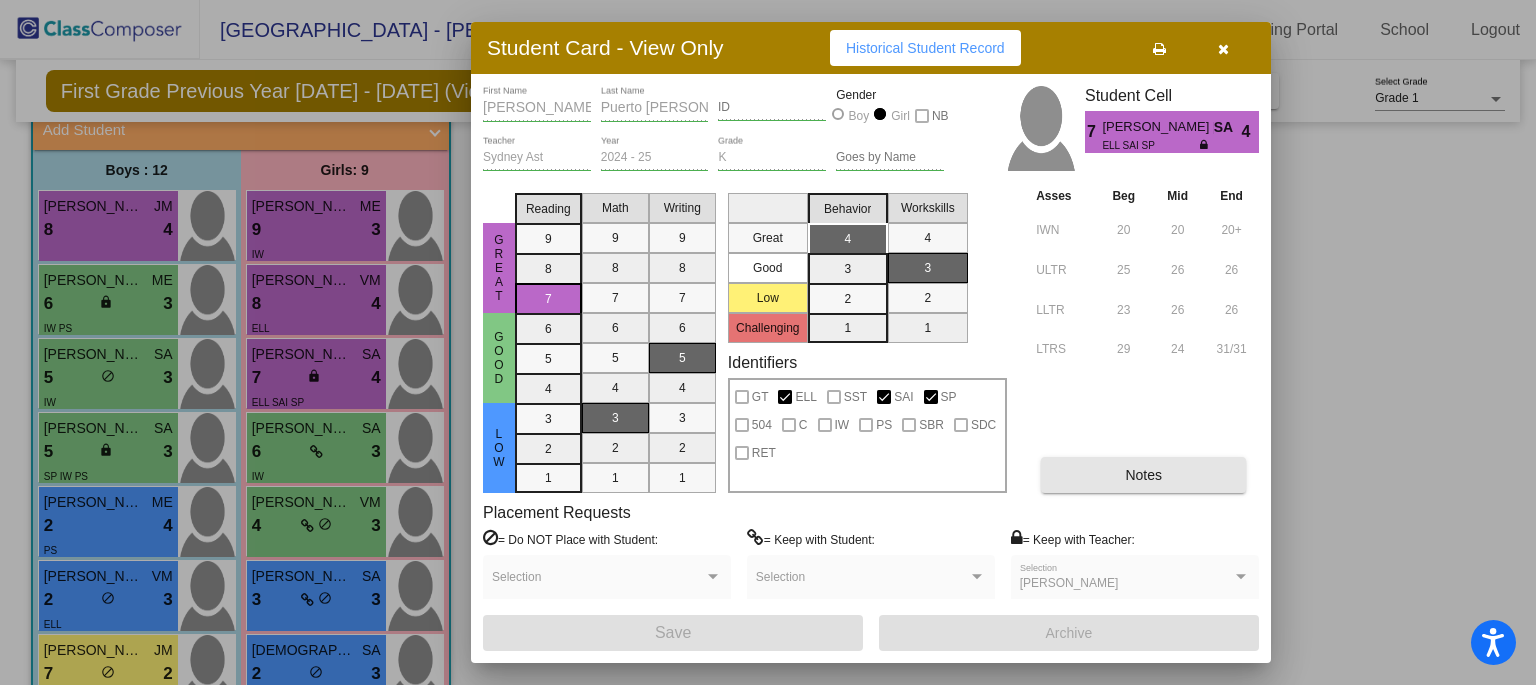 click on "Notes" at bounding box center [1143, 475] 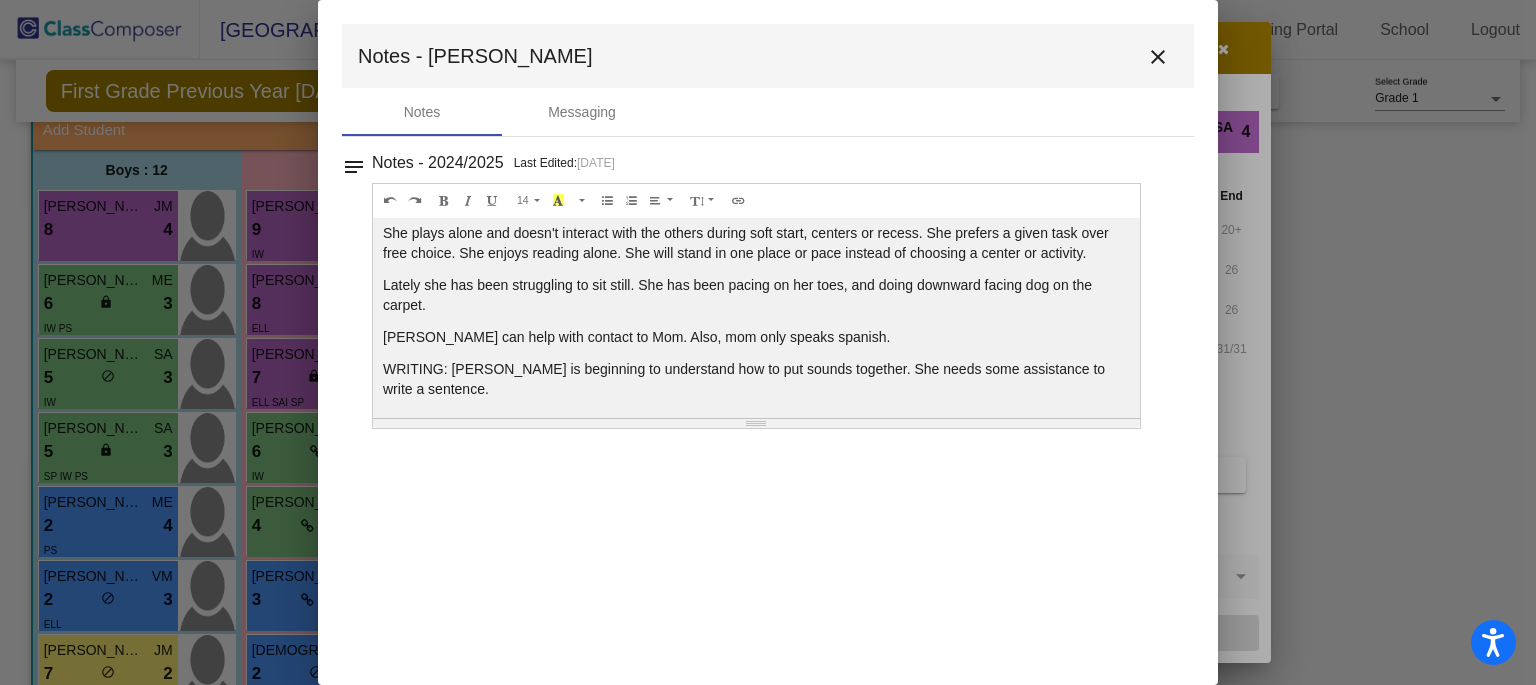 scroll, scrollTop: 152, scrollLeft: 0, axis: vertical 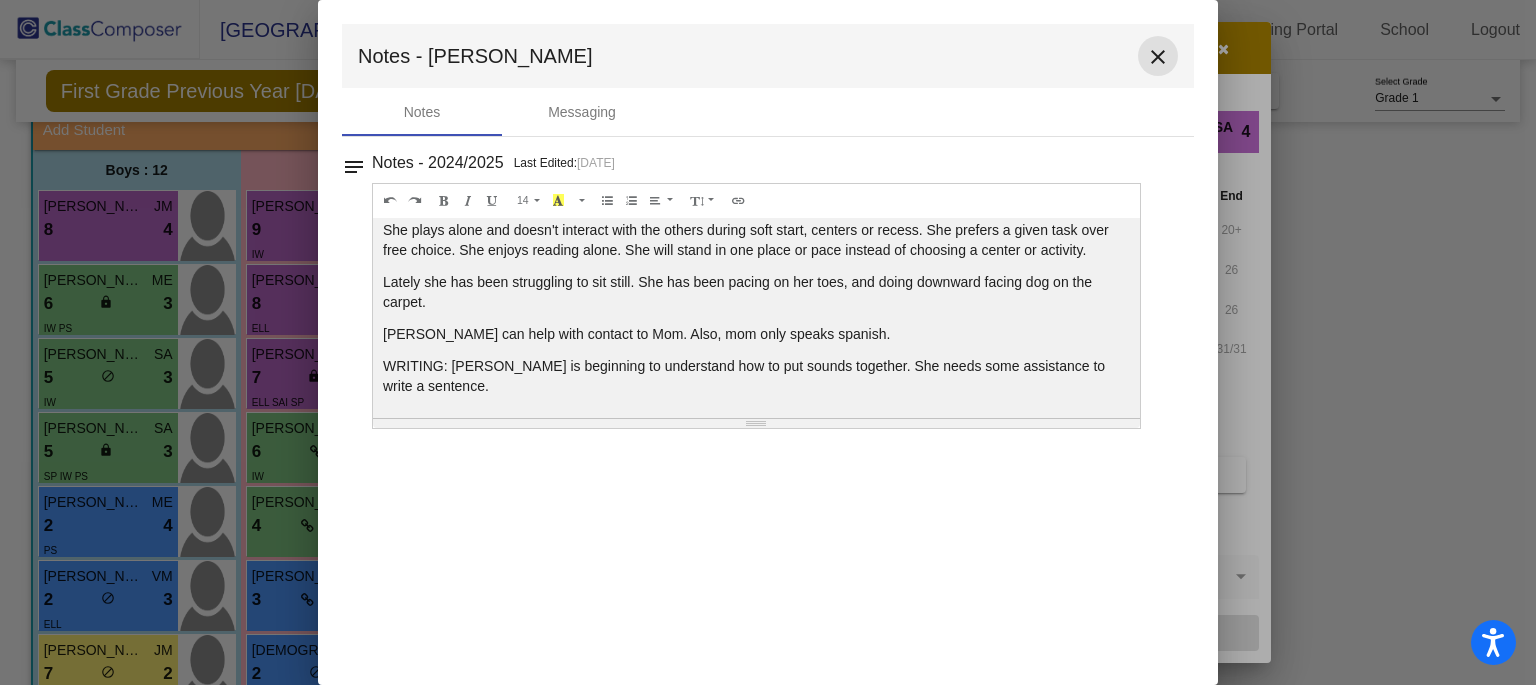 drag, startPoint x: 1158, startPoint y: 51, endPoint x: 1144, endPoint y: 53, distance: 14.142136 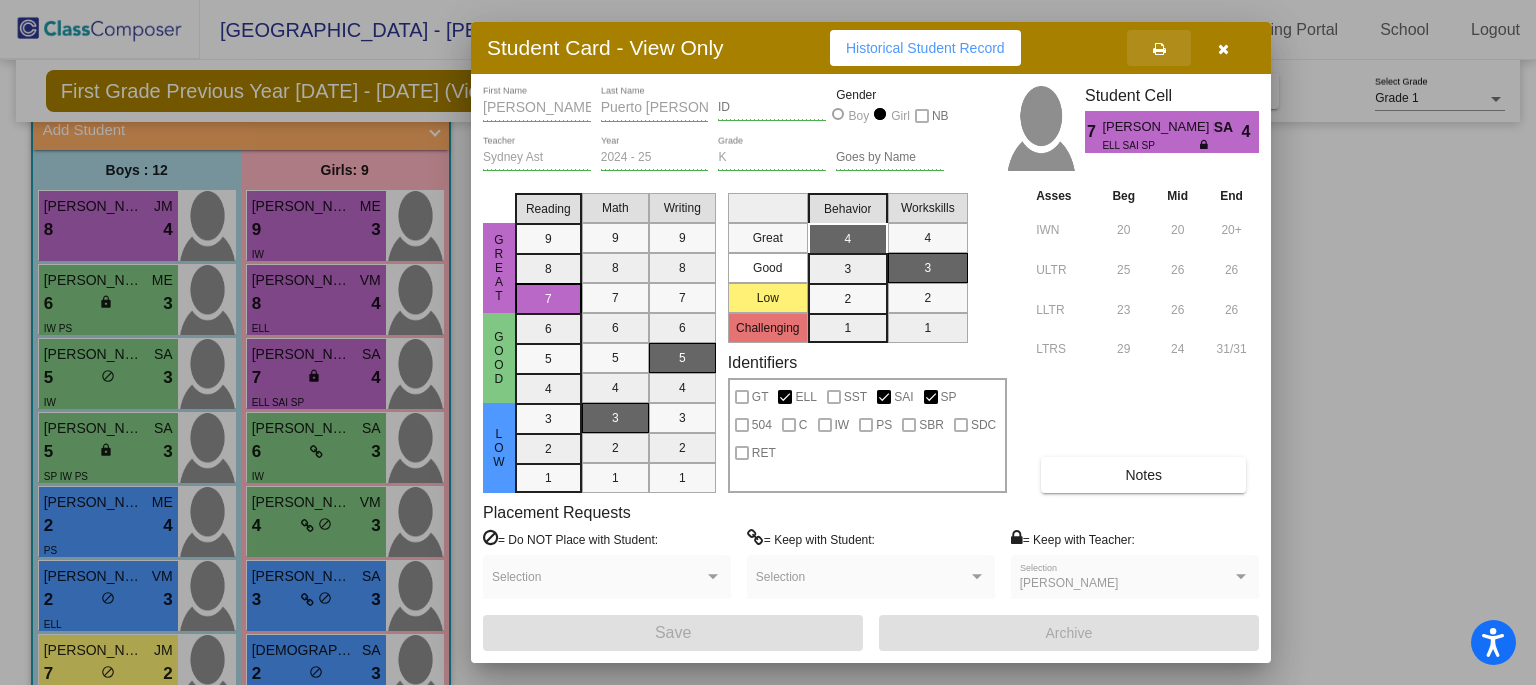 click at bounding box center (1159, 48) 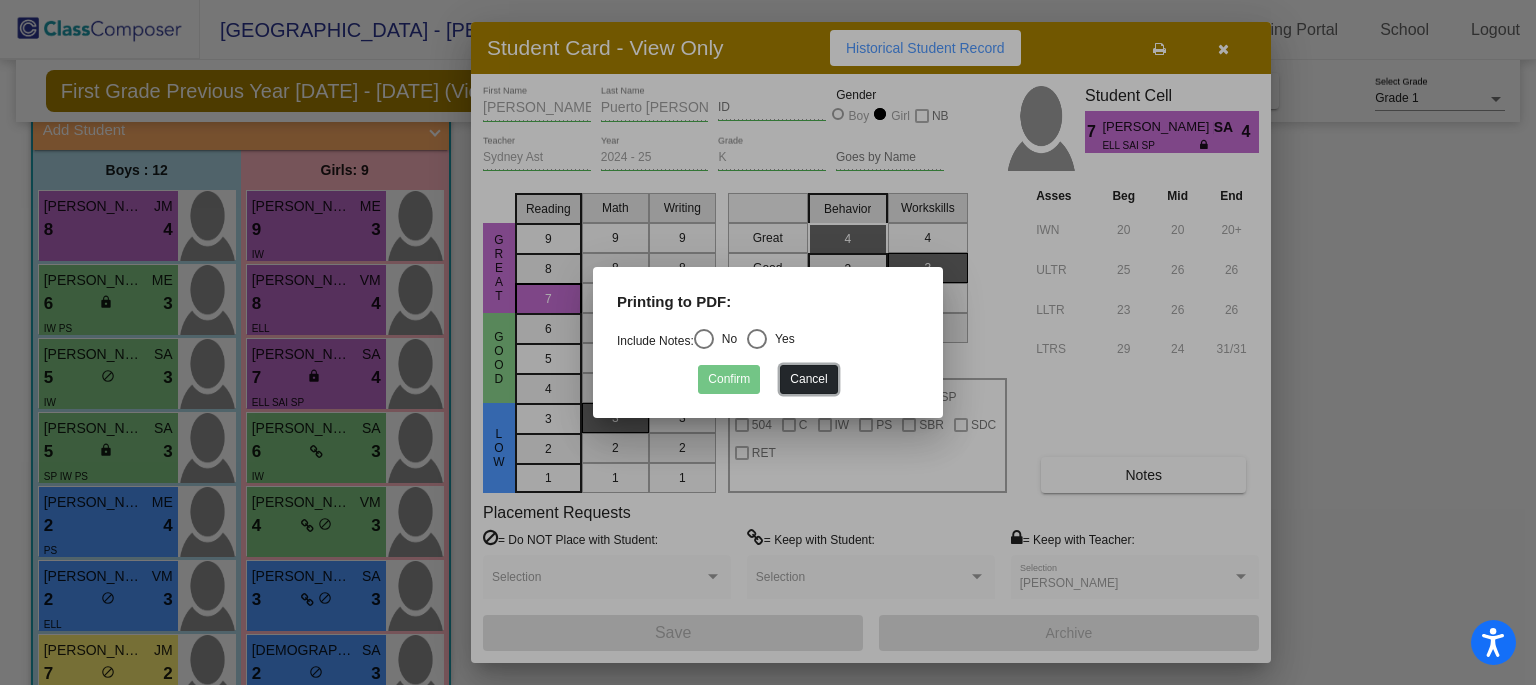 click on "Cancel" at bounding box center (808, 379) 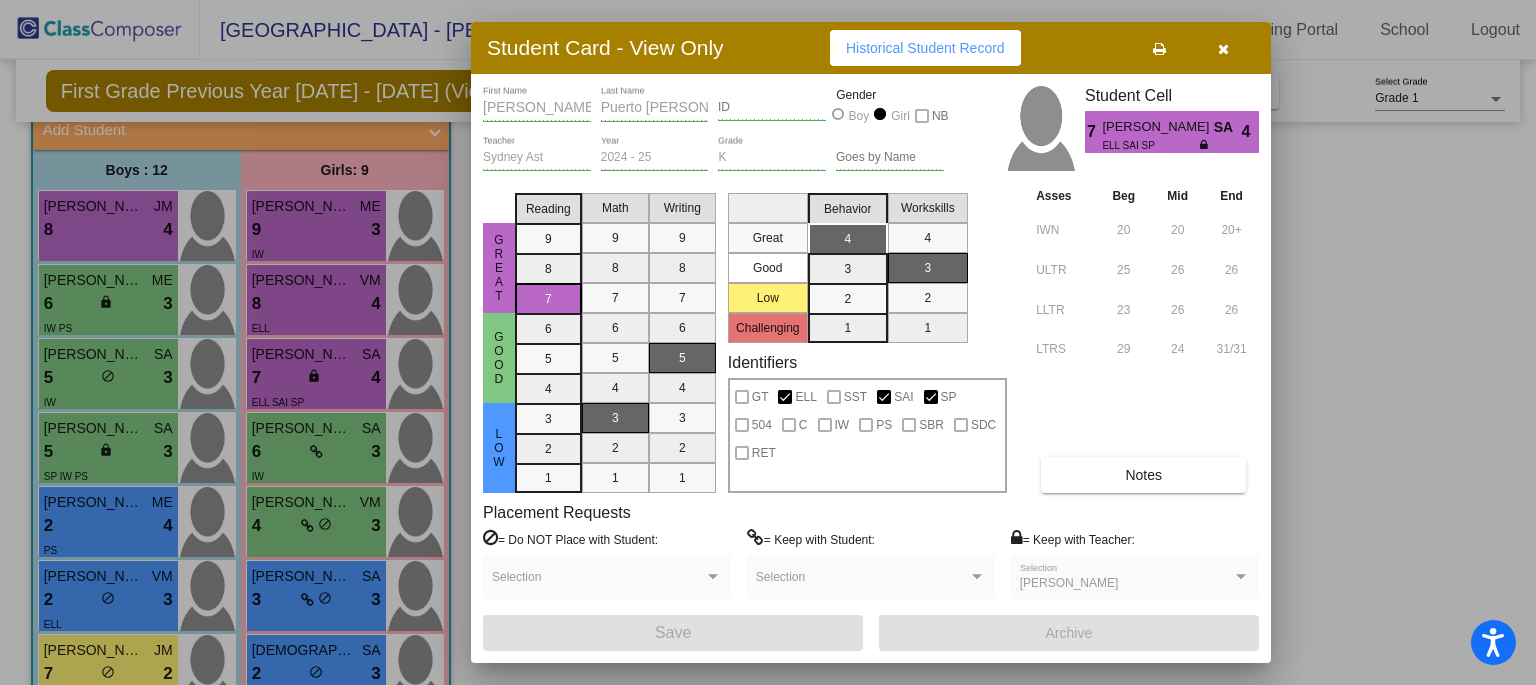 click at bounding box center [768, 342] 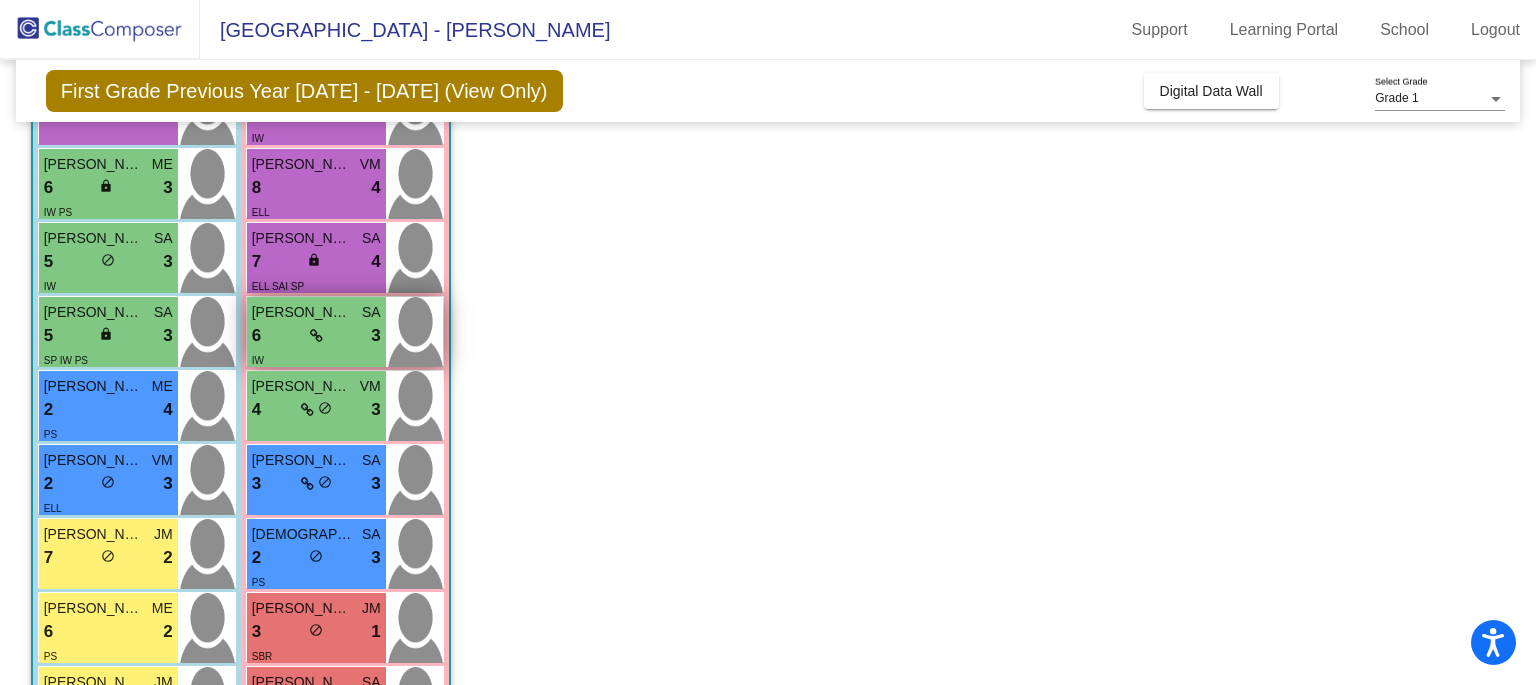 scroll, scrollTop: 248, scrollLeft: 0, axis: vertical 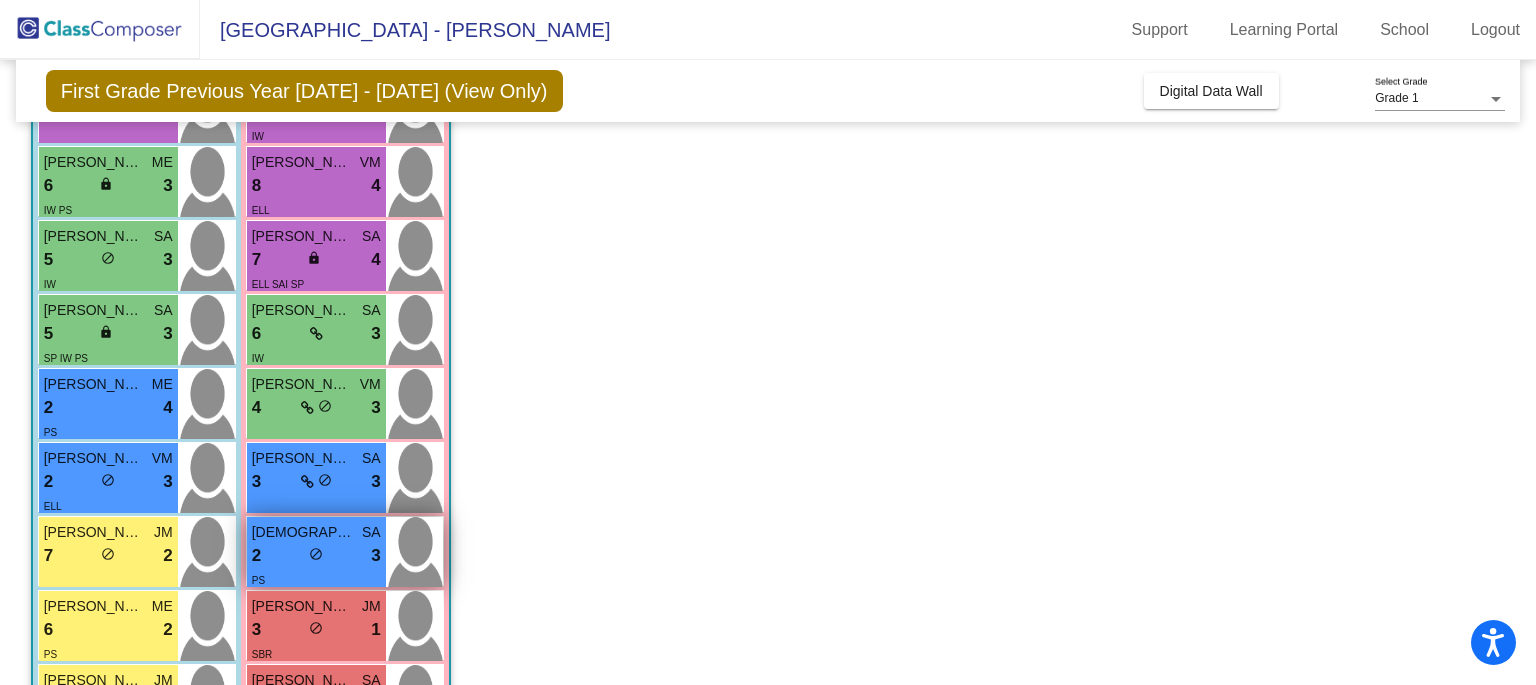 click on "PS" at bounding box center (316, 579) 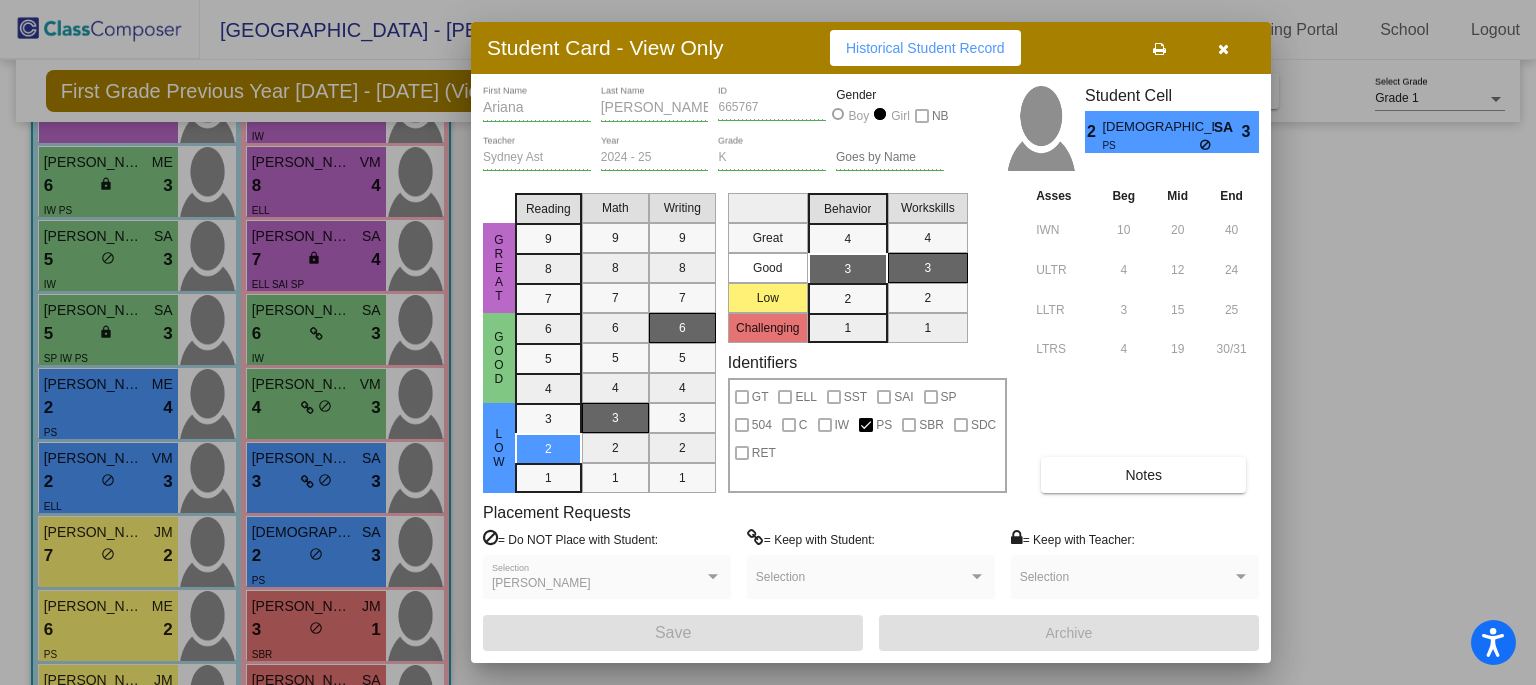 click on "Notes" at bounding box center (1143, 475) 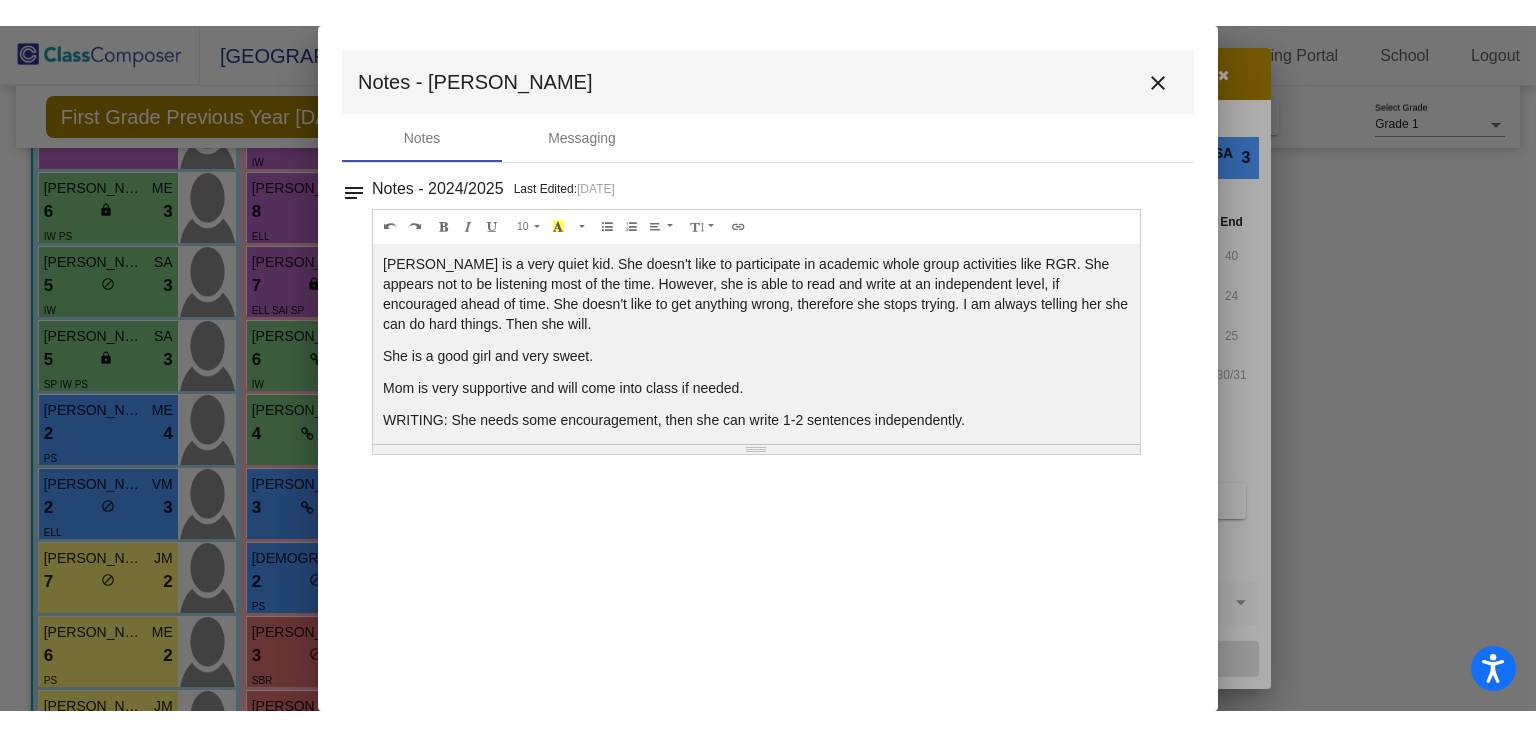 scroll, scrollTop: 8, scrollLeft: 0, axis: vertical 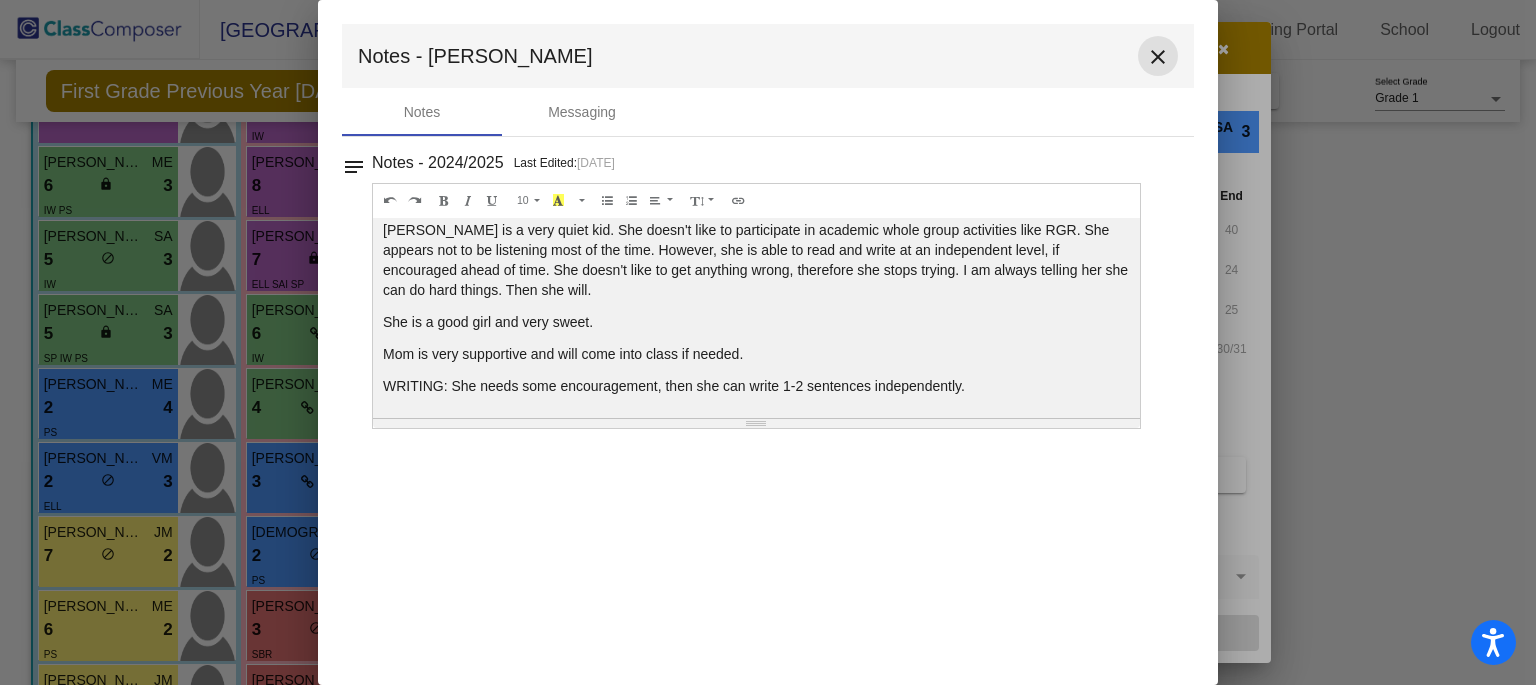 click on "close" at bounding box center [1158, 57] 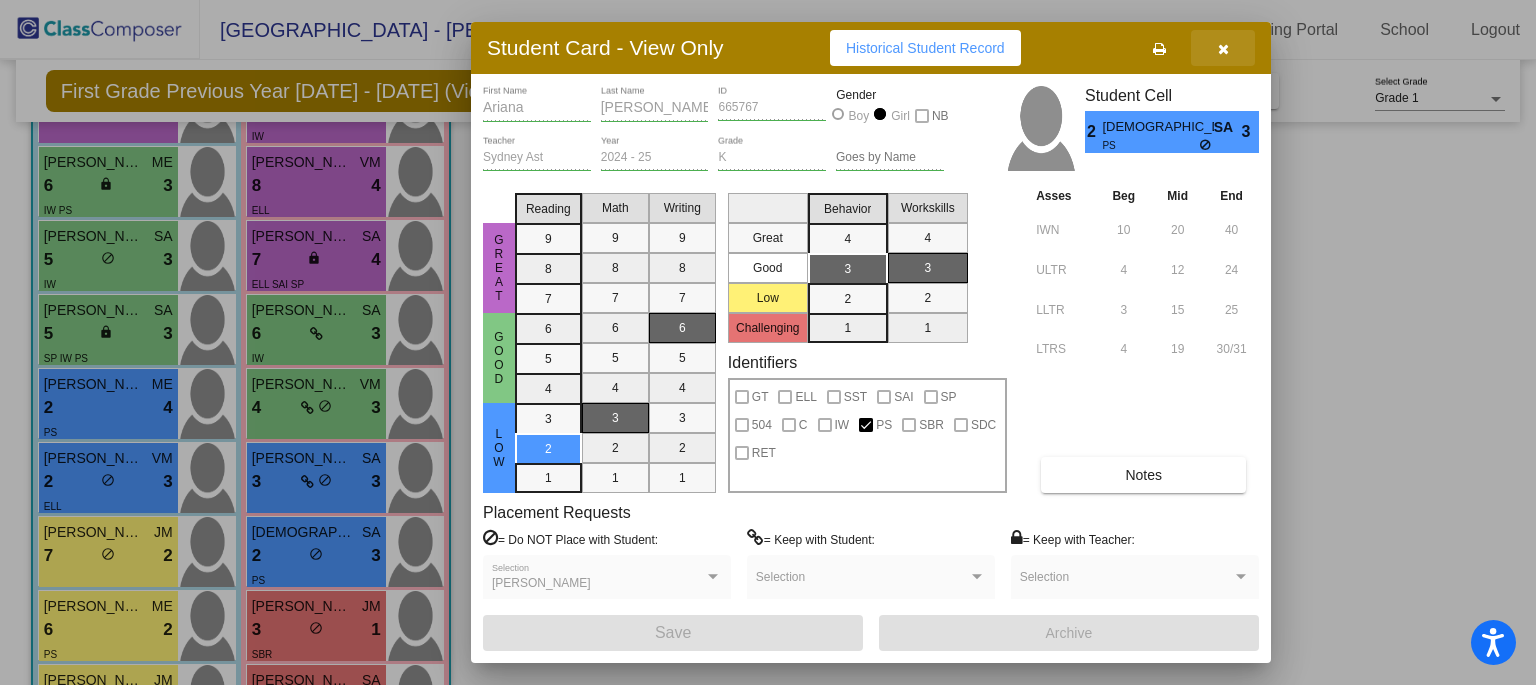 click at bounding box center (1223, 49) 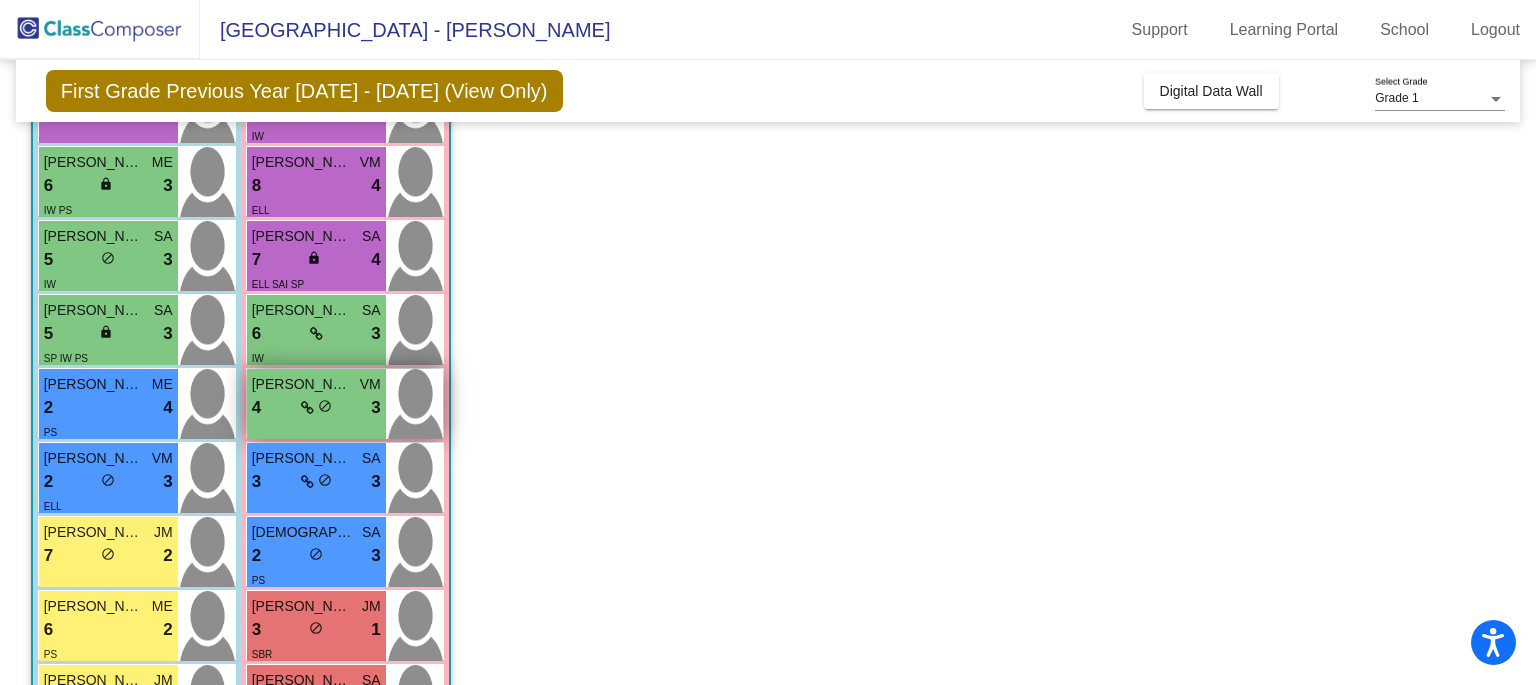 click on "do_not_disturb_alt" at bounding box center (325, 406) 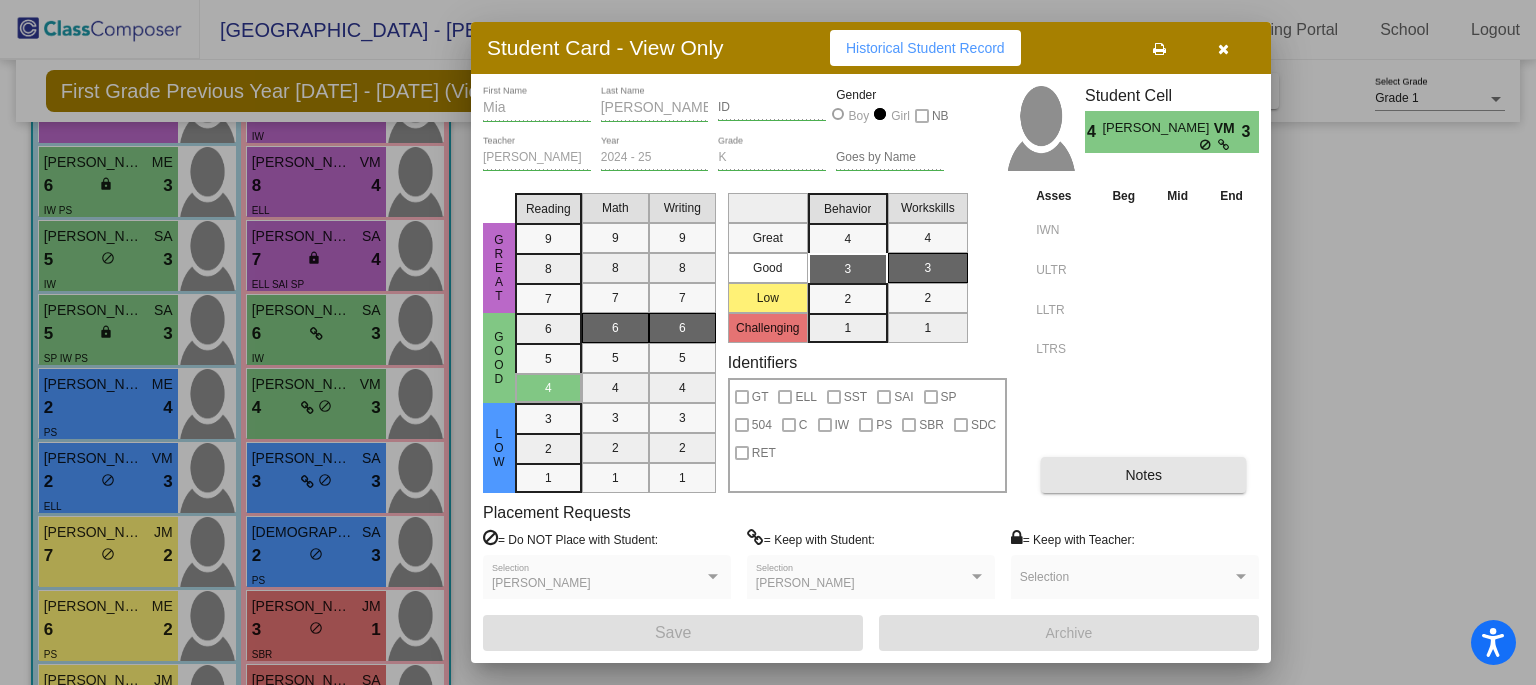 click on "Notes" at bounding box center (1143, 475) 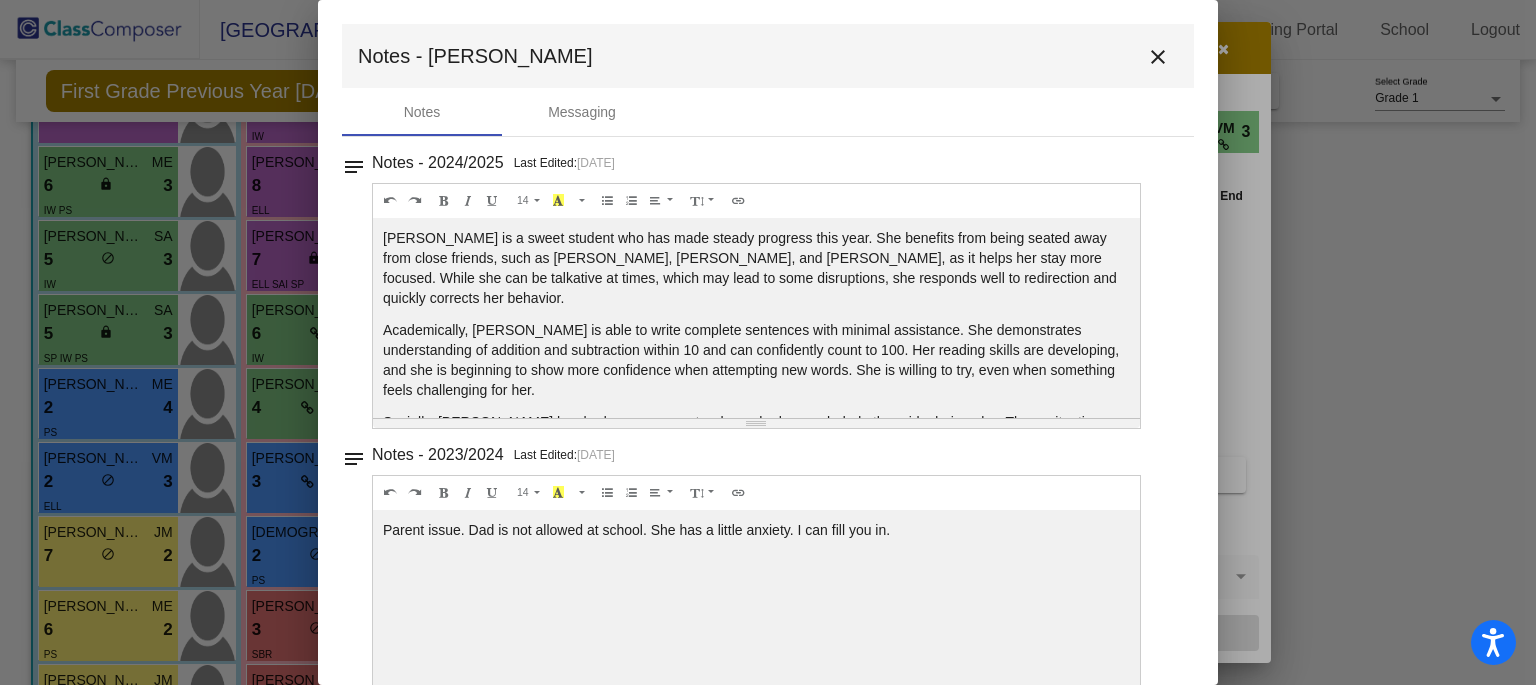 click on "Notes - [PERSON_NAME]" at bounding box center [768, 56] 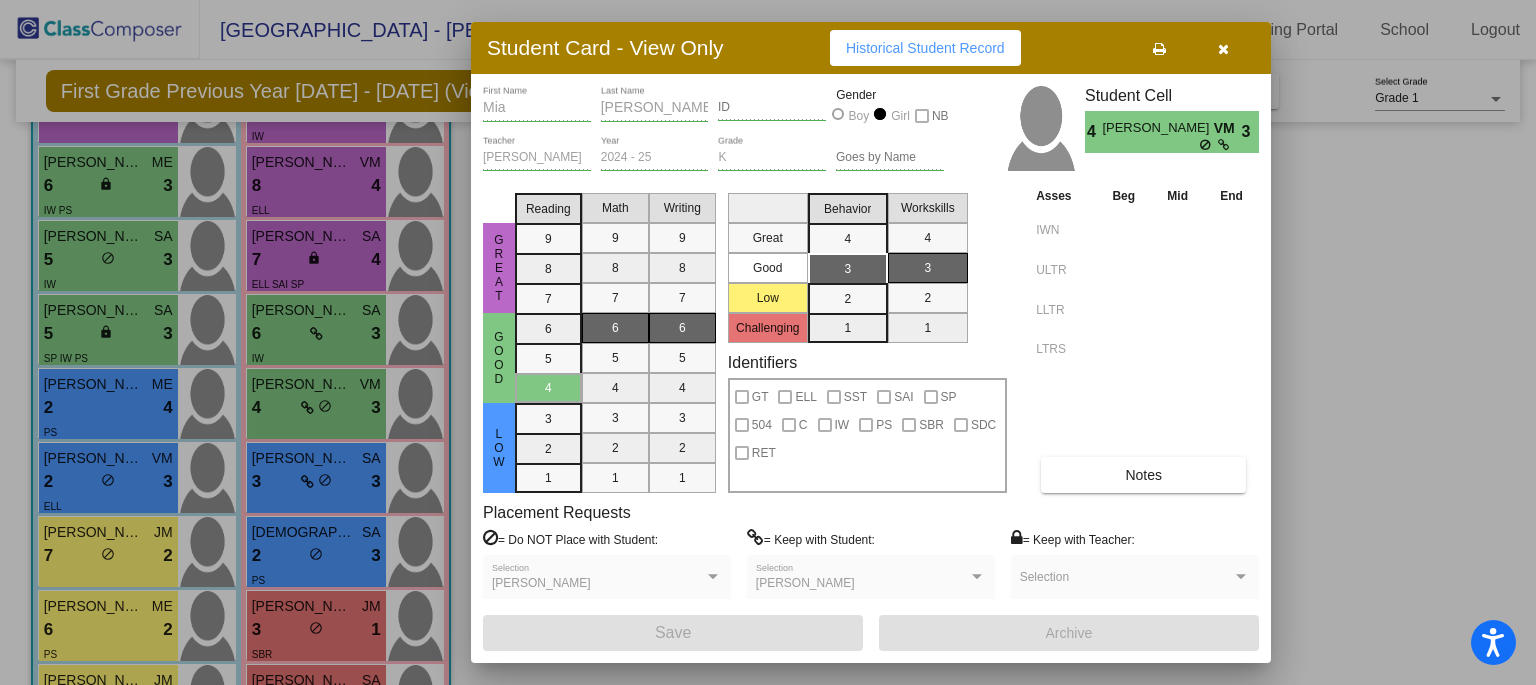 click at bounding box center [1223, 48] 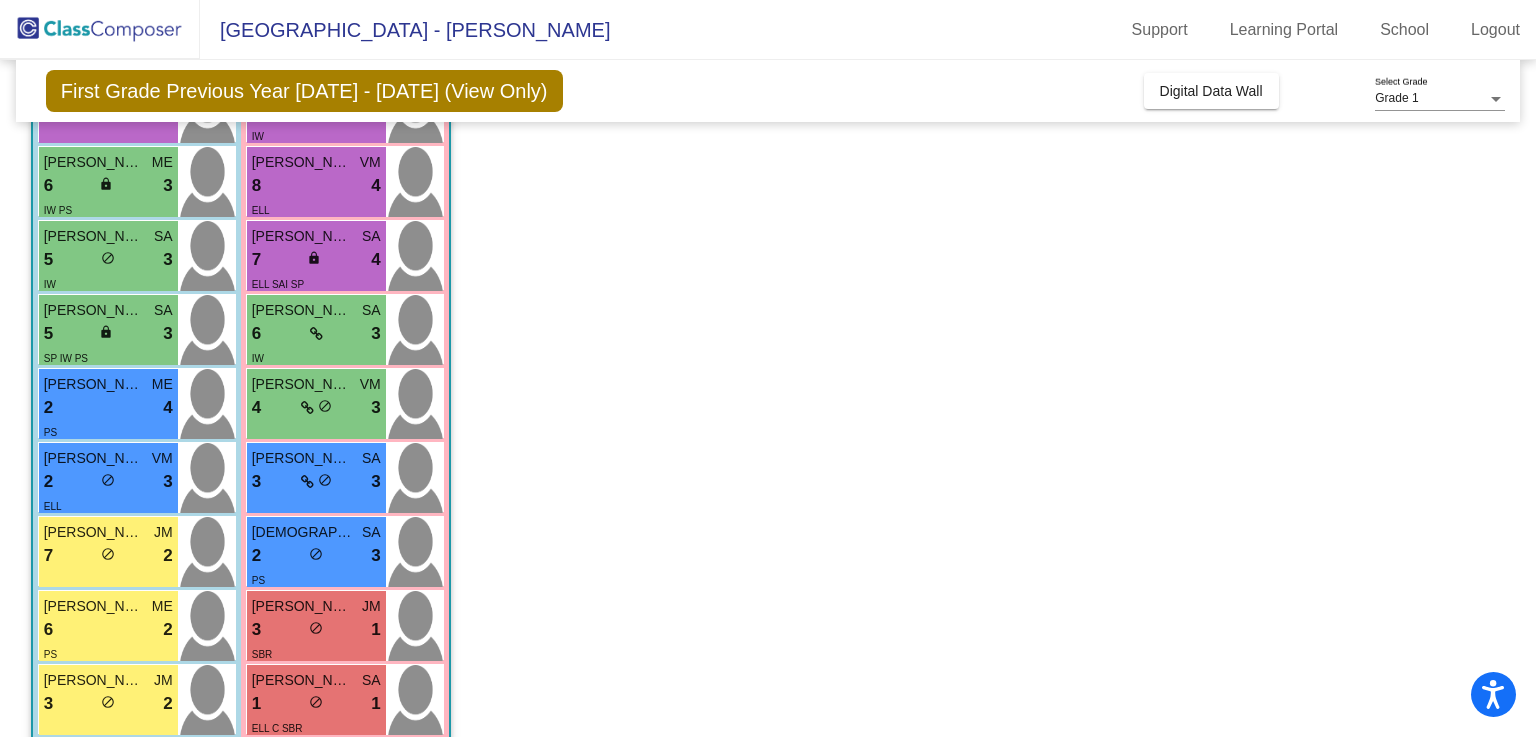 scroll, scrollTop: 0, scrollLeft: 0, axis: both 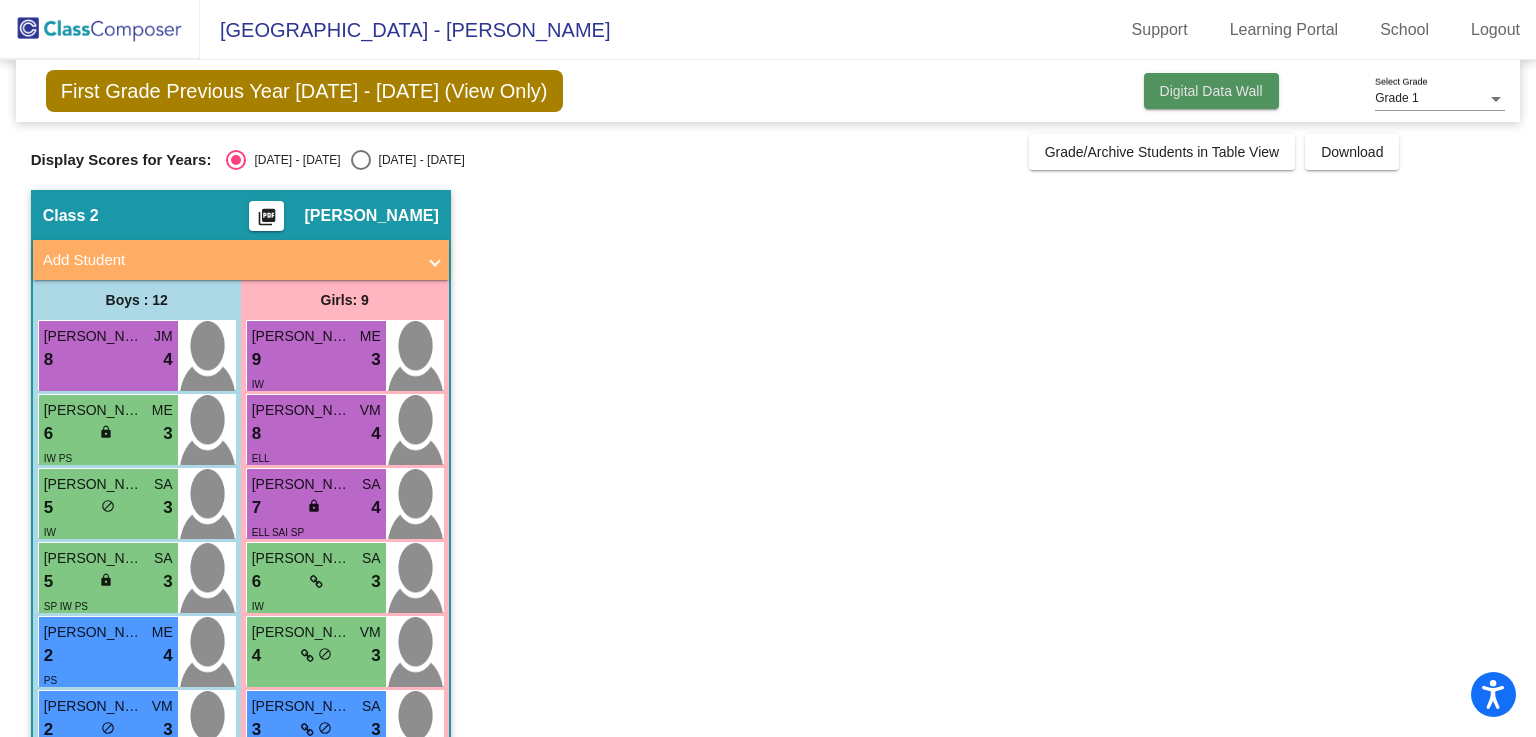 click on "Digital Data Wall" 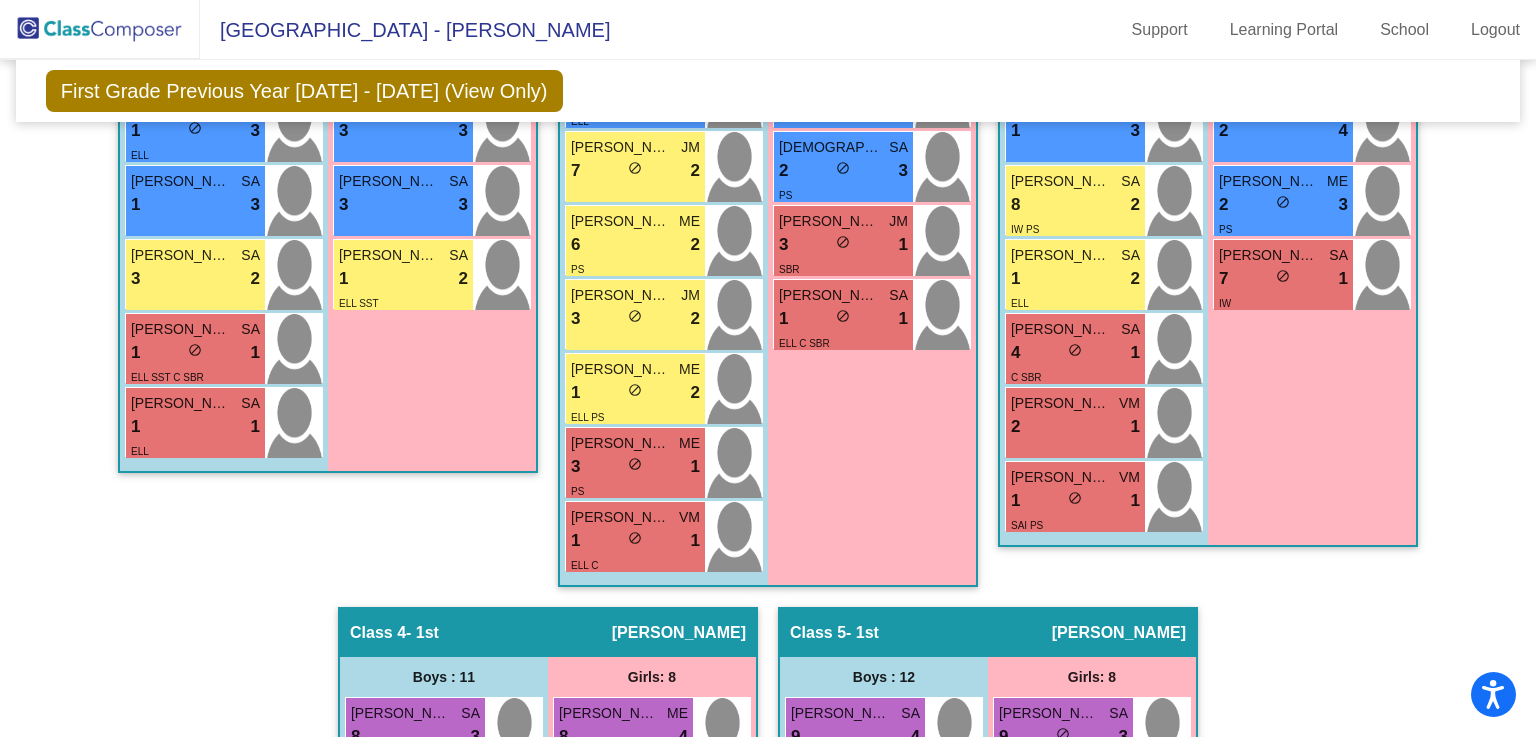 scroll, scrollTop: 972, scrollLeft: 0, axis: vertical 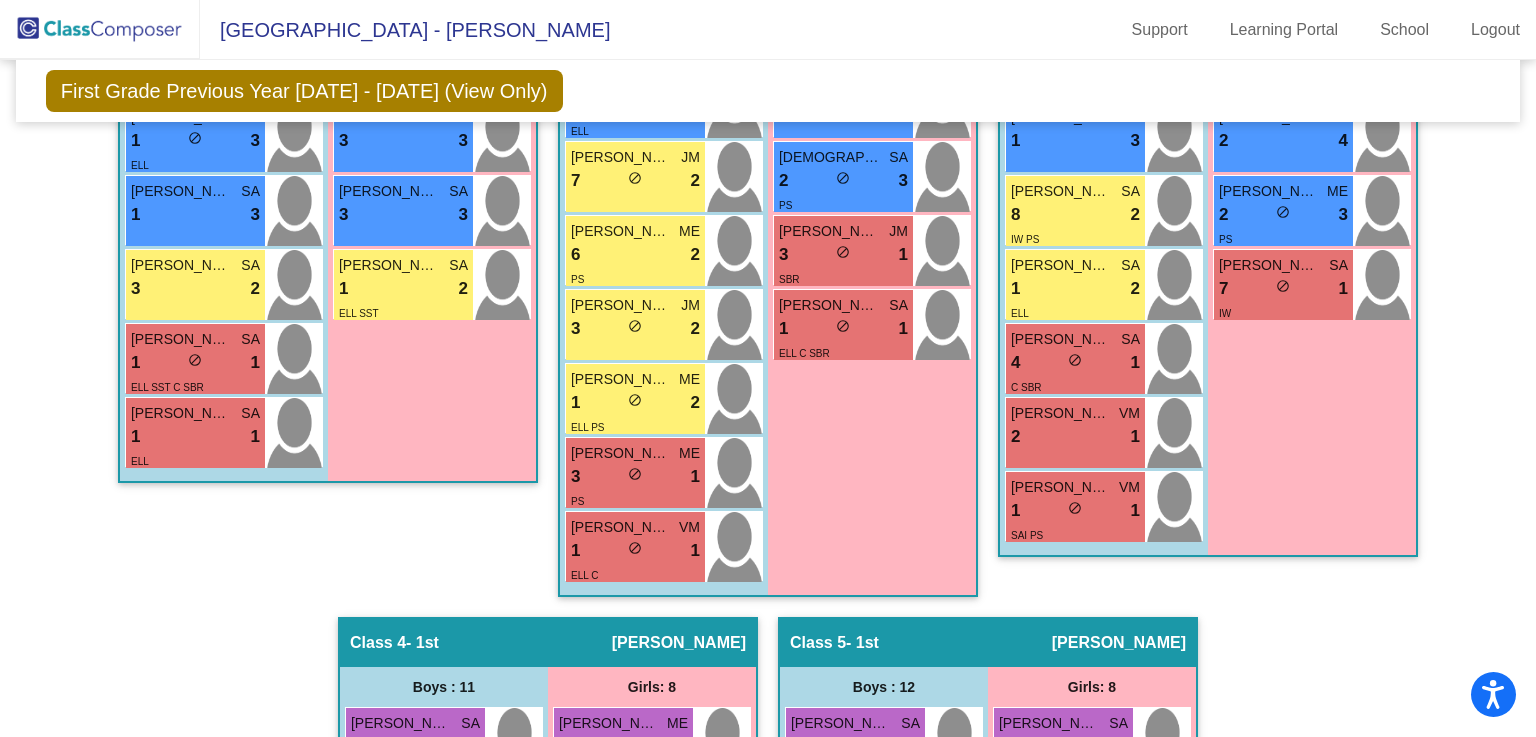 drag, startPoint x: 1334, startPoint y: 598, endPoint x: 993, endPoint y: 588, distance: 341.1466 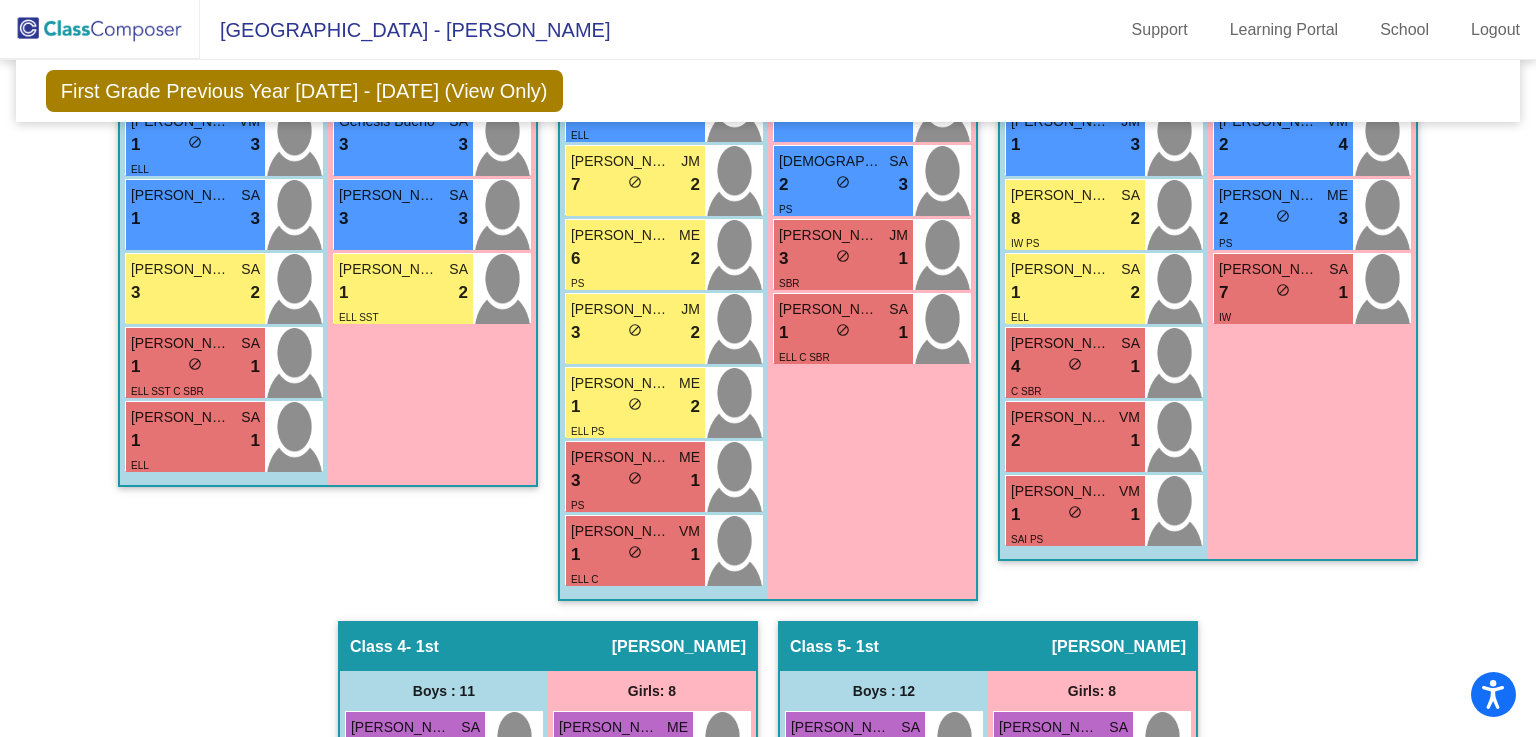 scroll, scrollTop: 972, scrollLeft: 0, axis: vertical 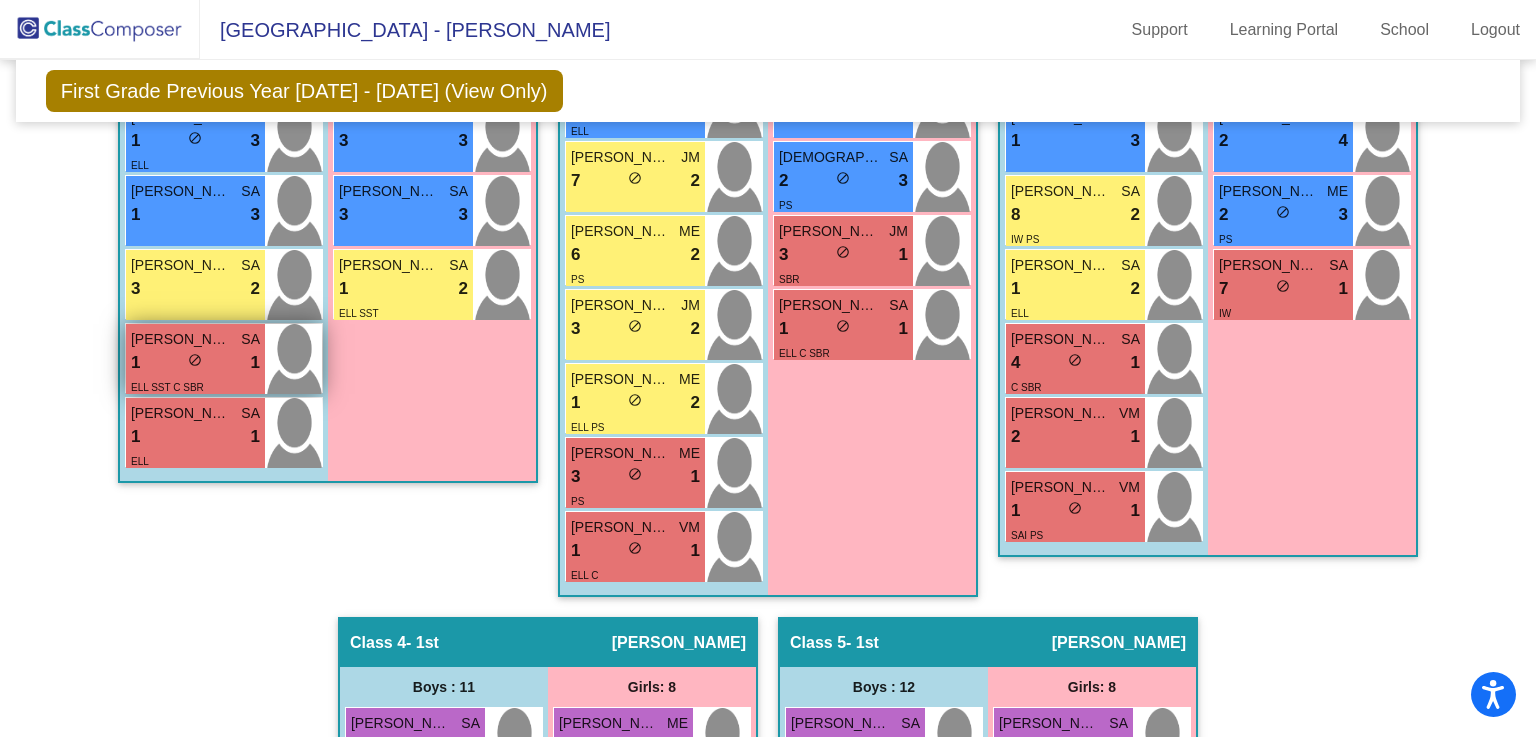 click on "ELL SST C SBR" at bounding box center [167, 387] 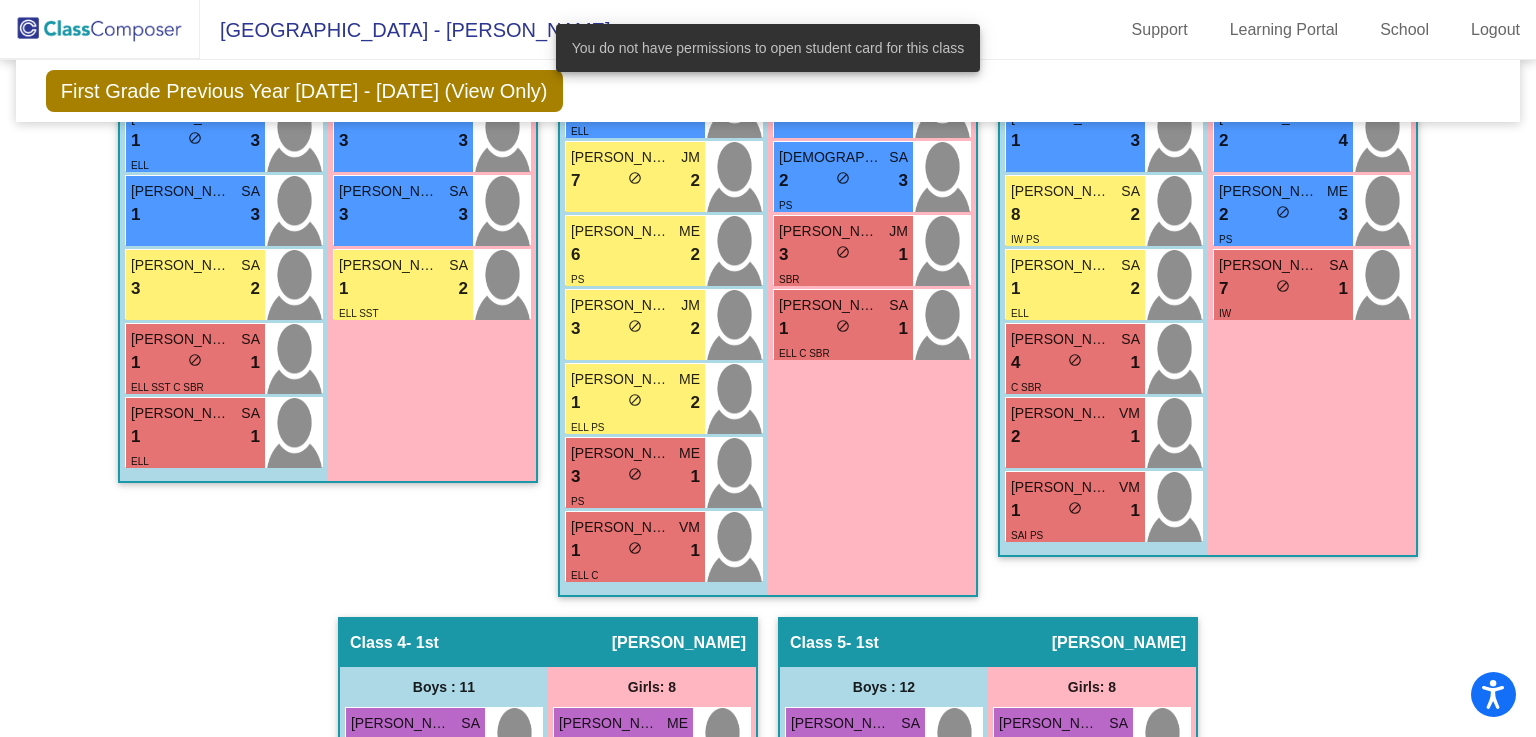 click on "Class 1   - 1st  picture_as_pdf [PERSON_NAME]  Add Student  First Name Last Name Student Id  (Recommended)   Boy   Girl   [DEMOGRAPHIC_DATA] Add Close  Boys : 11  [PERSON_NAME] ME 9 lock do_not_disturb_alt 4 IW PS [PERSON_NAME] JM 9 lock do_not_disturb_alt 3 [PERSON_NAME] SA 6 lock do_not_disturb_alt 3 IW PS [PERSON_NAME] VM 5 lock do_not_disturb_alt 4 [PERSON_NAME] [PERSON_NAME] 3 lock do_not_disturb_alt 3 PS Broly [PERSON_NAME] 2 lock do_not_disturb_alt 3 [PERSON_NAME] VM 1 lock do_not_disturb_alt 3 ELL [PERSON_NAME] SA 1 lock do_not_disturb_alt 3 [PERSON_NAME] SA 3 lock do_not_disturb_alt 2 [PERSON_NAME] SA 1 lock do_not_disturb_alt 1 ELL SST C SBR [PERSON_NAME] SA 1 lock do_not_disturb_alt 1 ELL Girls: 9 Zaylee [PERSON_NAME] 9 lock do_not_disturb_alt 3 PS Delilah [PERSON_NAME] 8 lock do_not_disturb_alt 3 Alaia Kincherlow ME 7 lock do_not_disturb_alt 4 IW PS [PERSON_NAME] ME 7 lock do_not_disturb_alt 3 ELL IW PS [PERSON_NAME] [PERSON_NAME] 5 lock do_not_disturb_alt 3 [PERSON_NAME] 4 lock do_not_disturb_alt 3 SA" 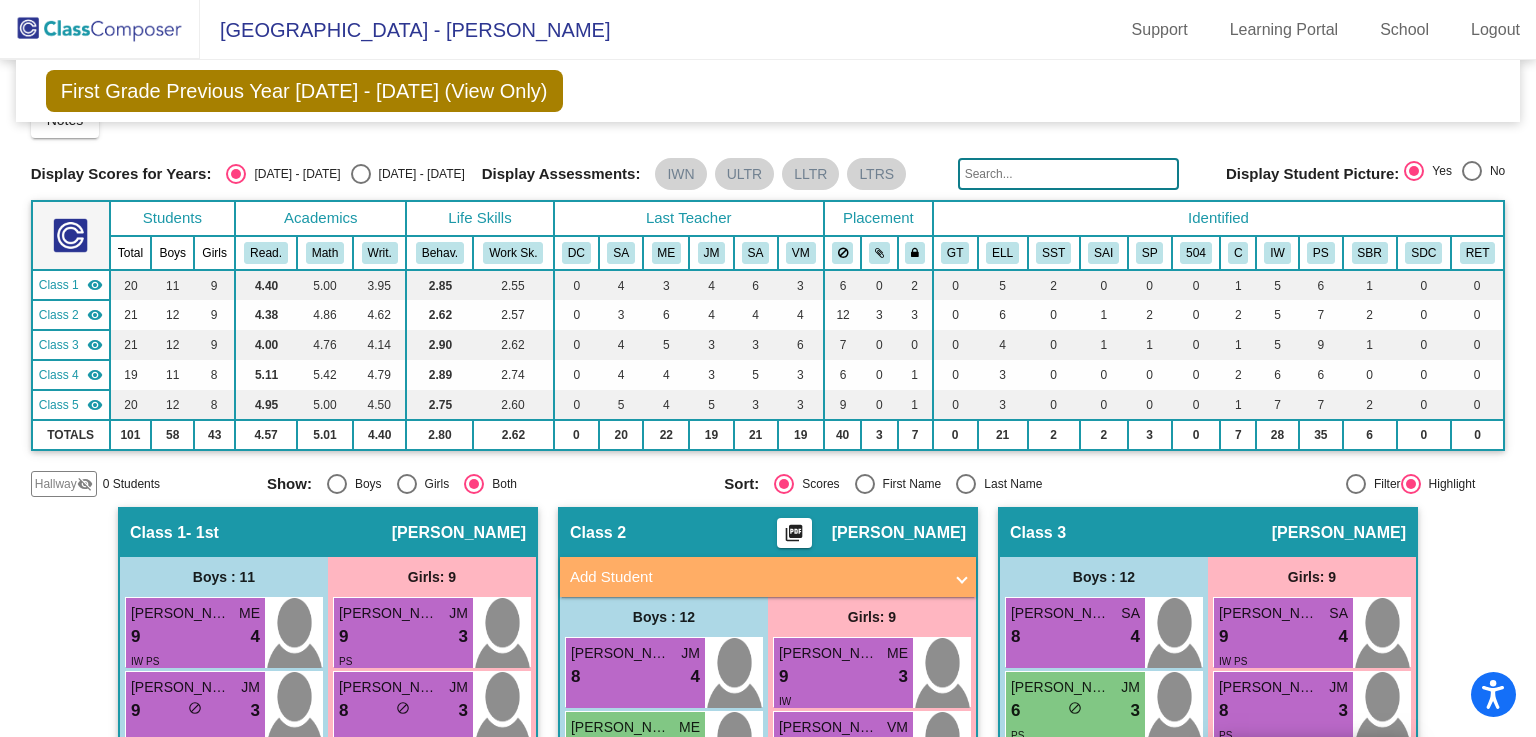 scroll, scrollTop: 0, scrollLeft: 0, axis: both 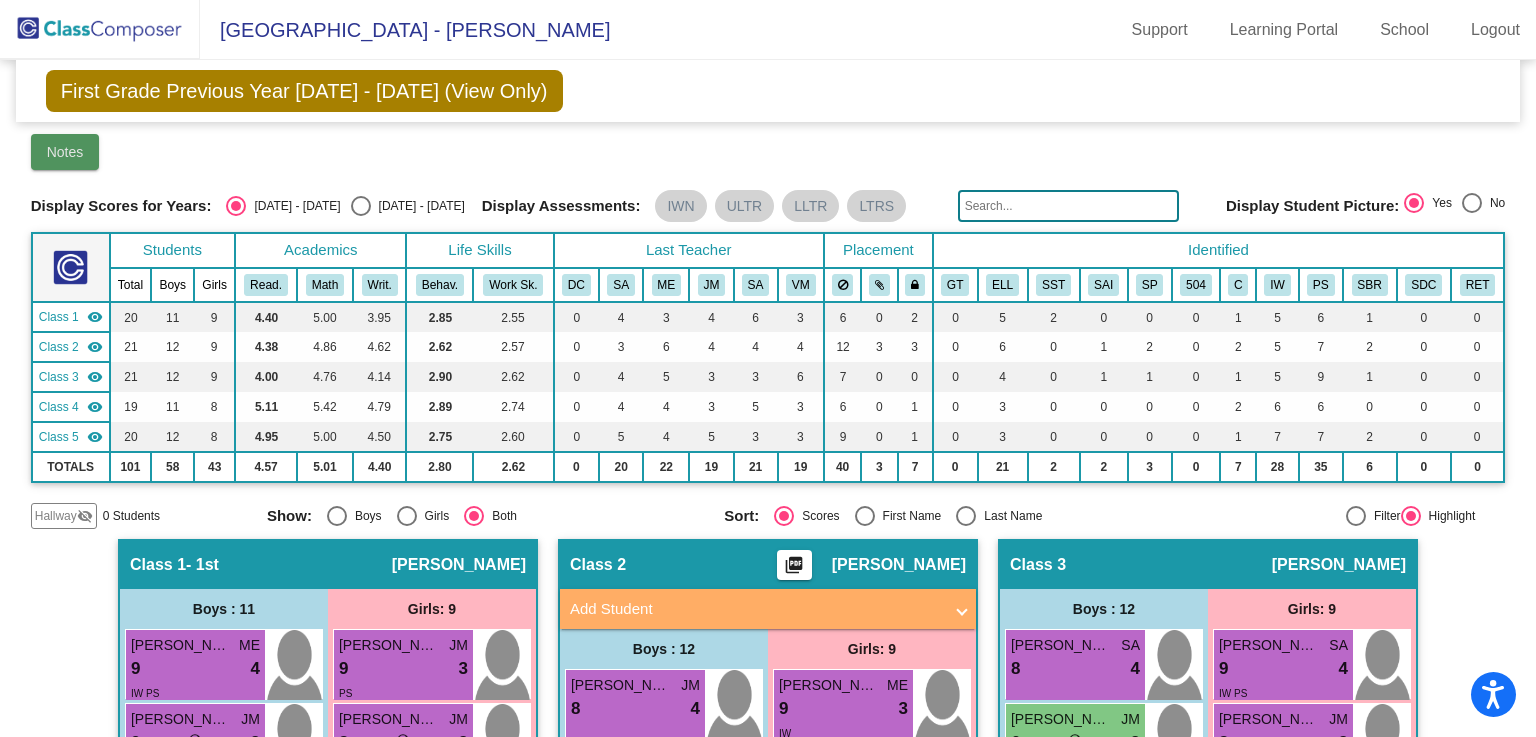 click on "Notes" 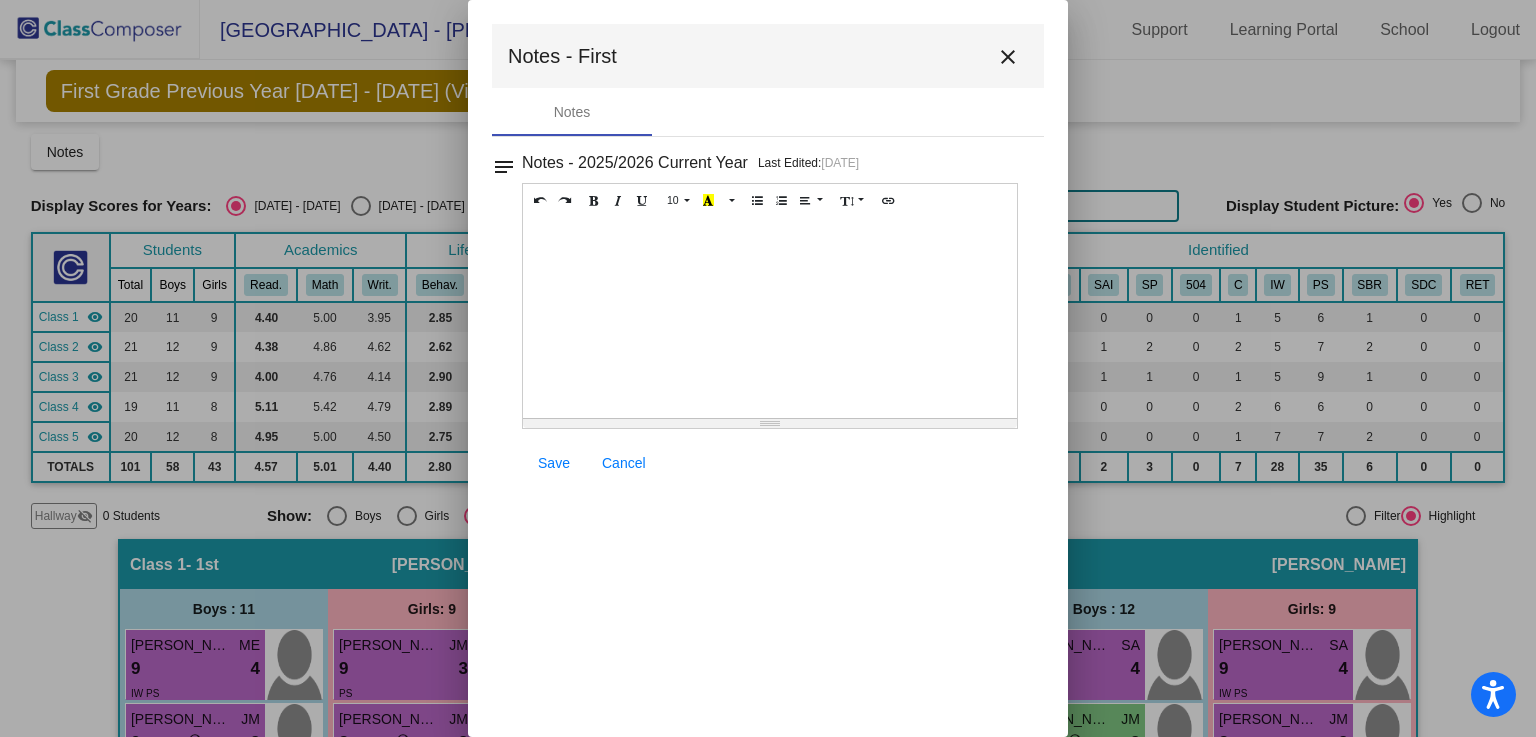 click on "close" at bounding box center [1008, 57] 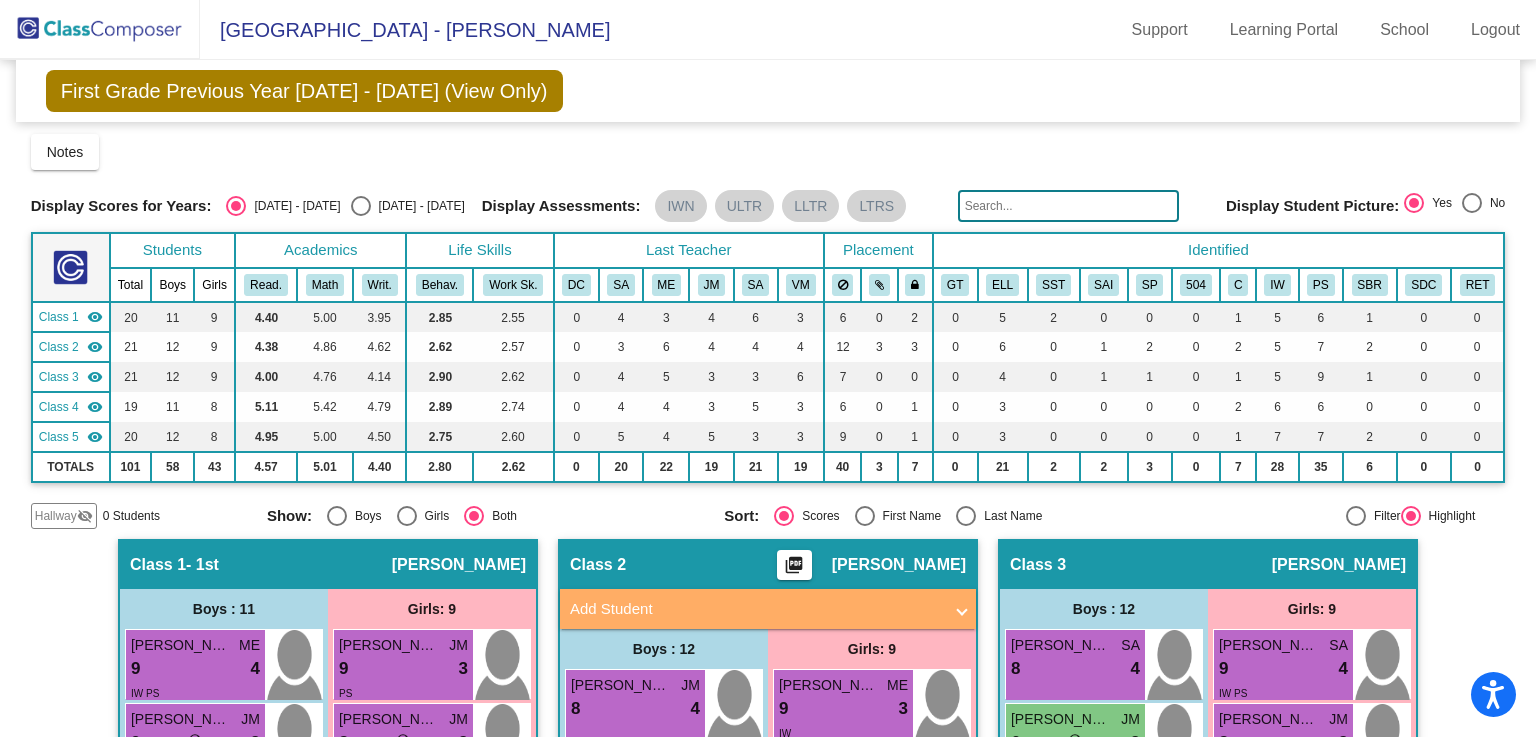 click 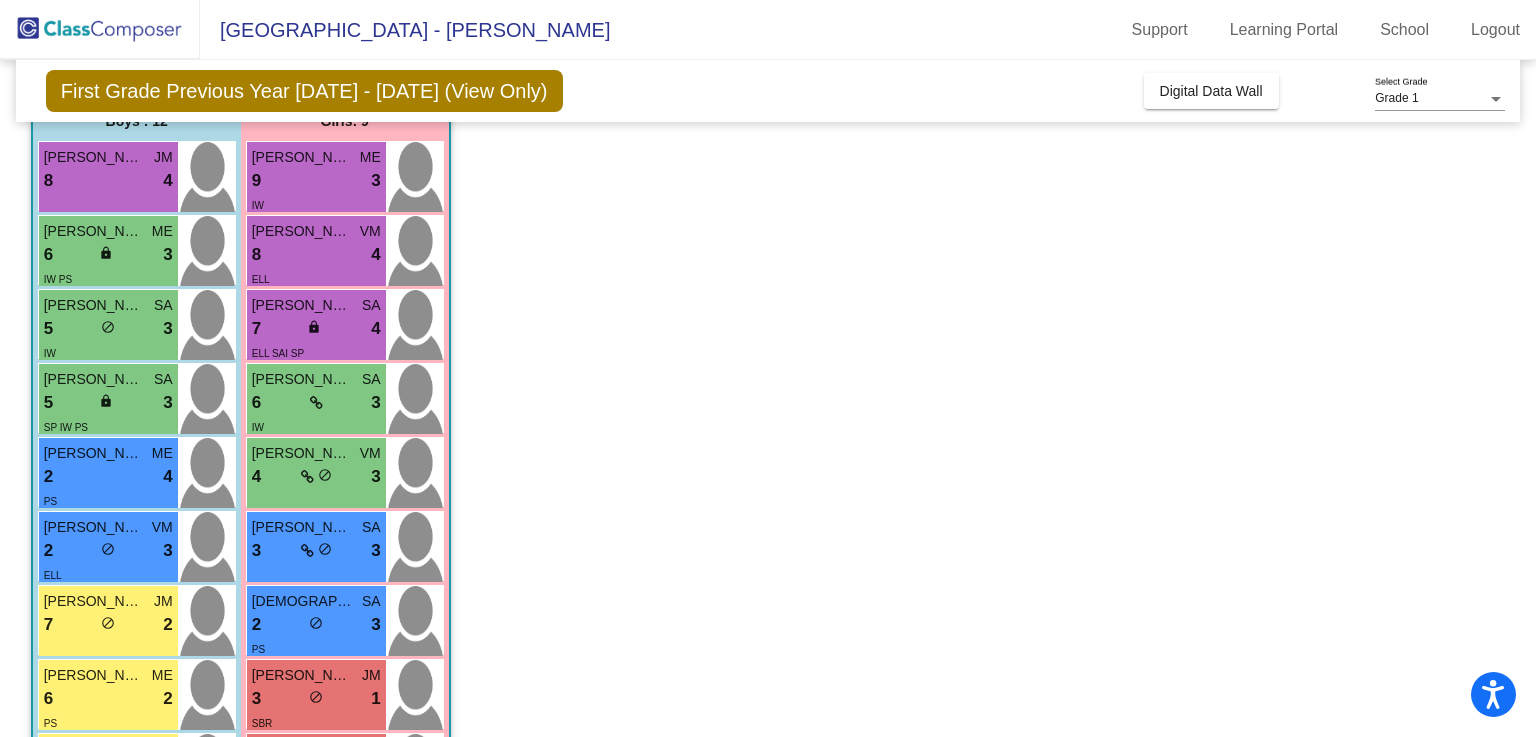 scroll, scrollTop: 178, scrollLeft: 0, axis: vertical 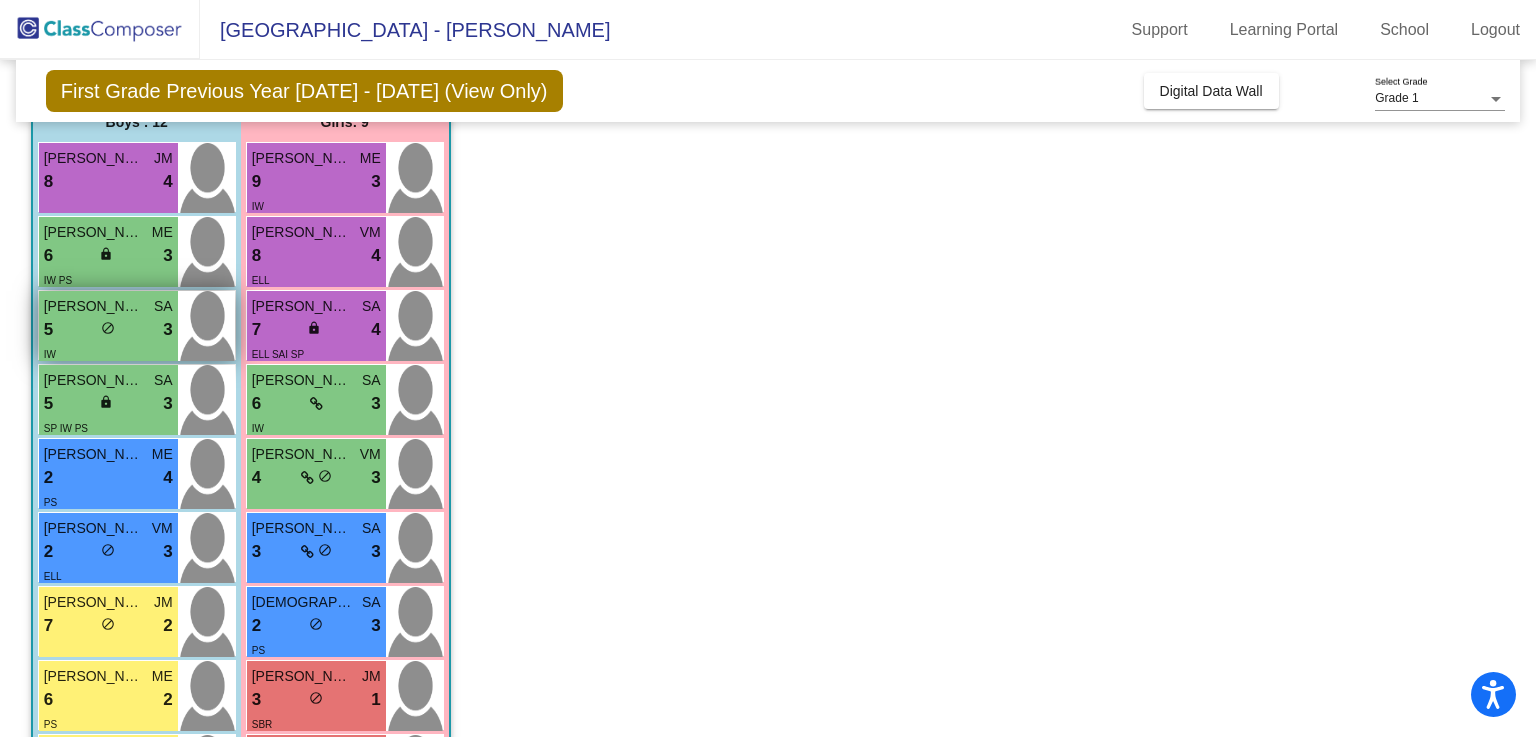 click on "5 lock do_not_disturb_alt 3" at bounding box center [108, 330] 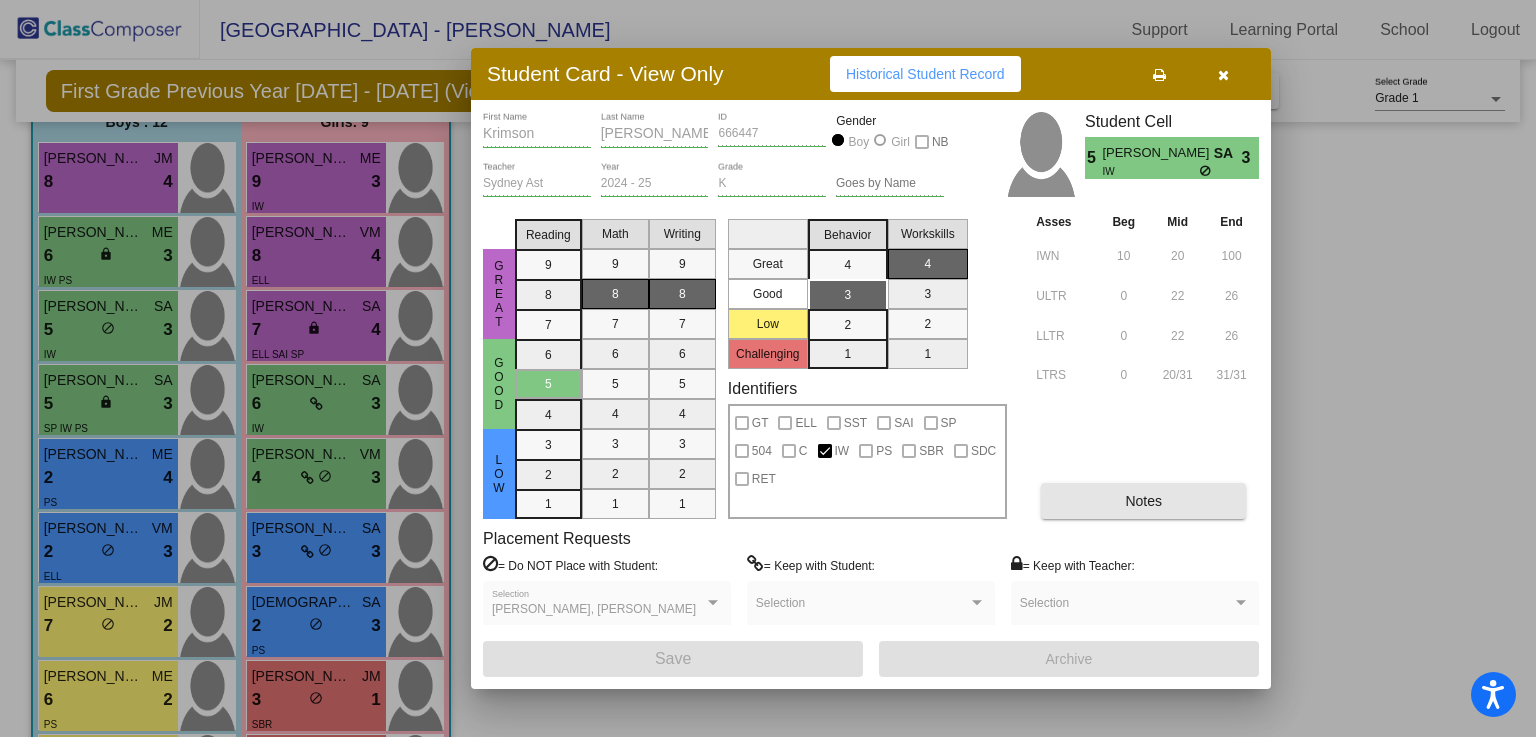 click on "Notes" at bounding box center [1143, 501] 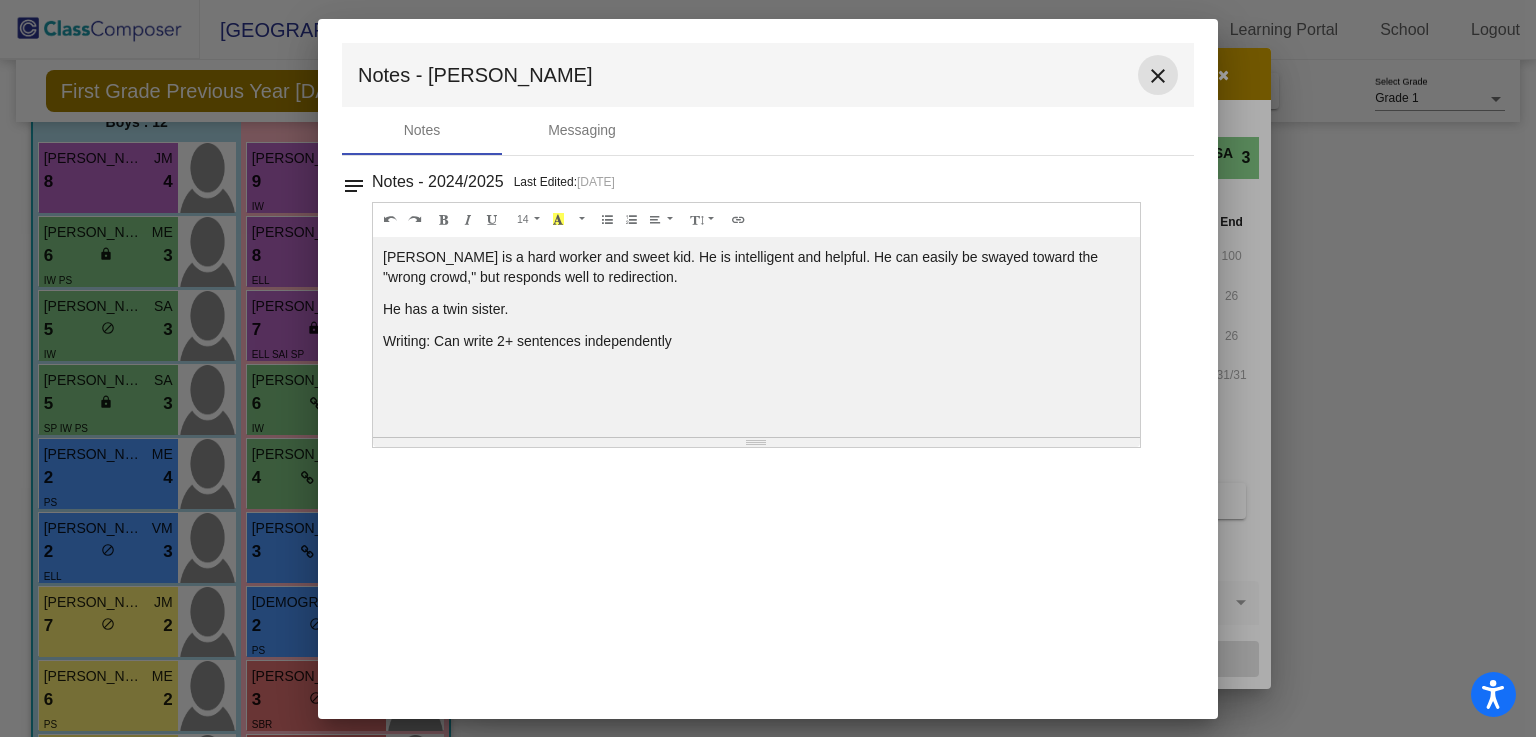 click on "close" at bounding box center (1158, 76) 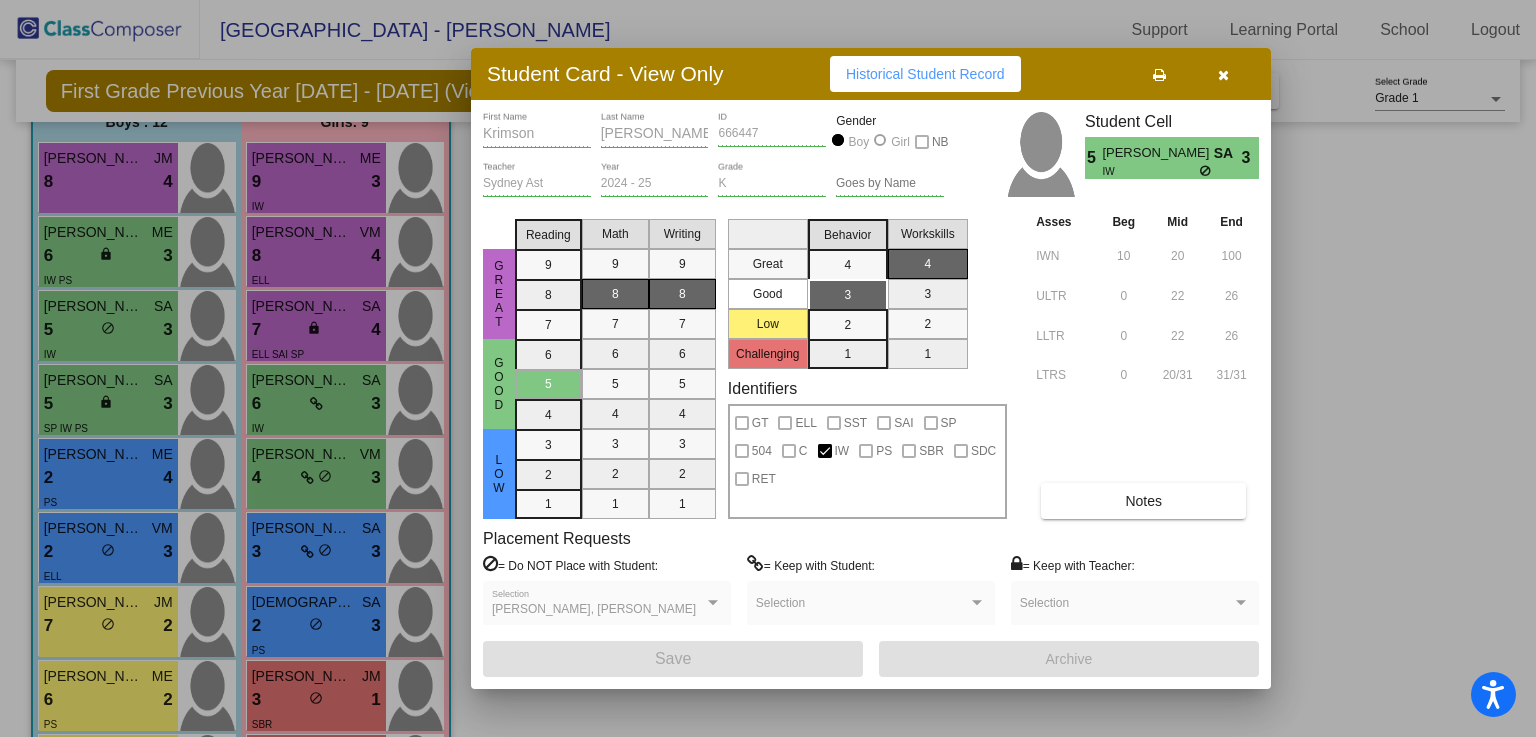 click at bounding box center (768, 368) 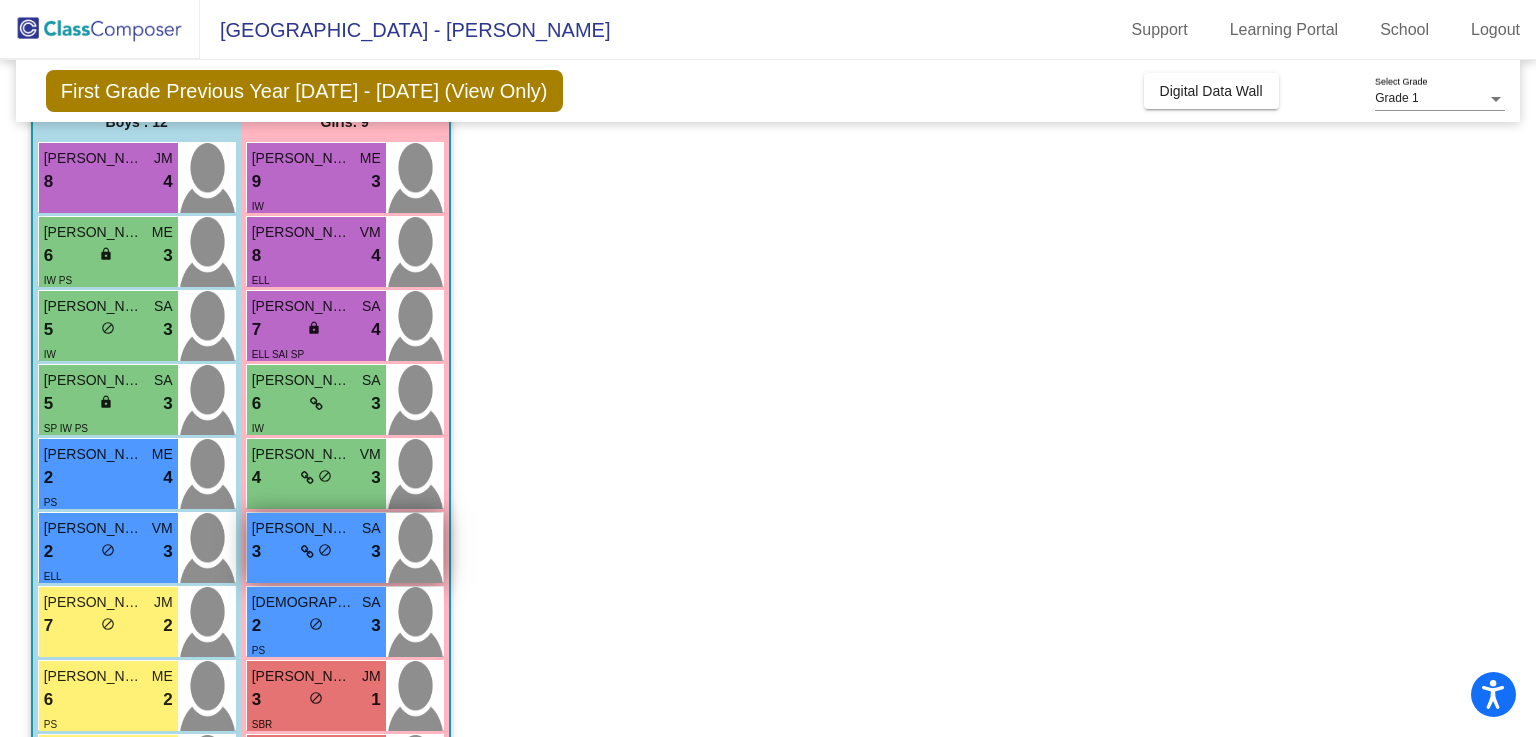 click at bounding box center (307, 552) 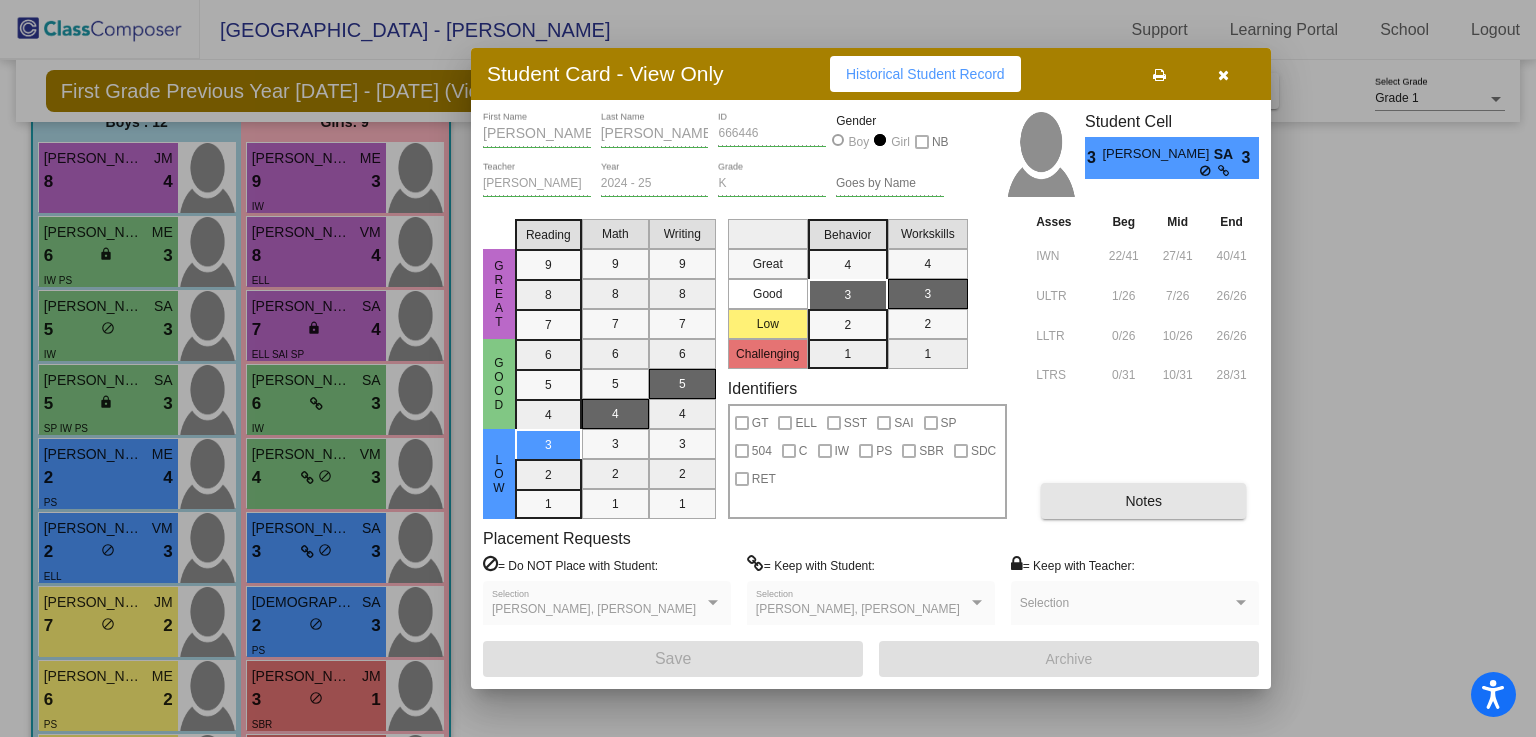 click on "Notes" at bounding box center (1143, 501) 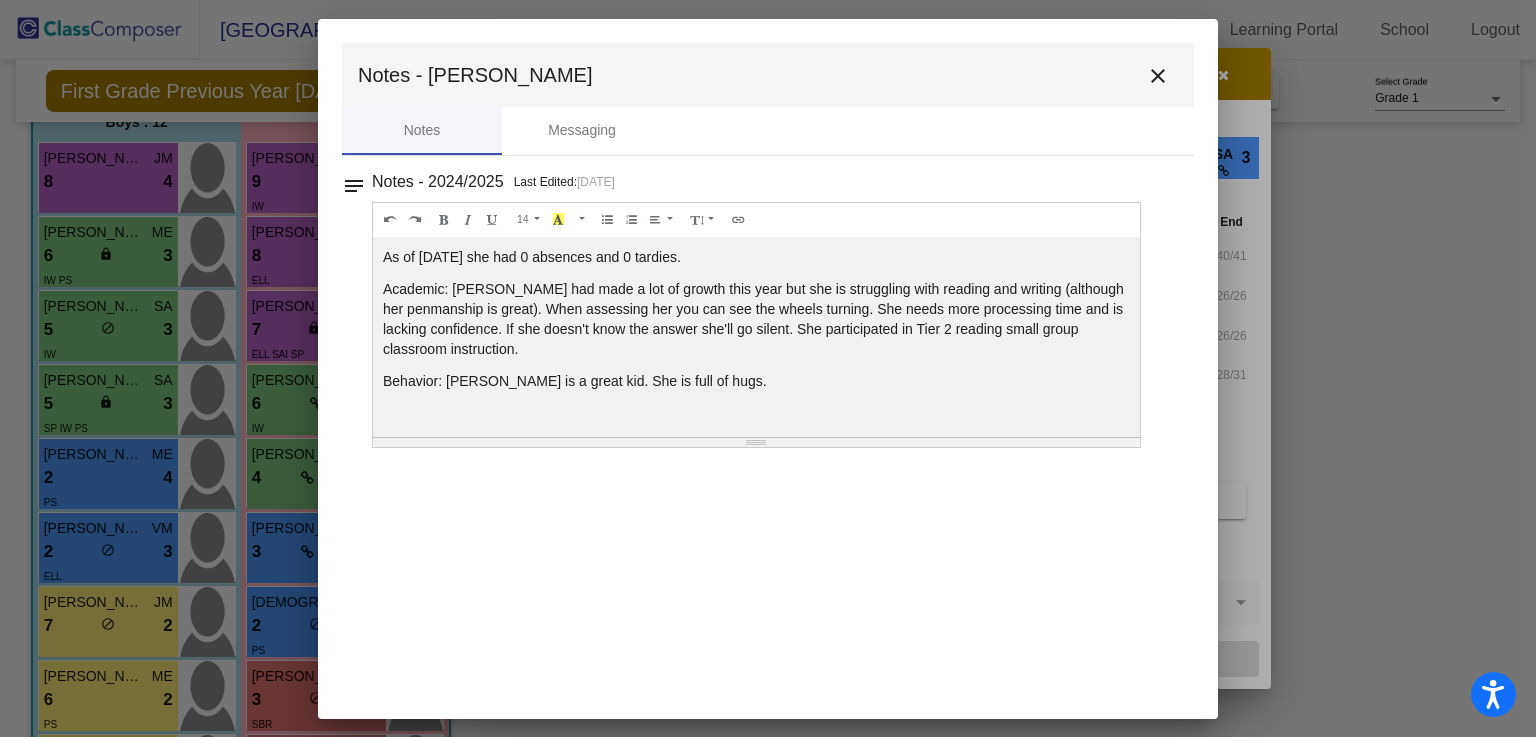 click on "close" at bounding box center (1158, 76) 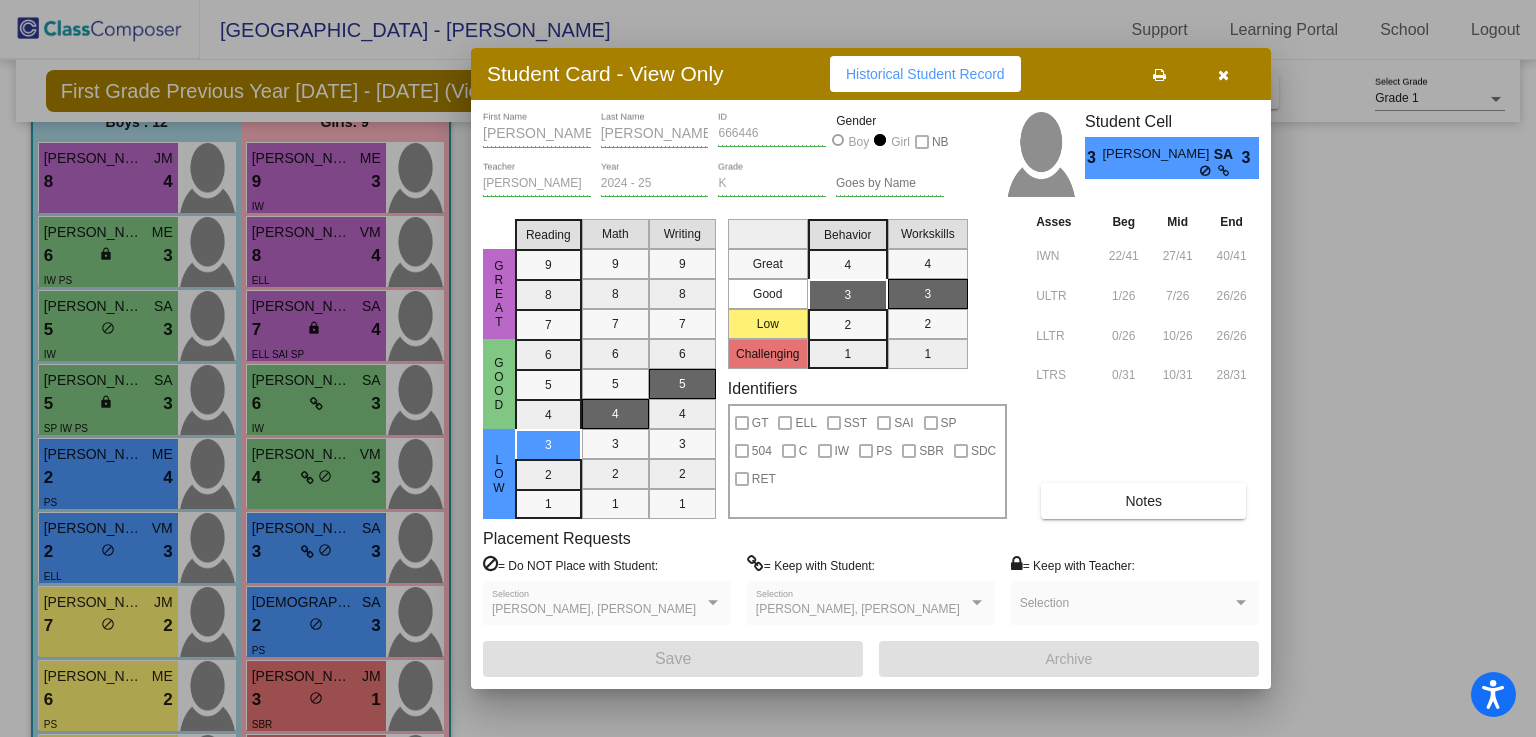 click at bounding box center [768, 368] 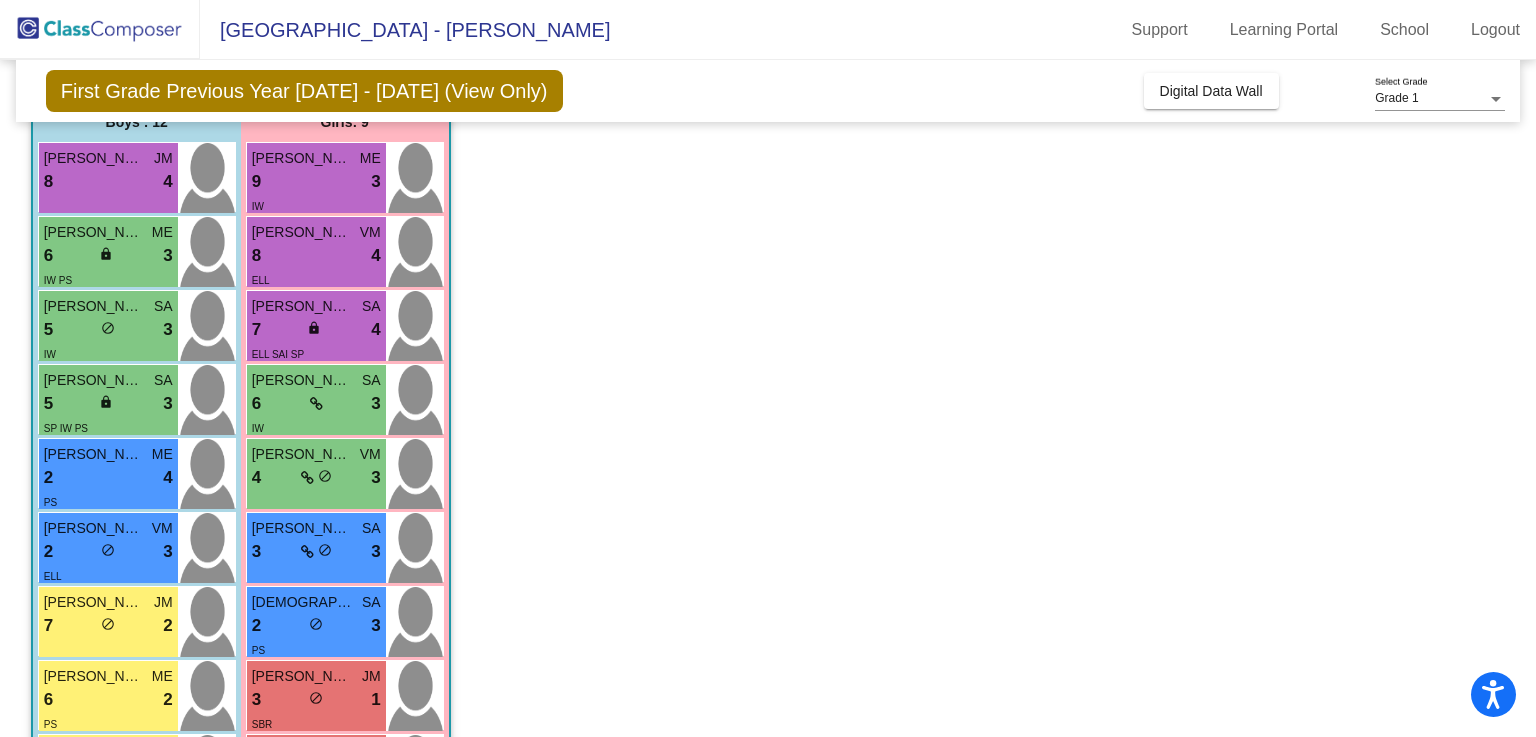 click on "5 lock do_not_disturb_alt 3" at bounding box center [108, 330] 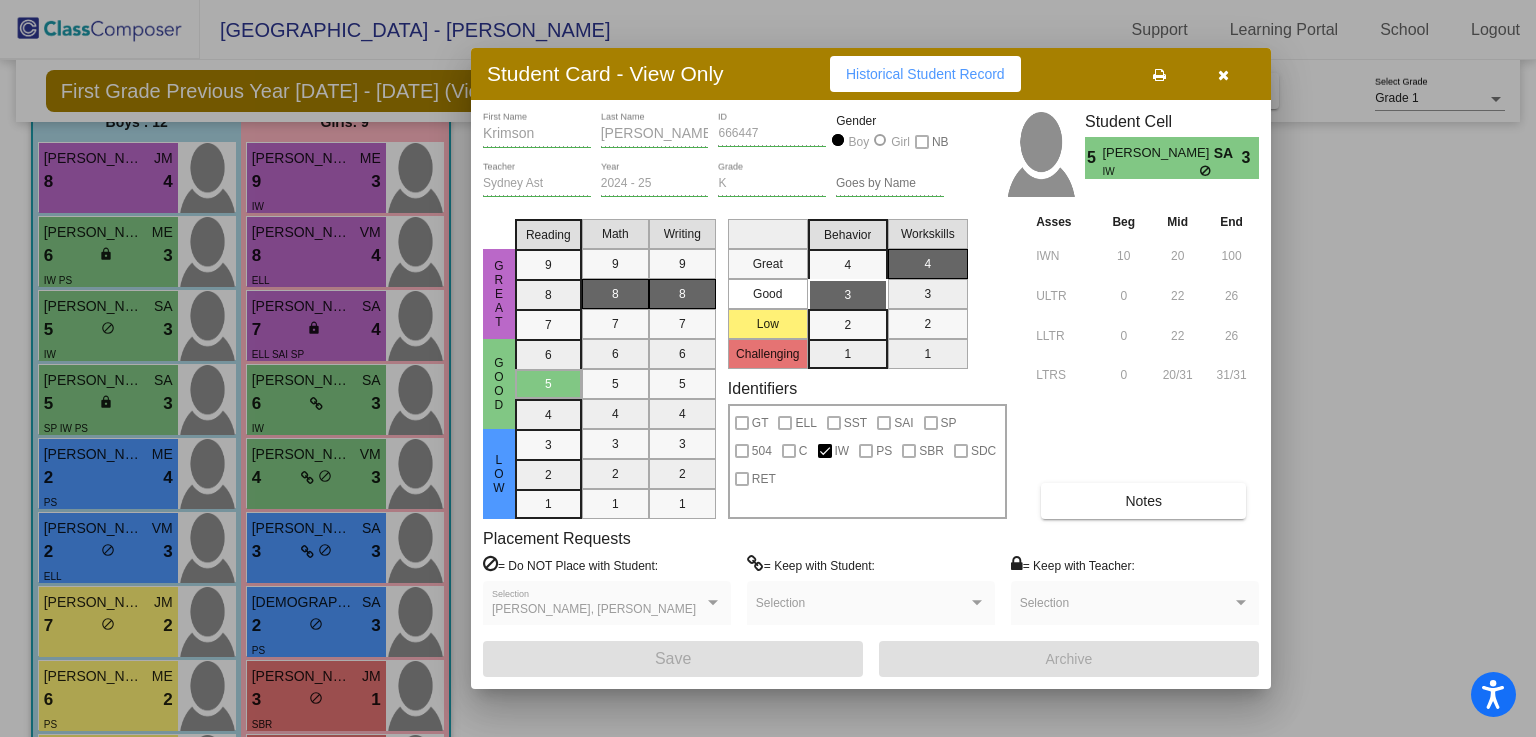 click at bounding box center [768, 368] 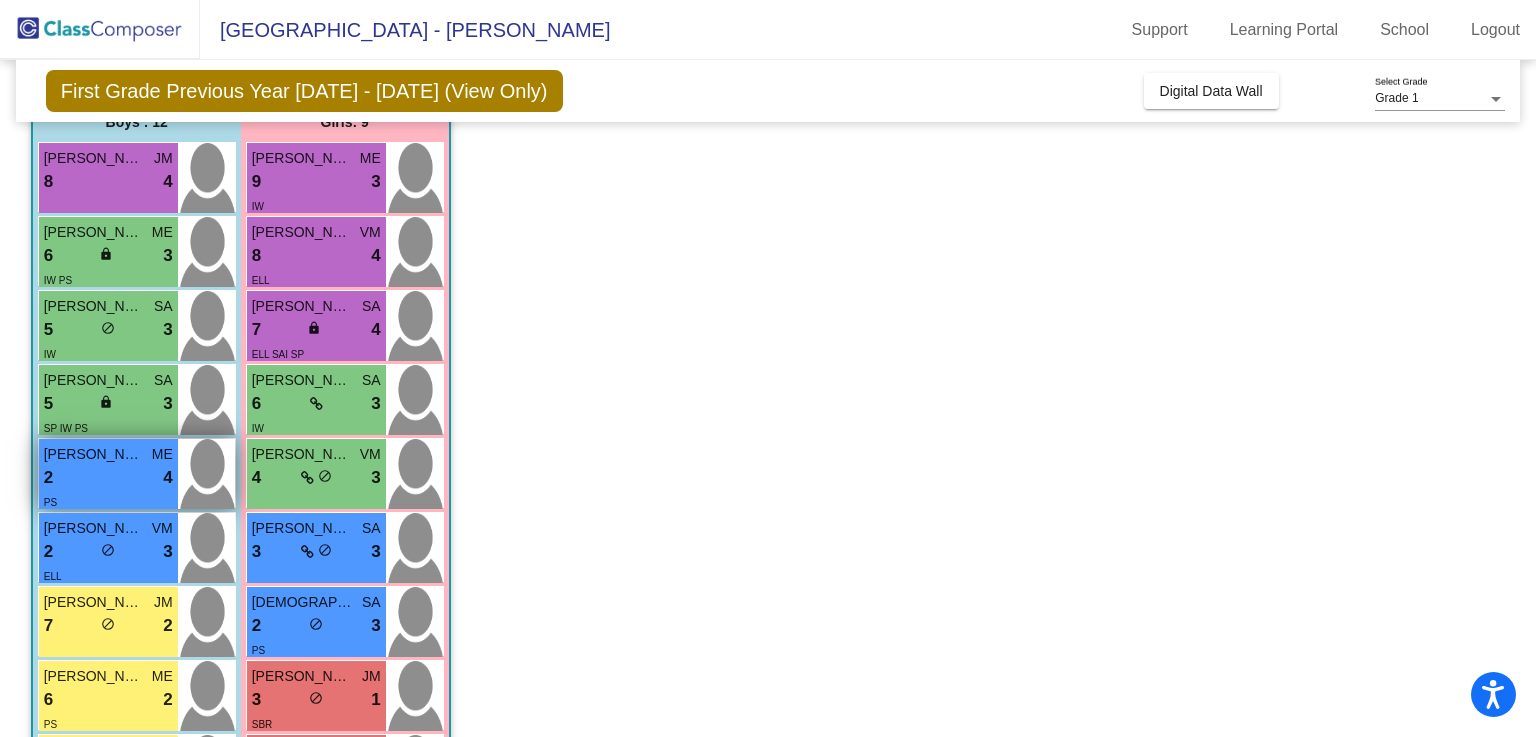 click on "2 lock do_not_disturb_alt 4" at bounding box center (108, 478) 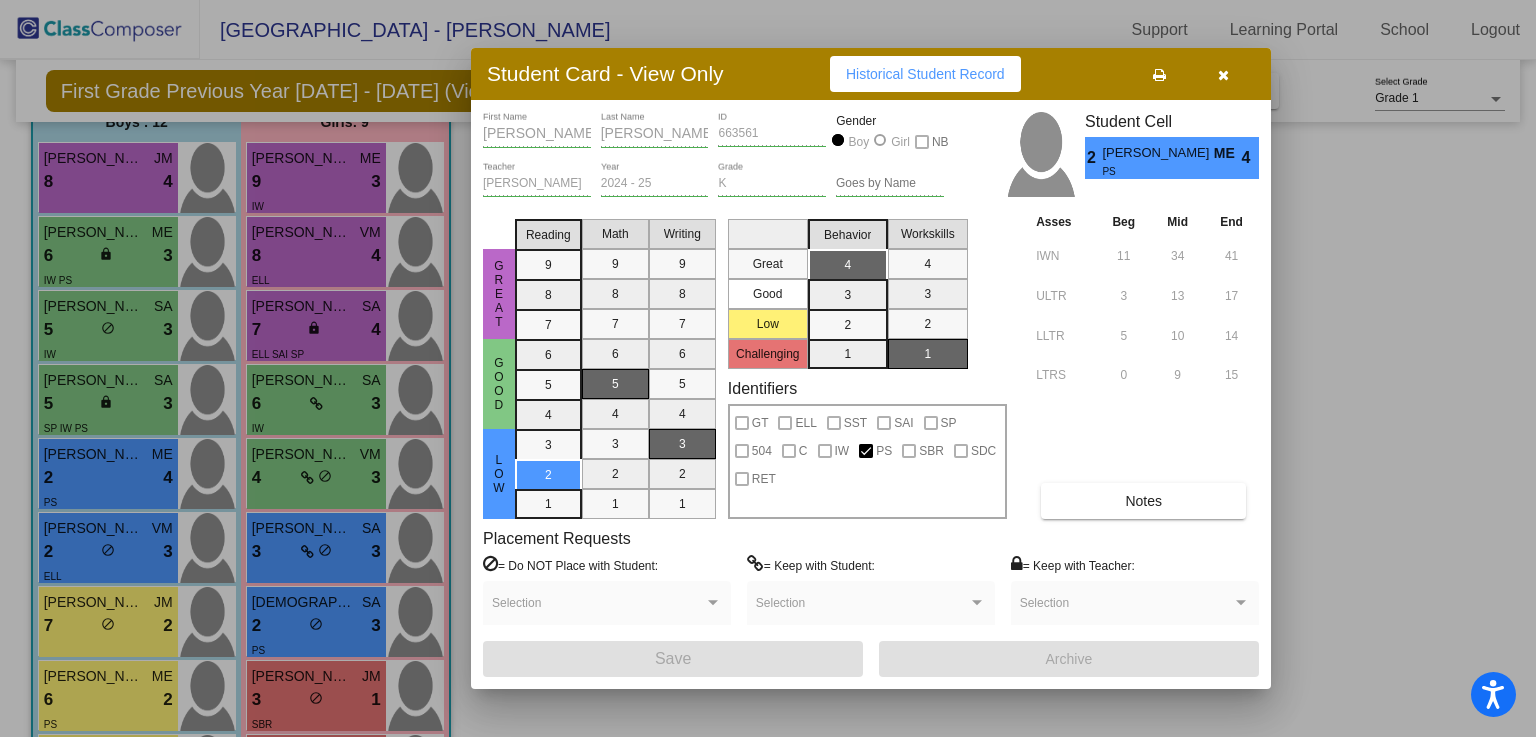 click on "Notes" at bounding box center (1143, 501) 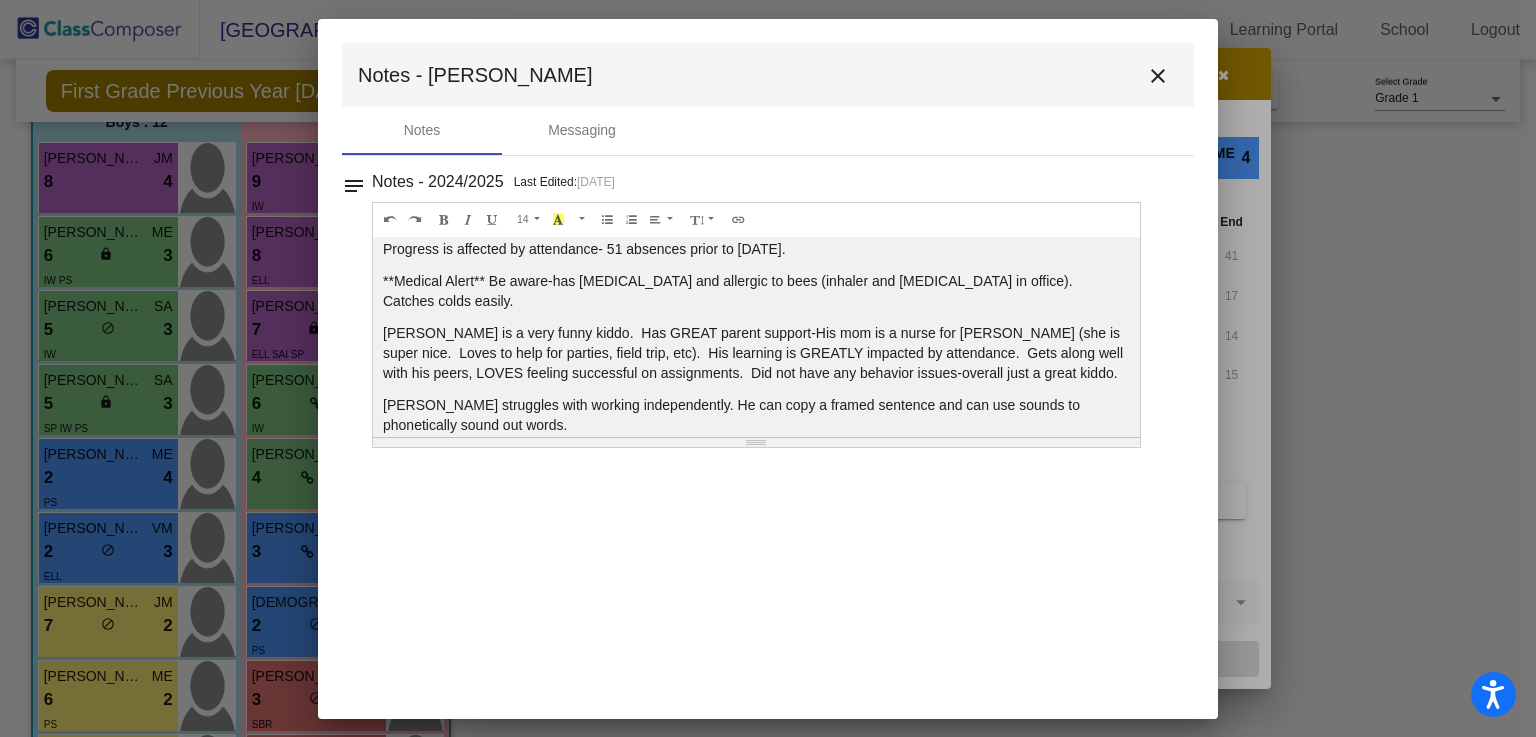scroll, scrollTop: 0, scrollLeft: 0, axis: both 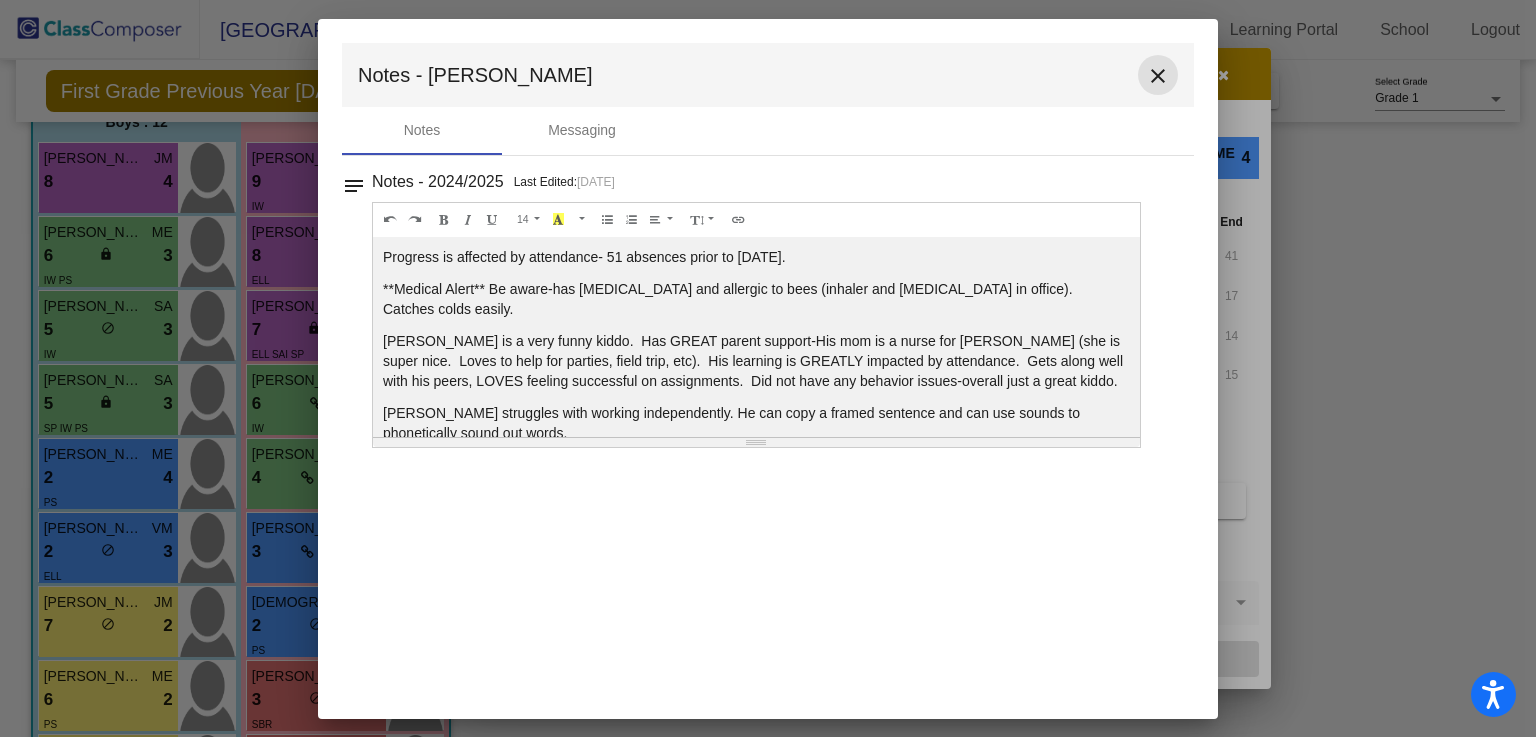 click on "close" at bounding box center [1158, 76] 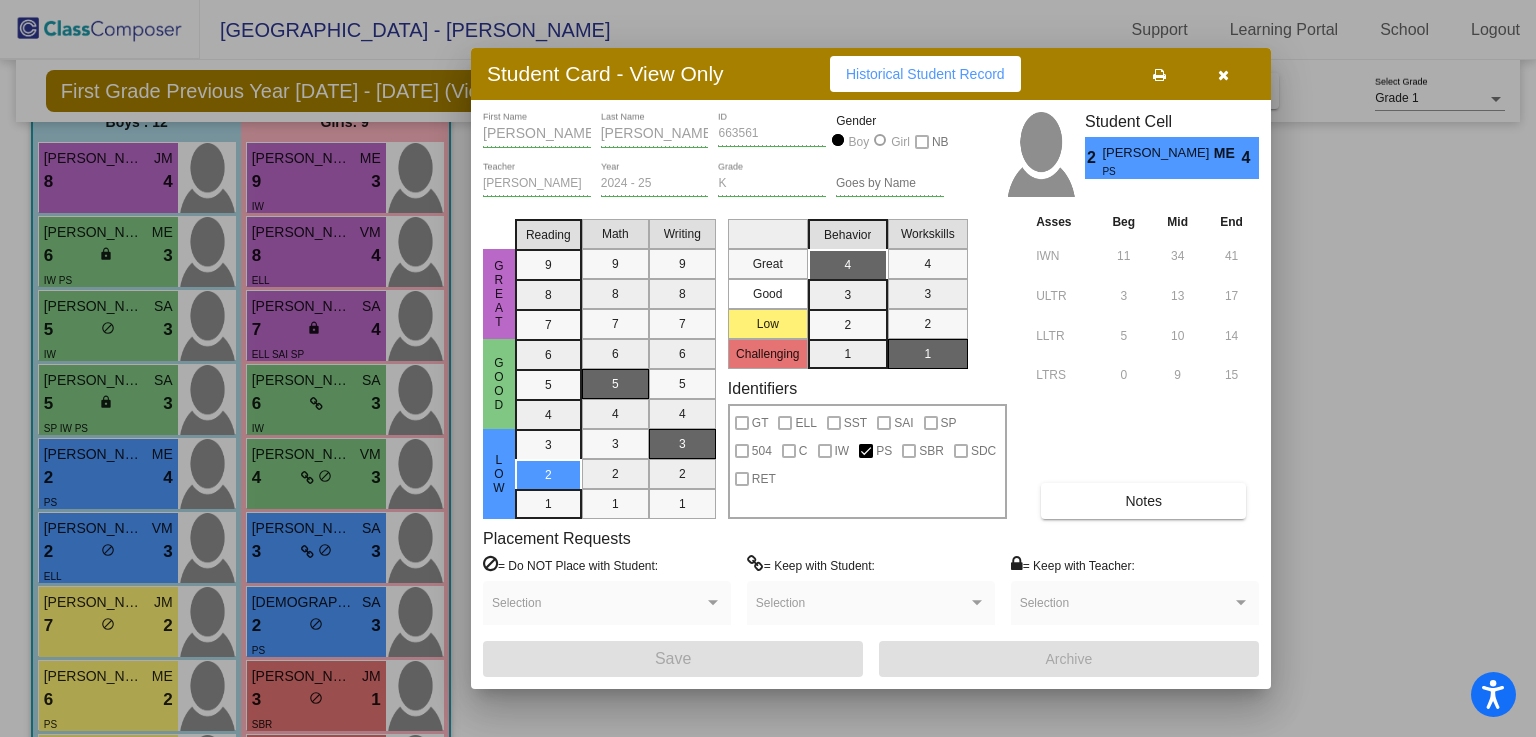 click on "[PERSON_NAME] First Name [PERSON_NAME] Last Name 663561 ID Gender   Boy   Girl   NB [PERSON_NAME] Teacher 2024 - 25 Year K Grade Goes by Name Student Cell 2 [PERSON_NAME] ME PS 4  Great   Good   Low  Reading 9 8 7 6 5 4 3 2 1 Math 9 8 7 6 5 4 3 2 1 Writing 9 8 7 6 5 4 3 2 1 Great Good Low Challenging Behavior 4 3 2 1 Workskills 4 3 2 1 Identifiers   GT   ELL   SST   SAI   SP   504   C   IW   PS   SBR   SDC   RET Asses Beg Mid End IWN 11 34 41 ULTR 3 13 17 LLTR 5 10 14 LTRS 0 9 15  Notes  Placement Requests  = Do NOT Place with Student:   Selection  = Keep with Student:   Selection  = Keep with Teacher:   Selection  Save   Archive" at bounding box center [871, 394] 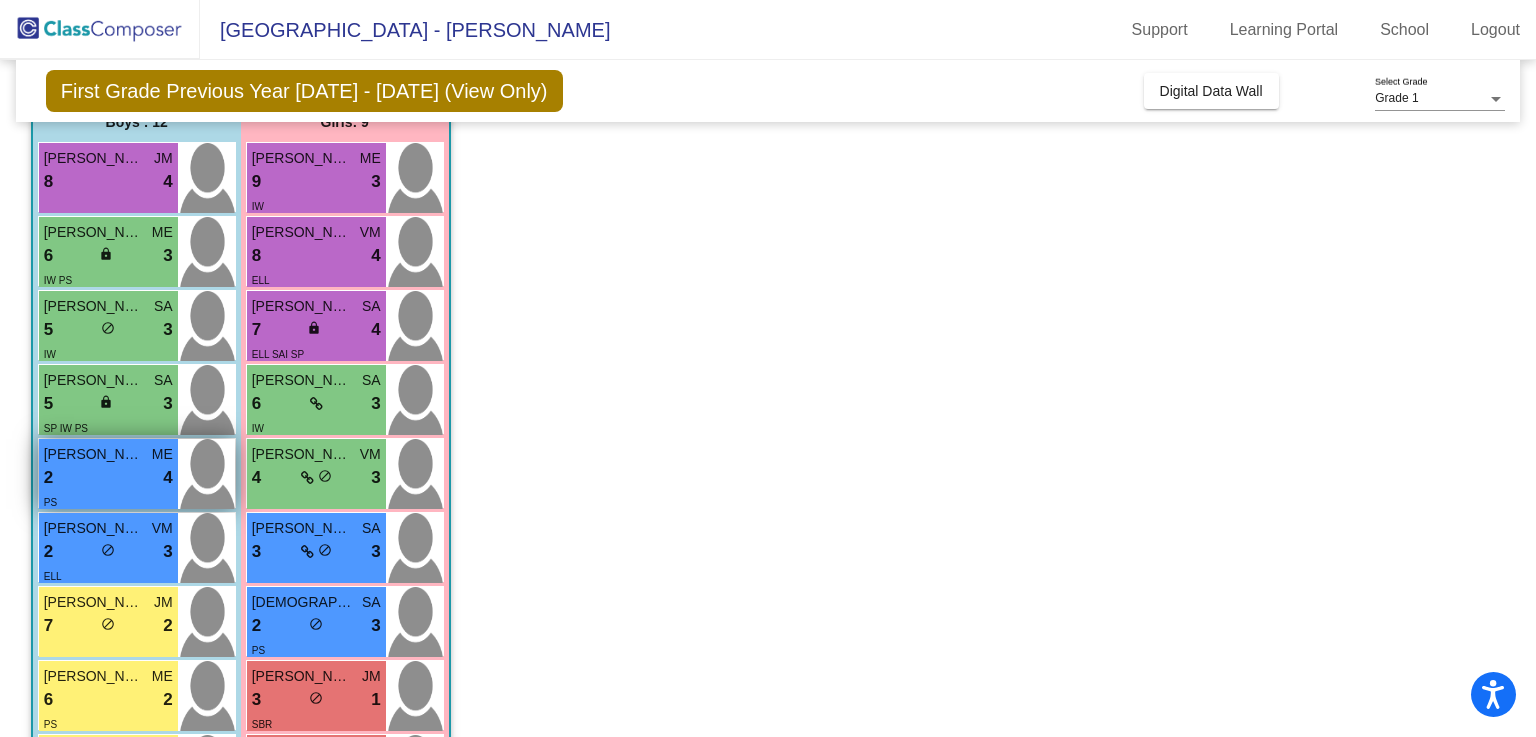 click on "[PERSON_NAME]" at bounding box center [94, 454] 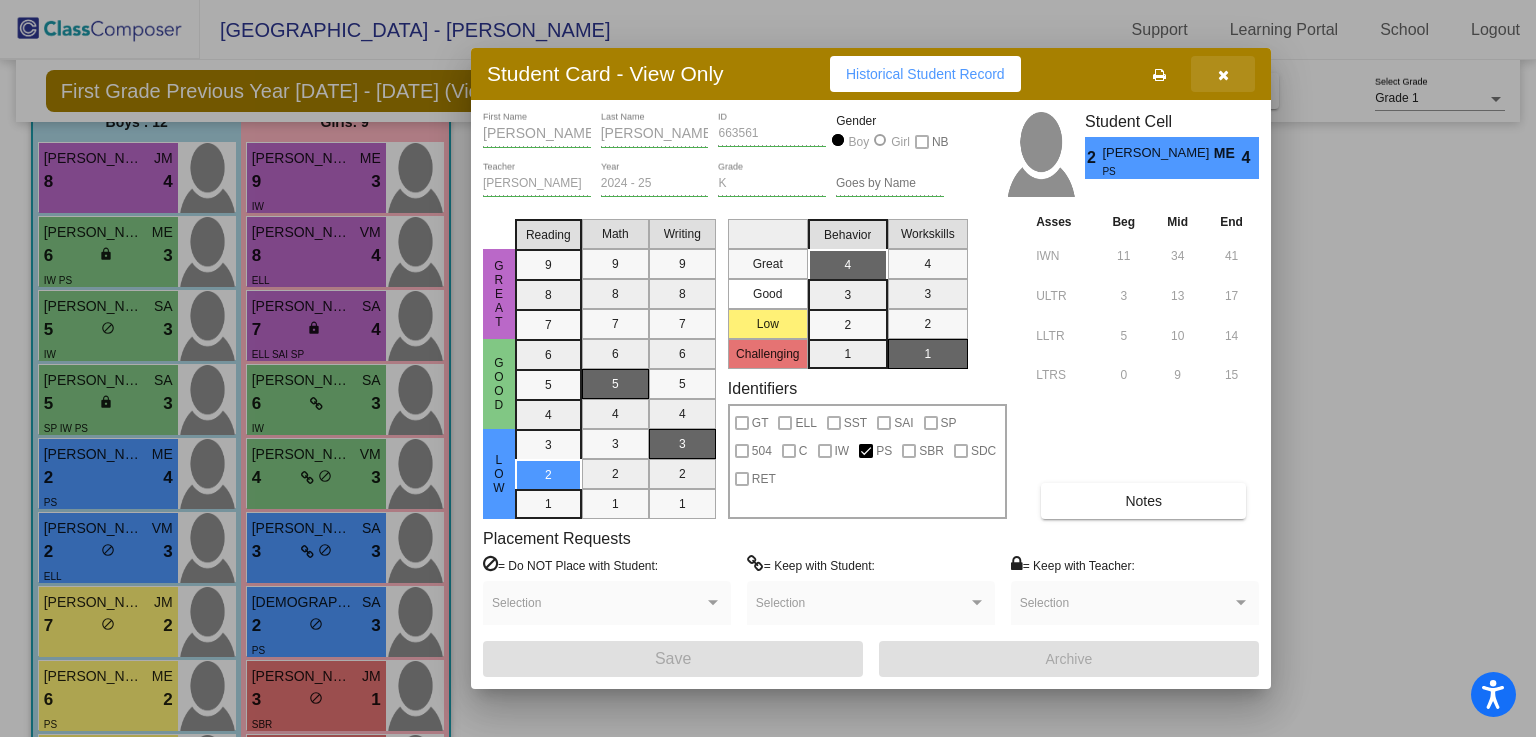 click at bounding box center [1223, 75] 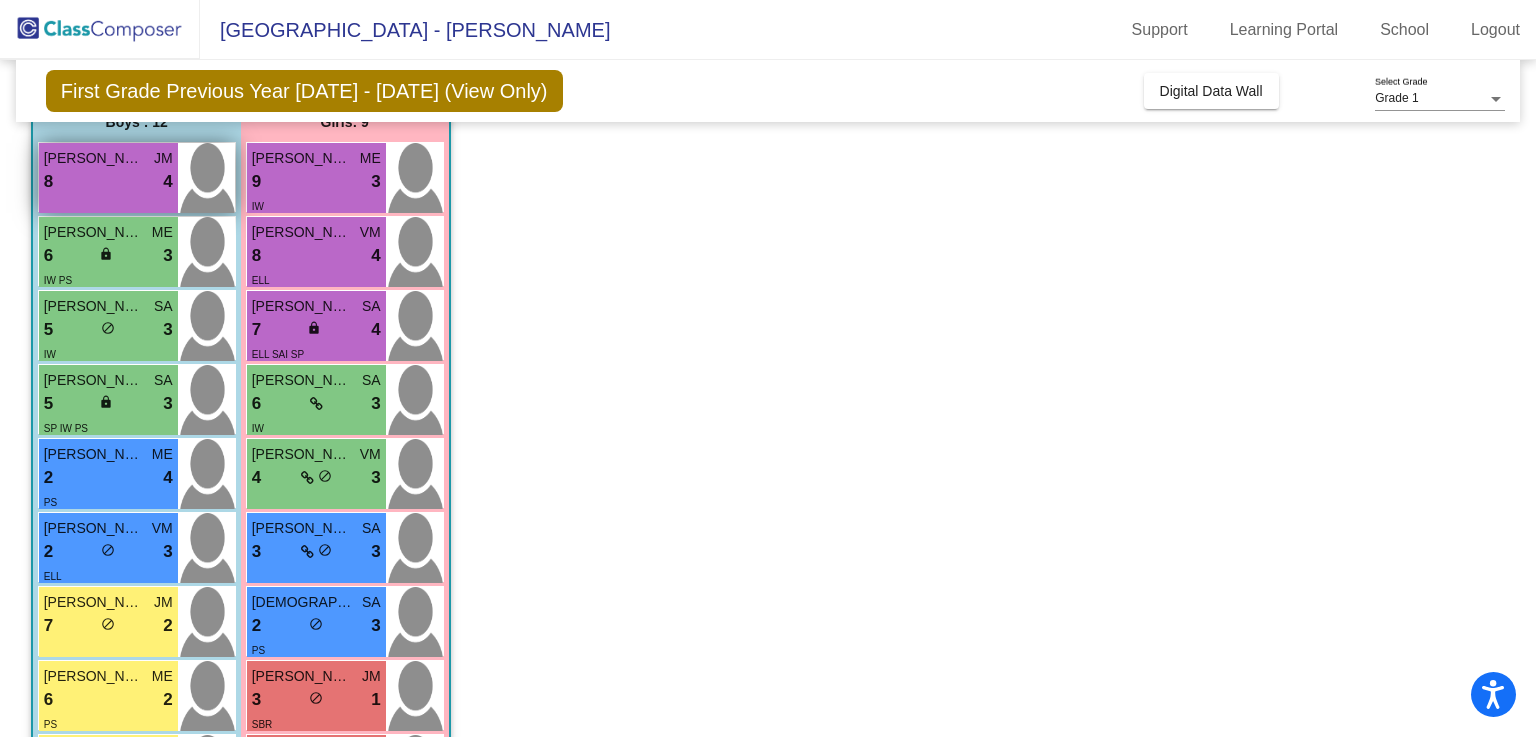 click on "8 lock do_not_disturb_alt 4" at bounding box center [108, 182] 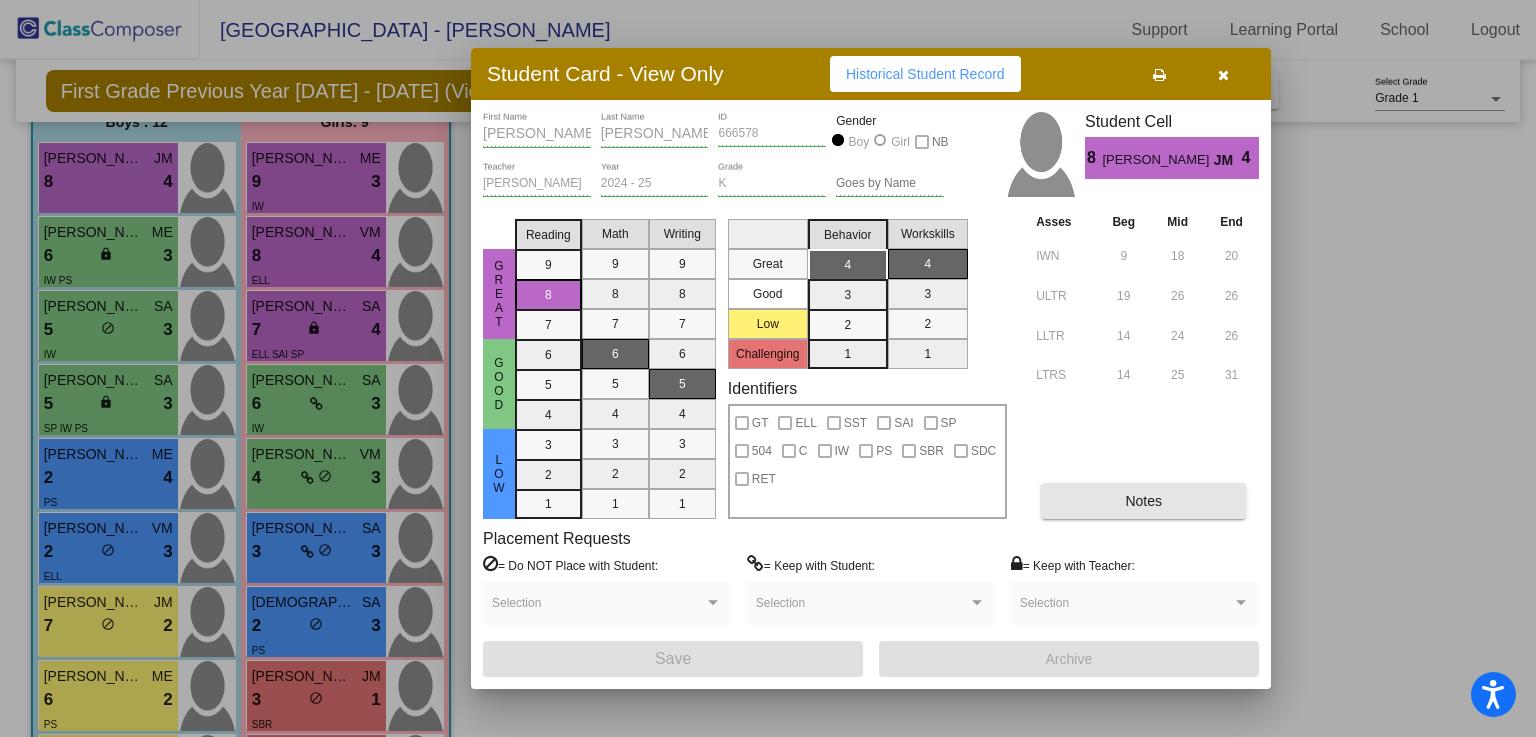 click on "Notes" at bounding box center (1143, 501) 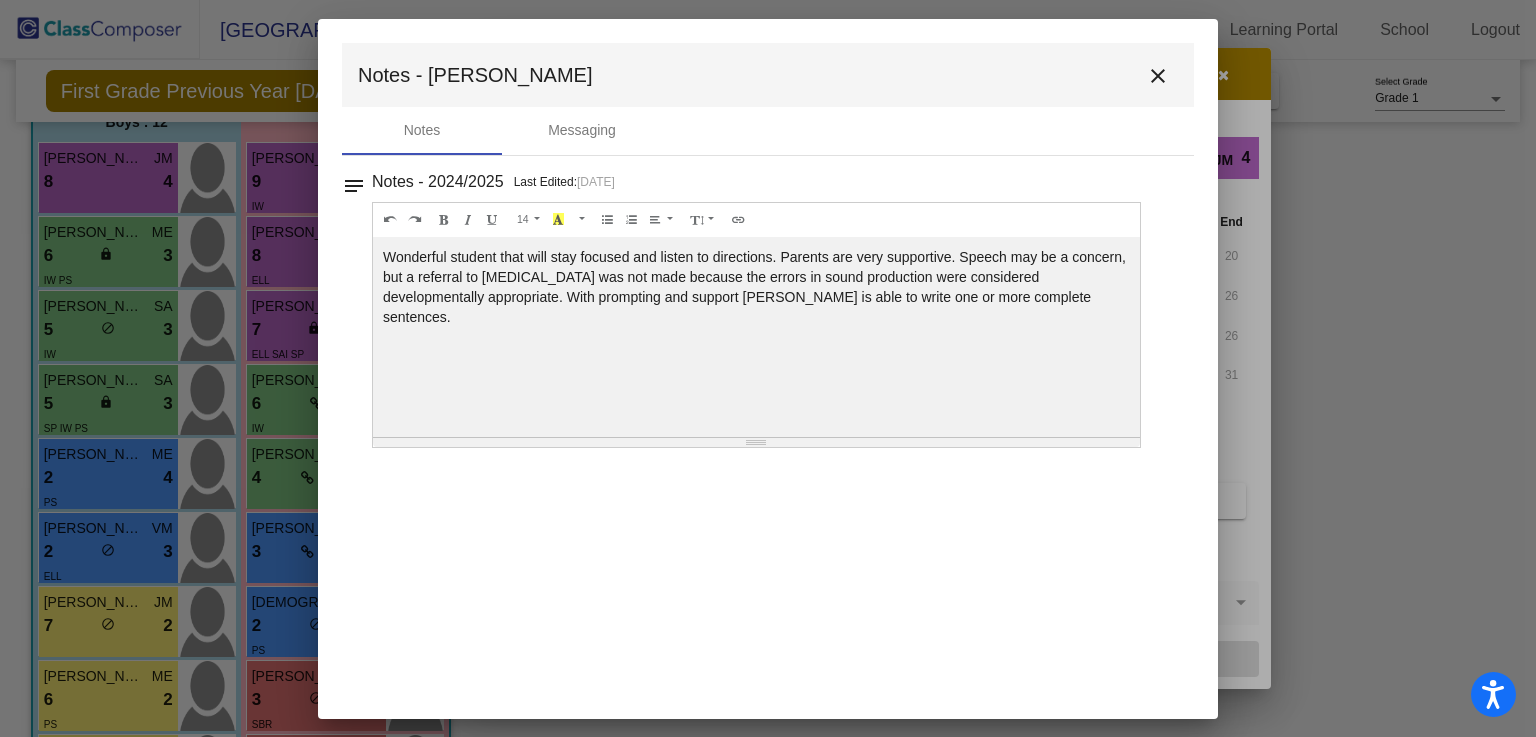 click on "close" at bounding box center (1158, 75) 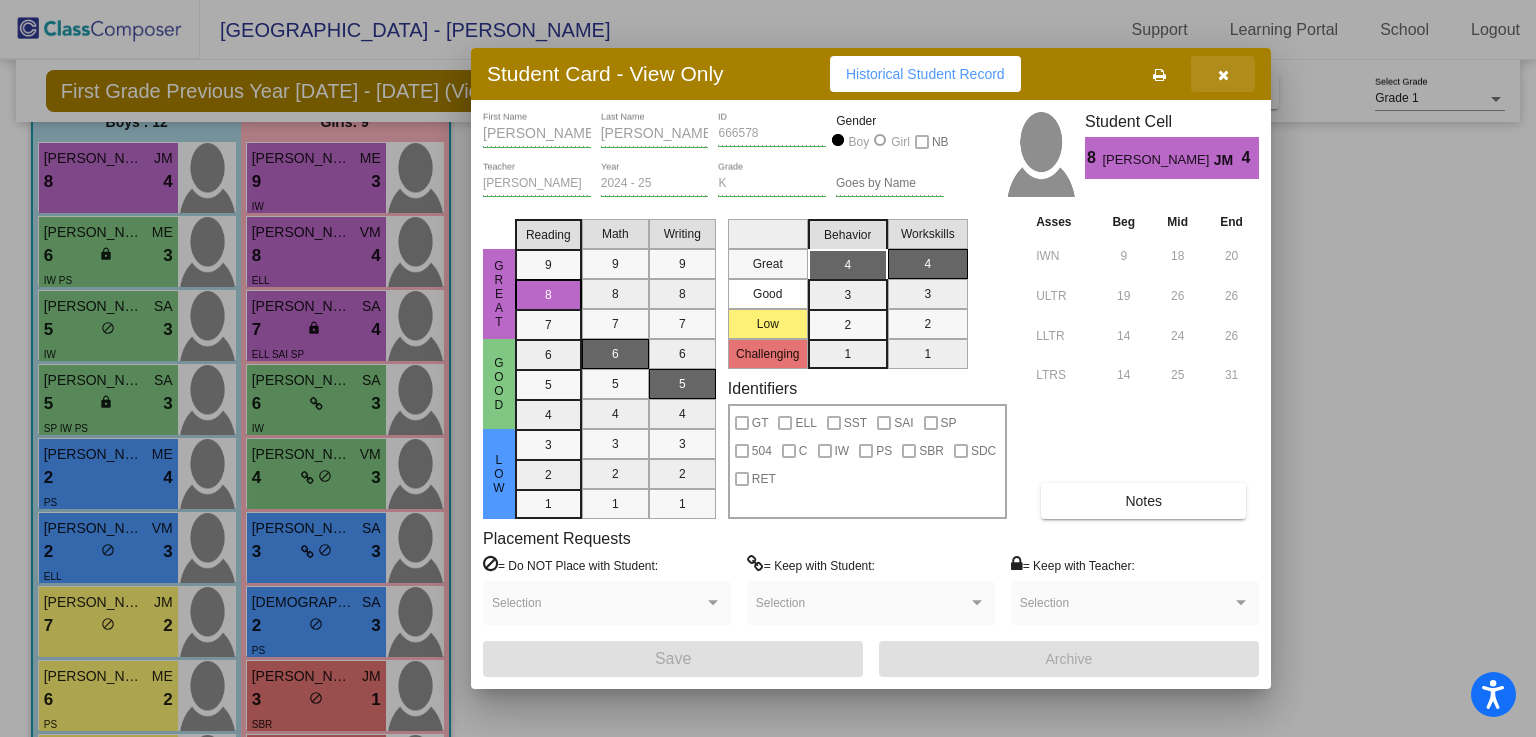 click at bounding box center [1223, 75] 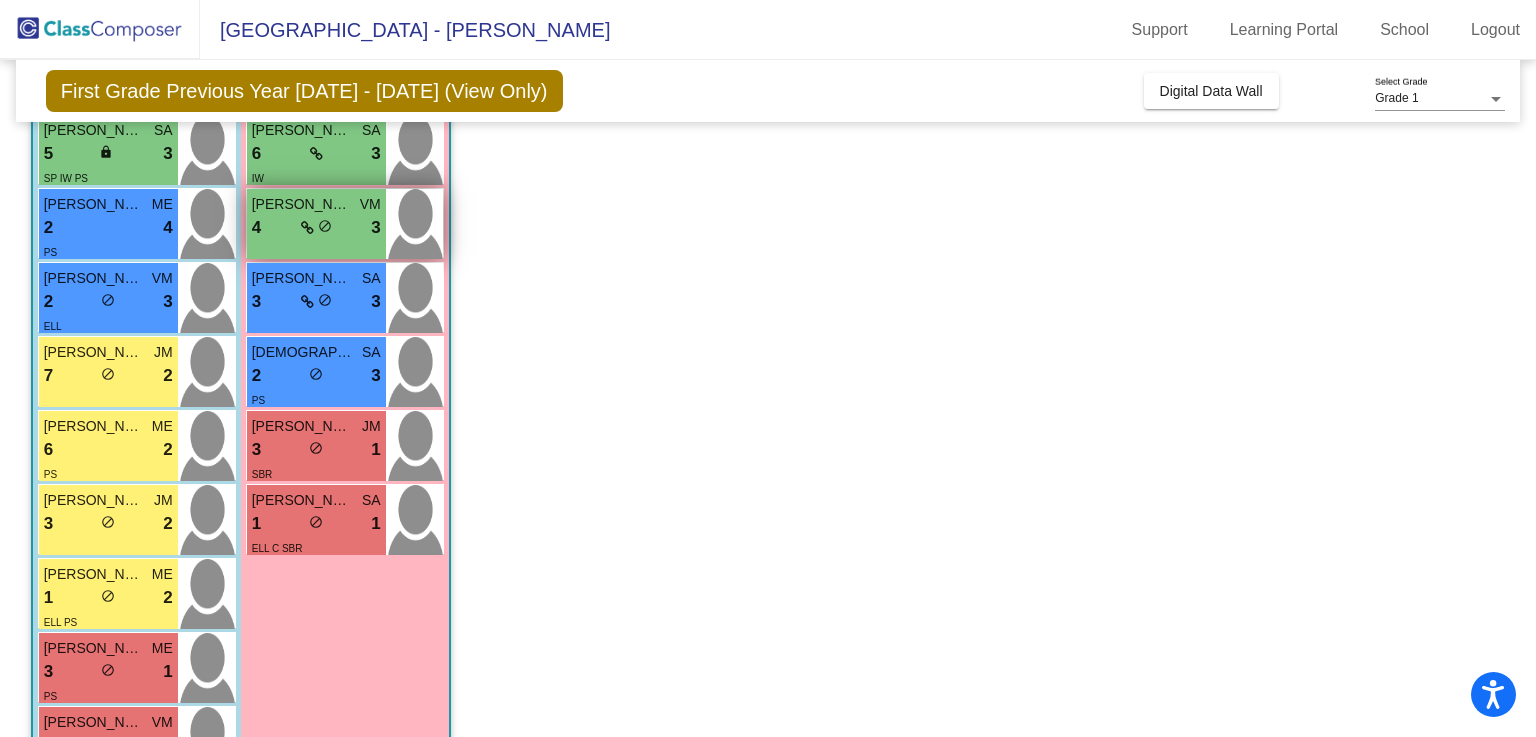 scroll, scrollTop: 451, scrollLeft: 0, axis: vertical 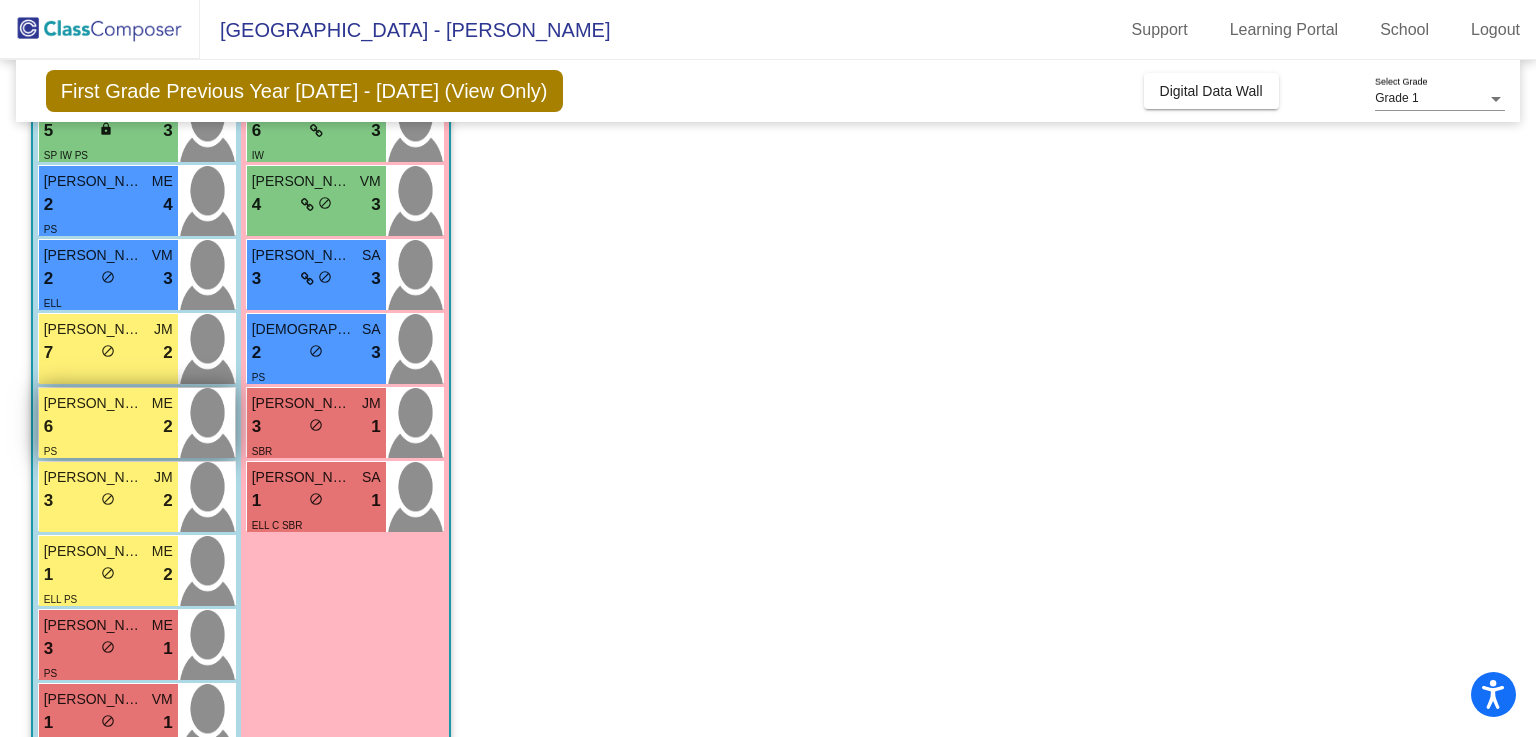click on "6 lock do_not_disturb_alt 2" at bounding box center [108, 427] 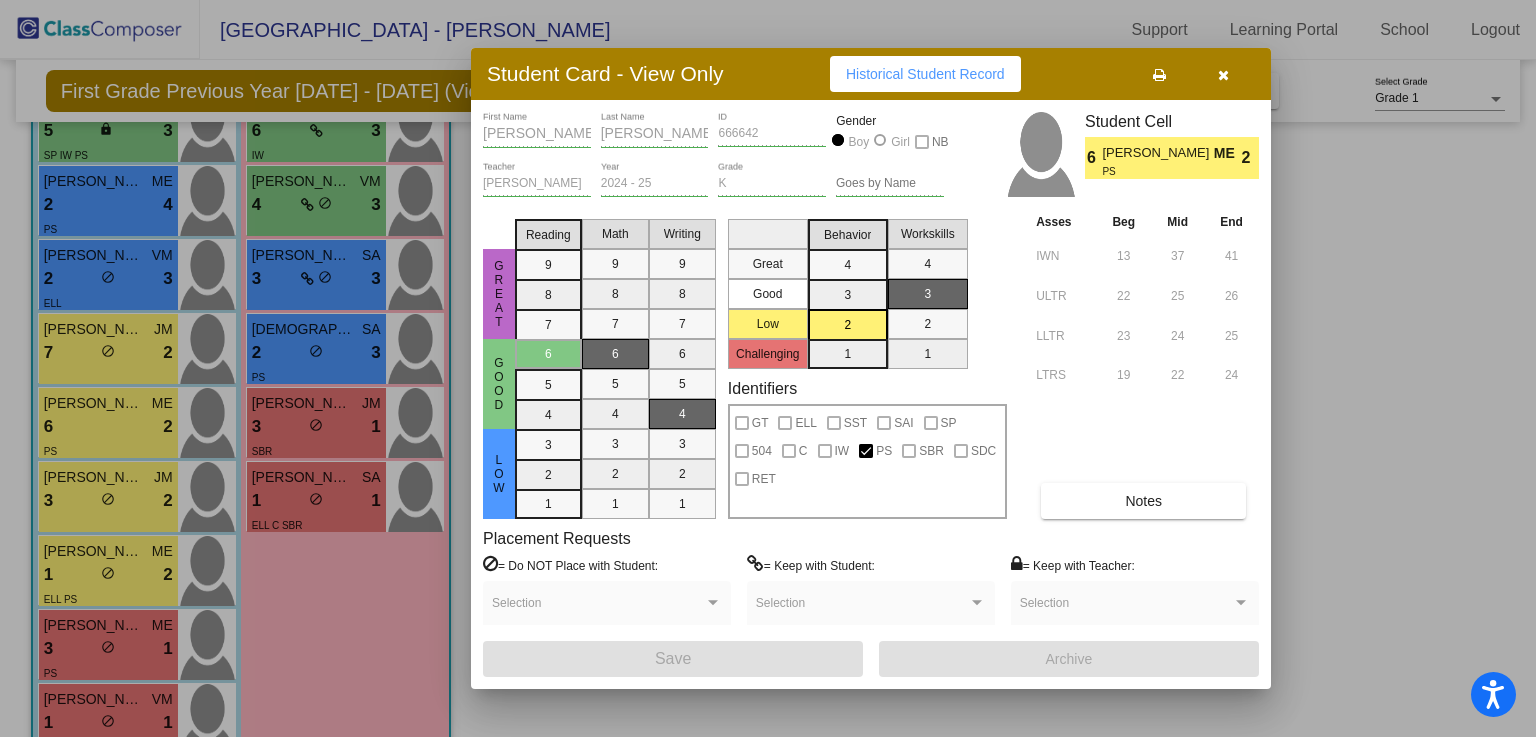 click on "Notes" at bounding box center (1143, 501) 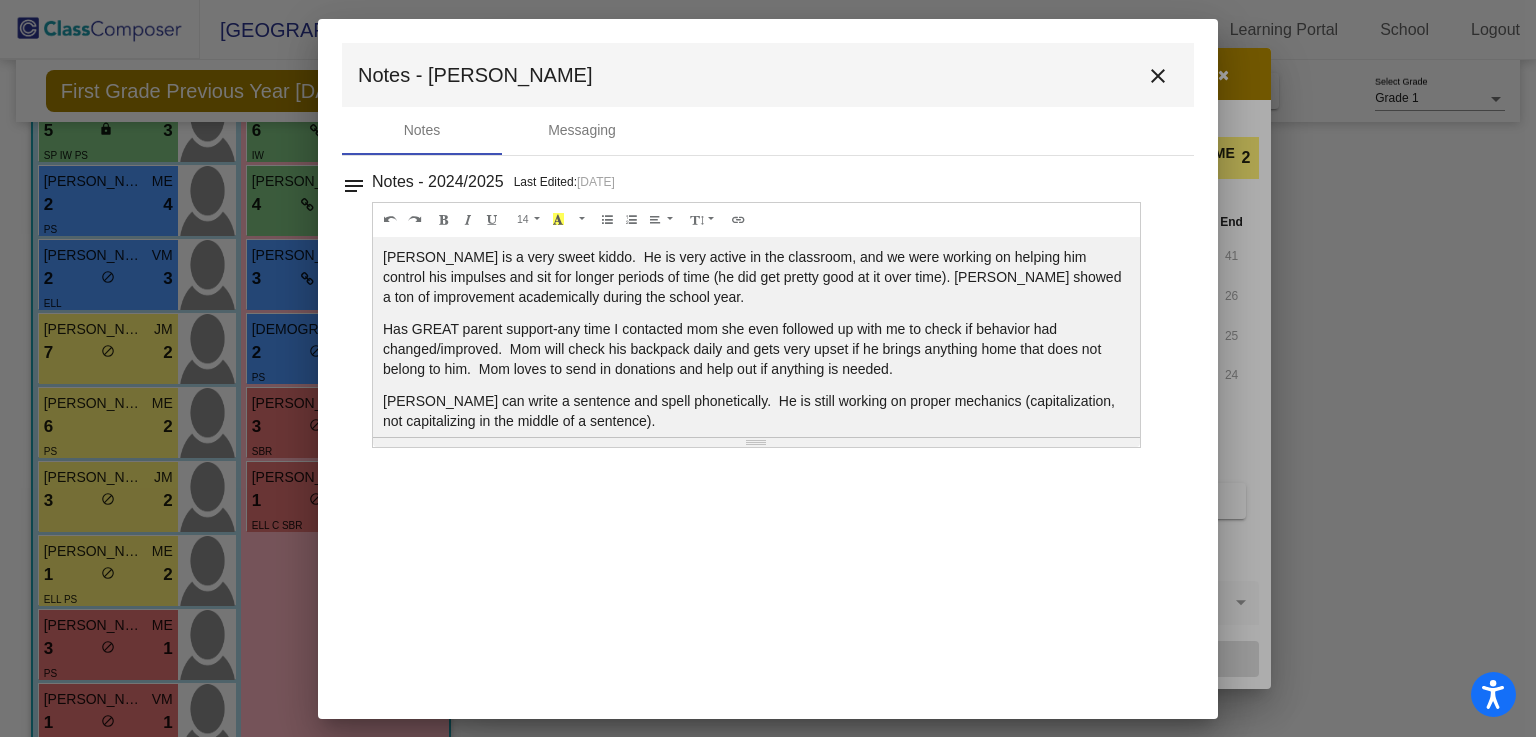 scroll, scrollTop: 48, scrollLeft: 0, axis: vertical 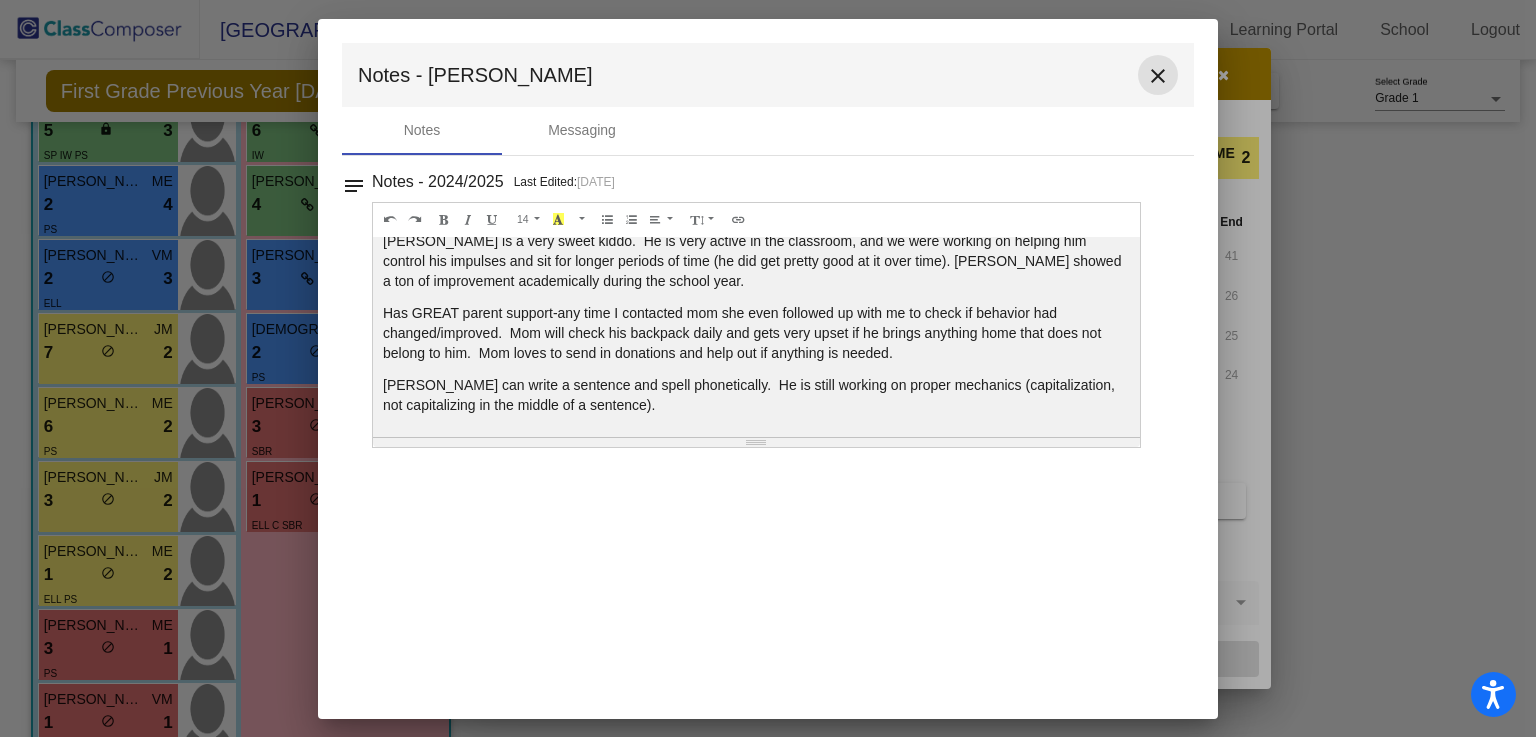 click on "close" at bounding box center [1158, 76] 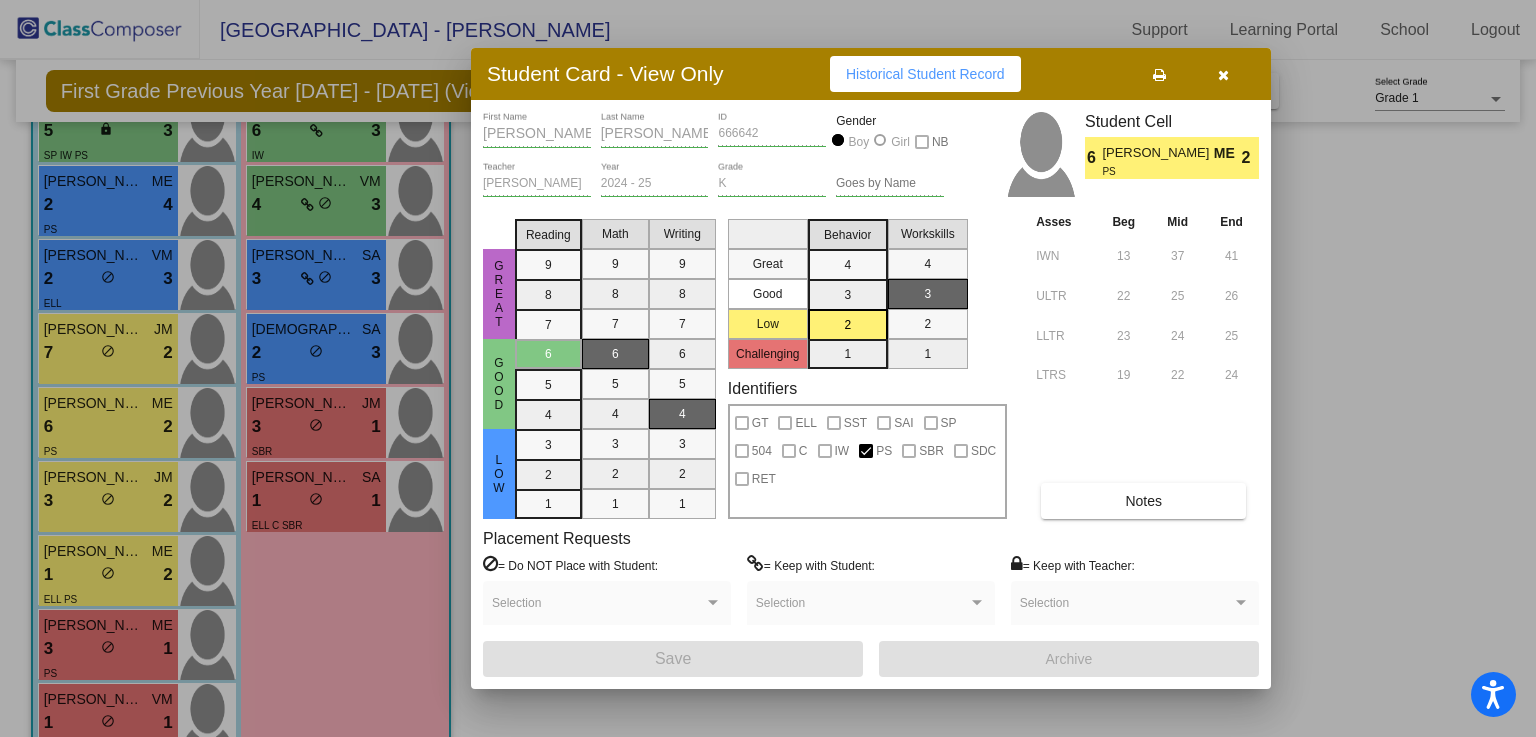 click at bounding box center [1223, 75] 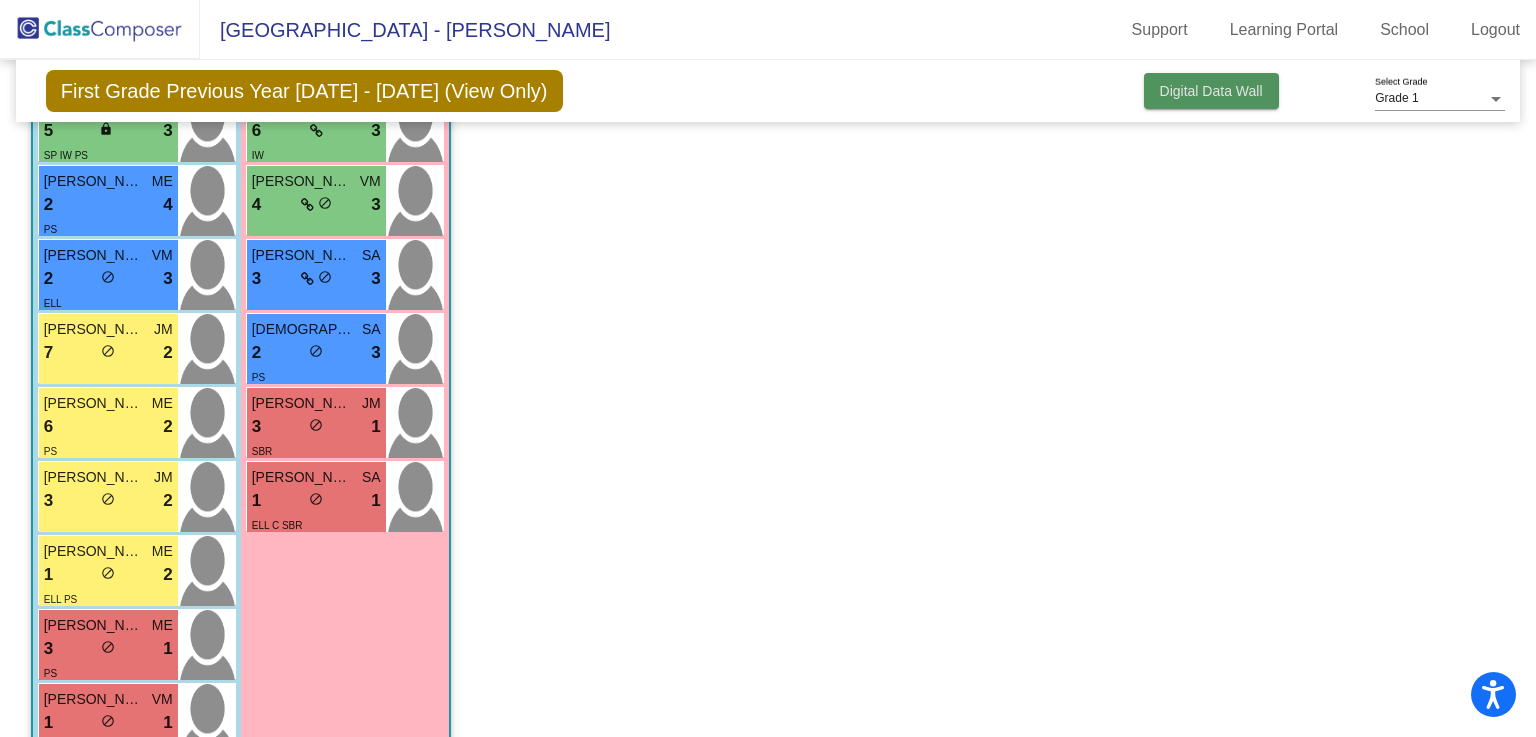 click on "Digital Data Wall" 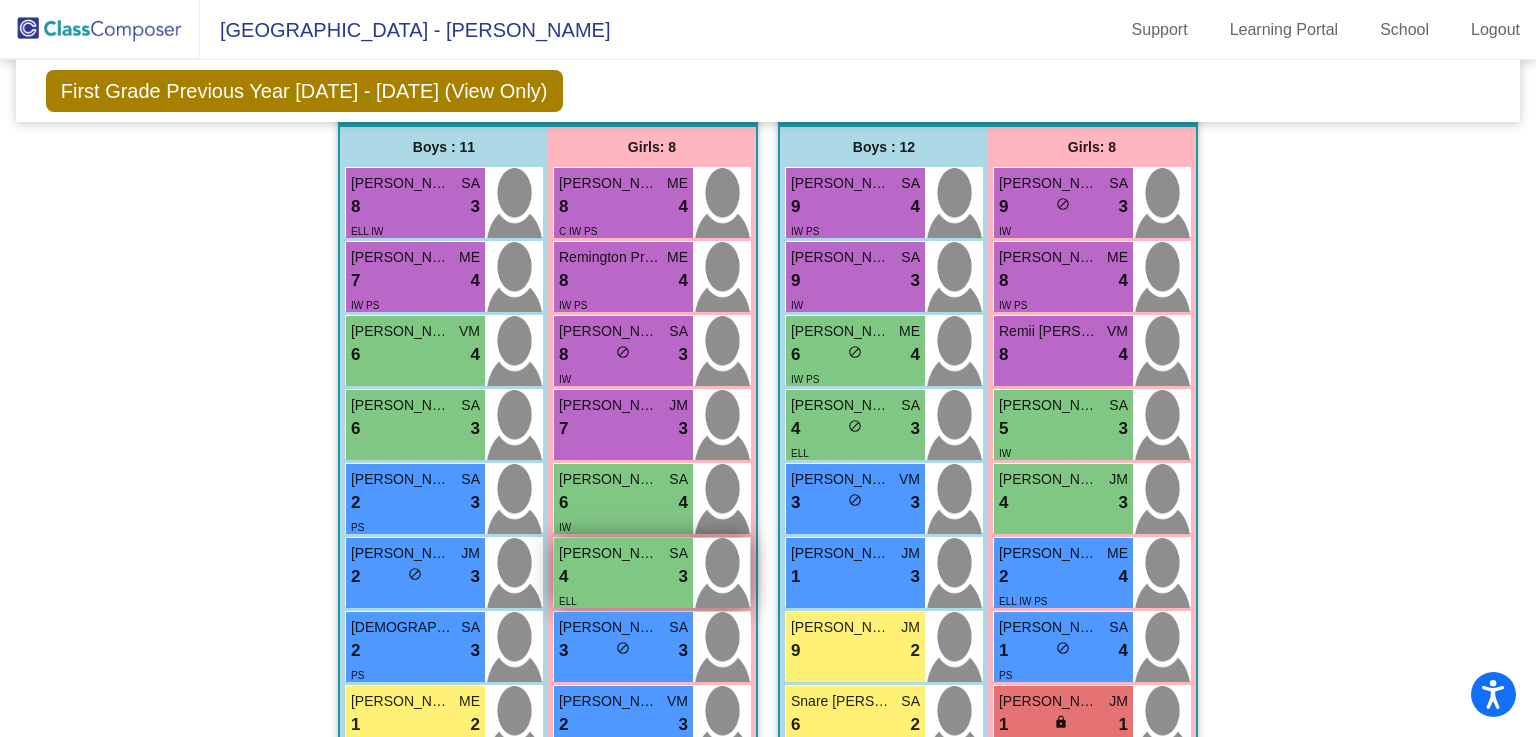 scroll, scrollTop: 1486, scrollLeft: 0, axis: vertical 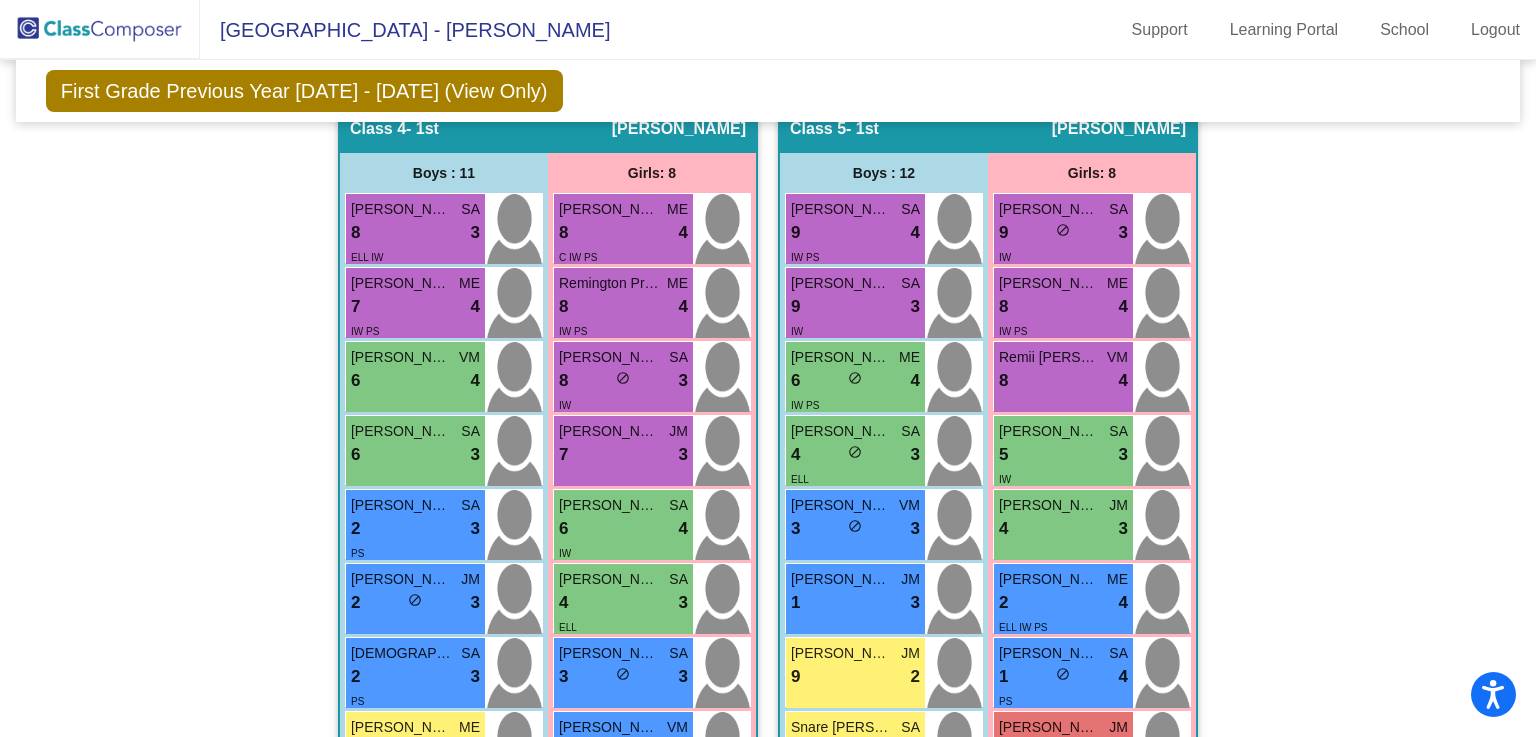 click 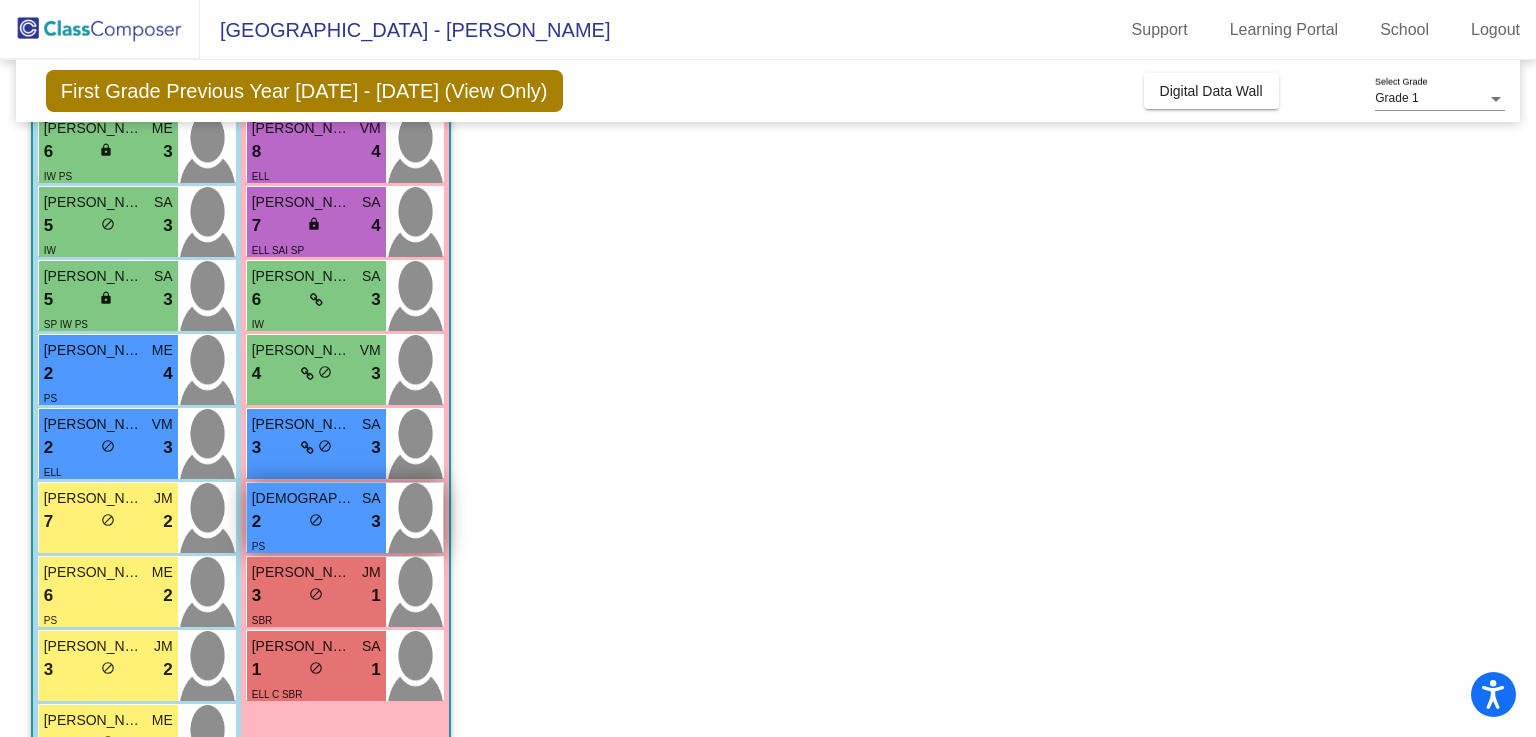 scroll, scrollTop: 246, scrollLeft: 0, axis: vertical 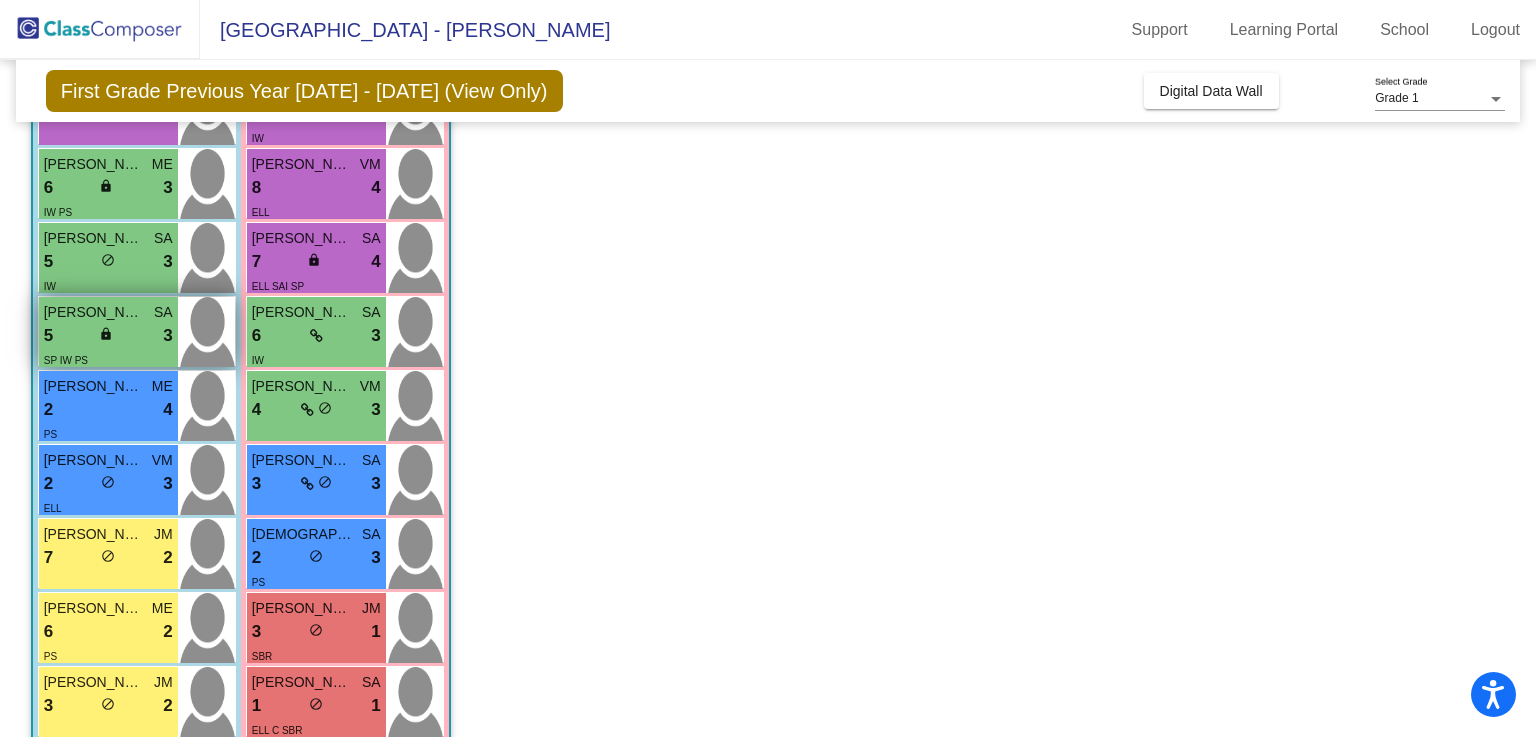 click on "lock" at bounding box center [106, 334] 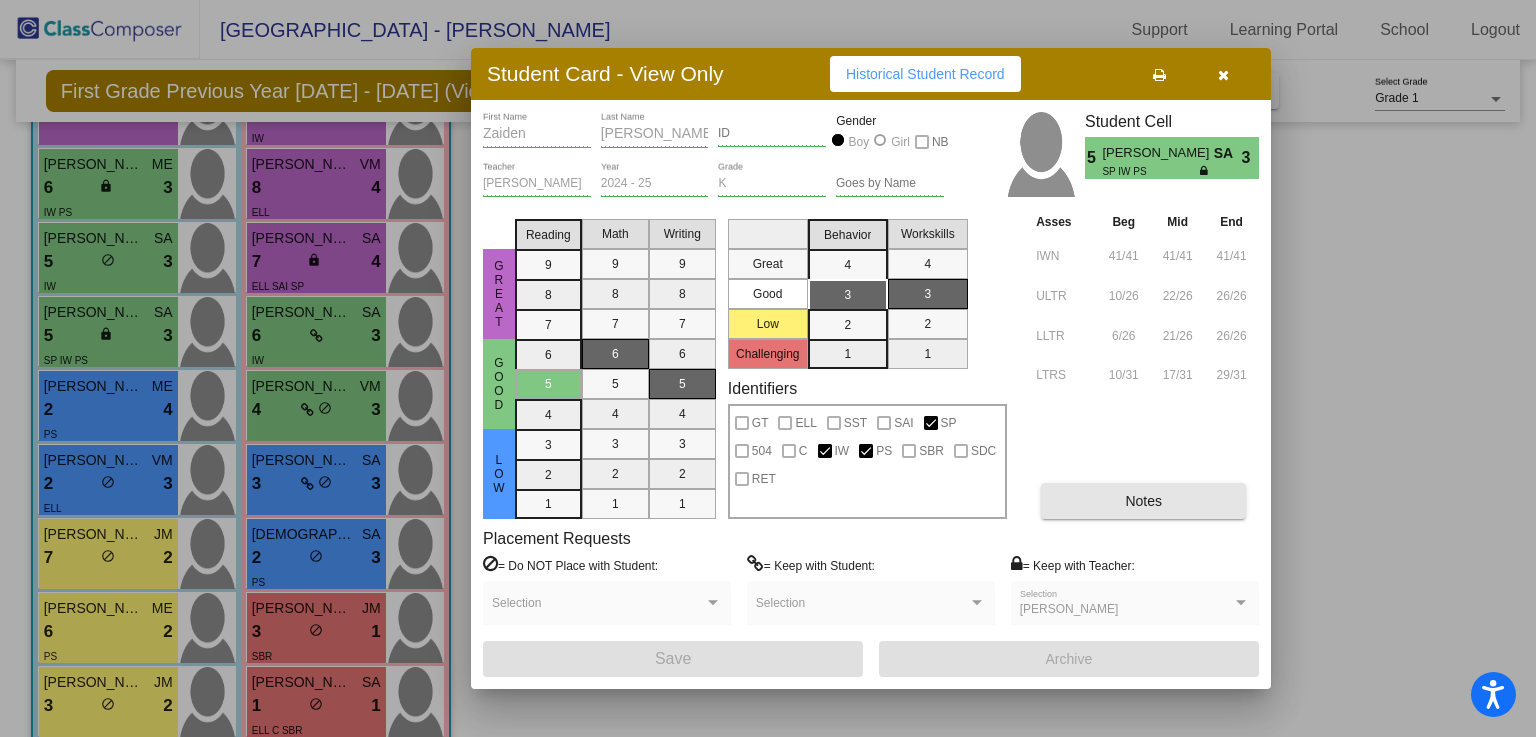 click on "Notes" at bounding box center [1143, 501] 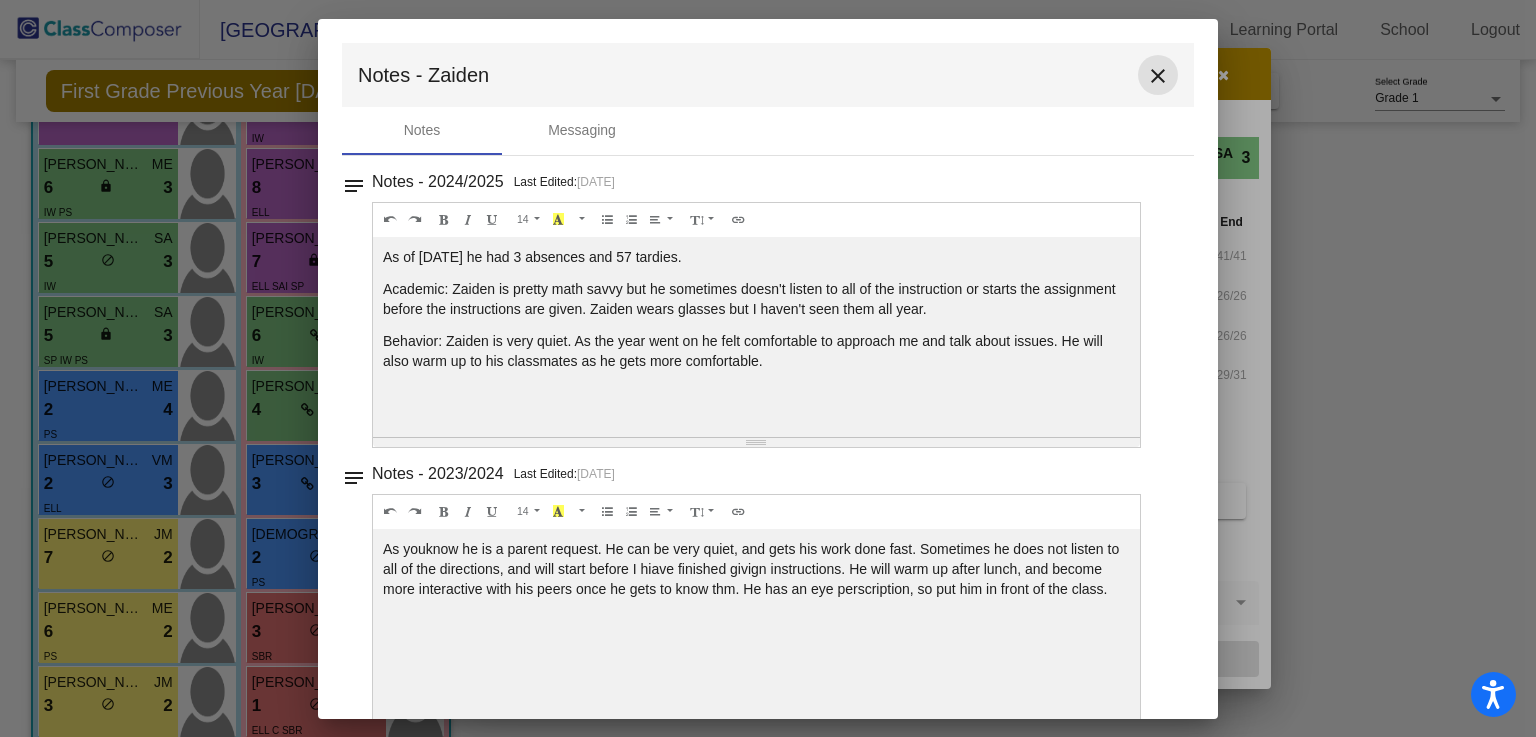 click on "close" at bounding box center [1158, 76] 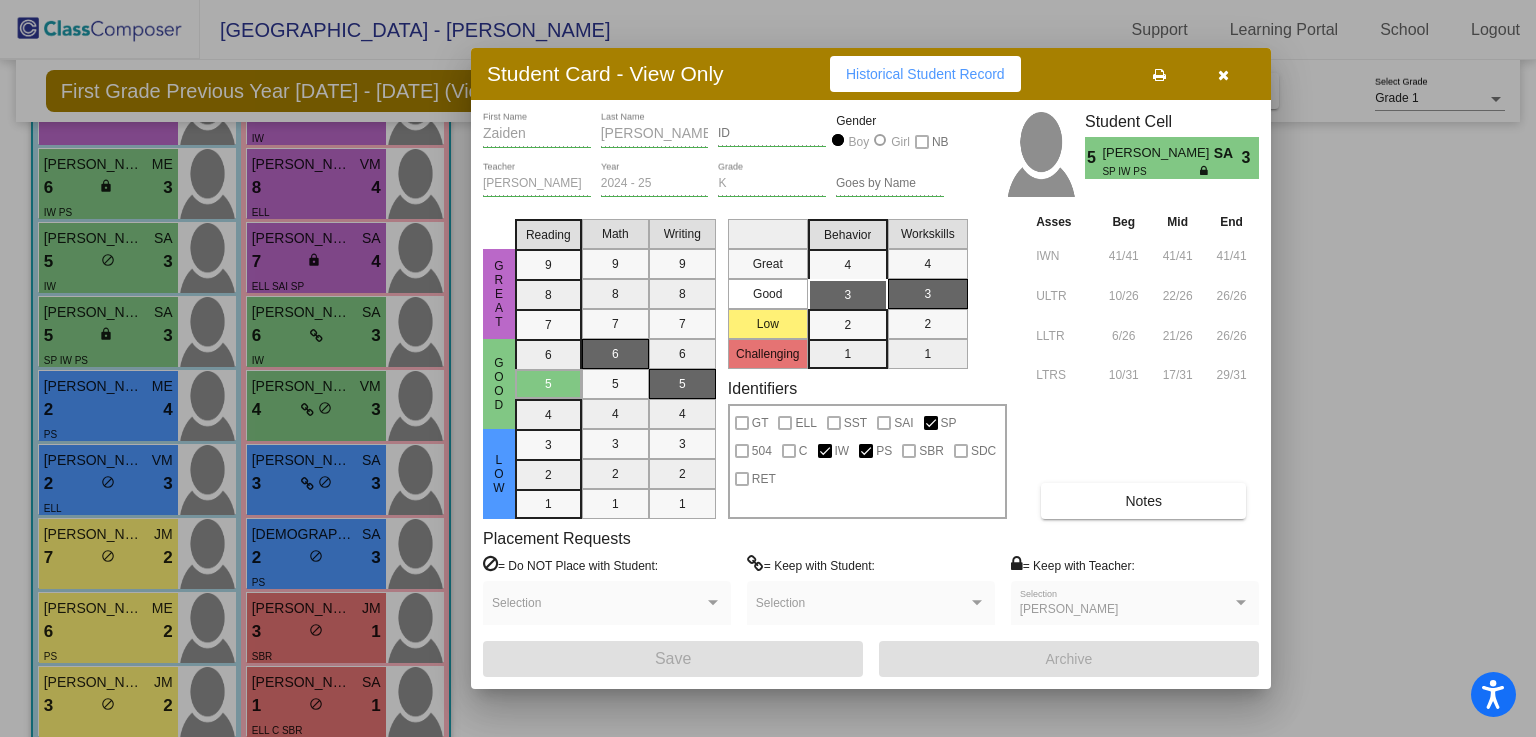 click at bounding box center (1223, 75) 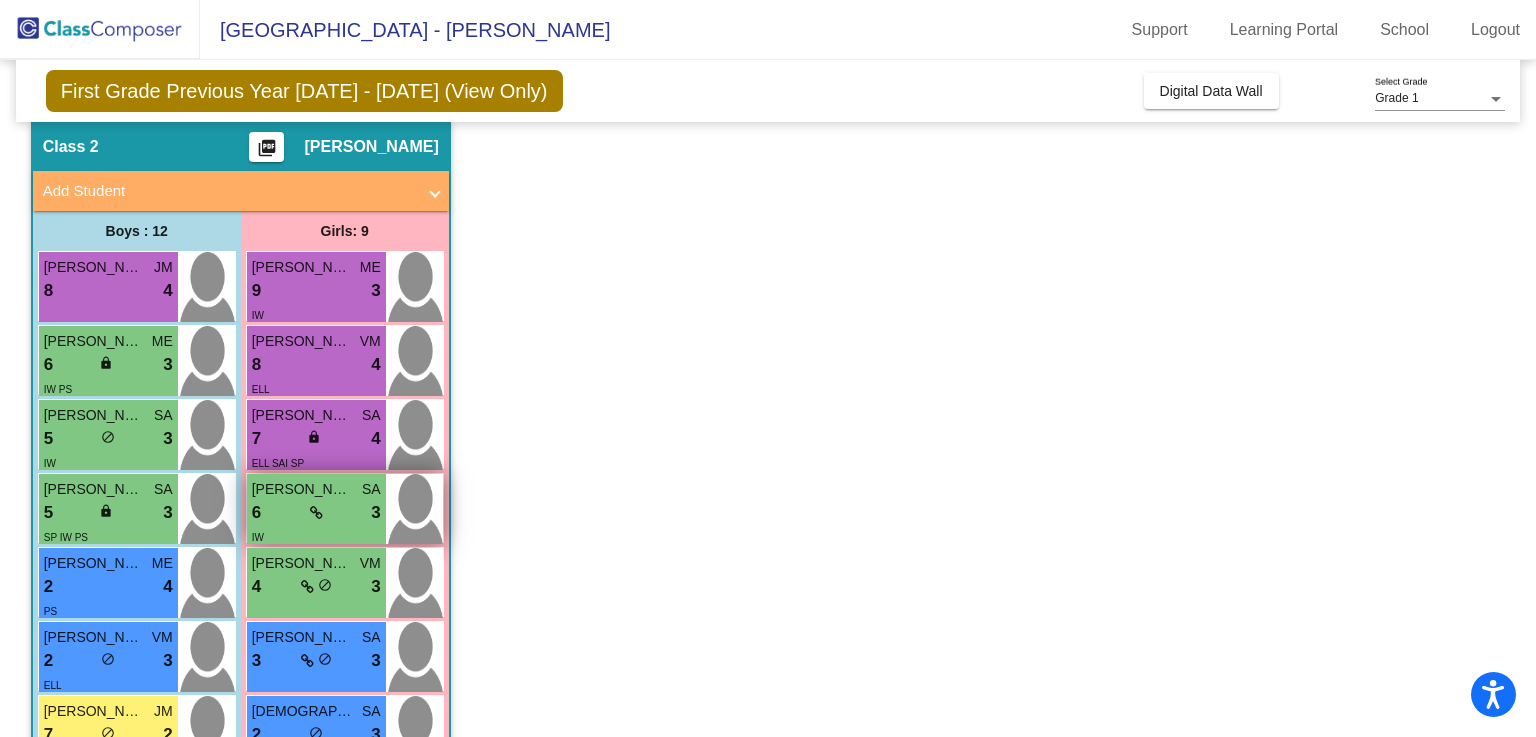 scroll, scrollTop: 72, scrollLeft: 0, axis: vertical 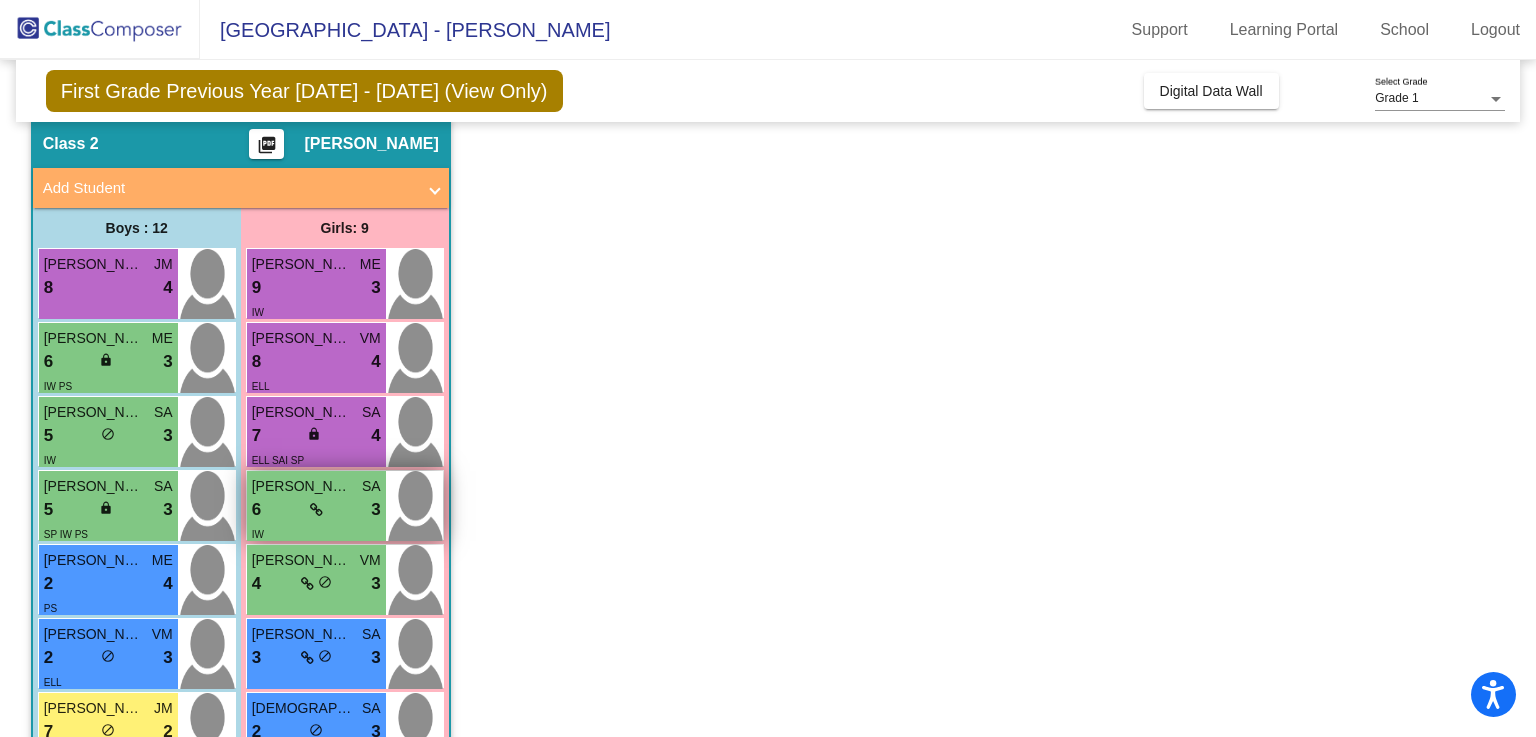 click on "[PERSON_NAME]" at bounding box center [302, 486] 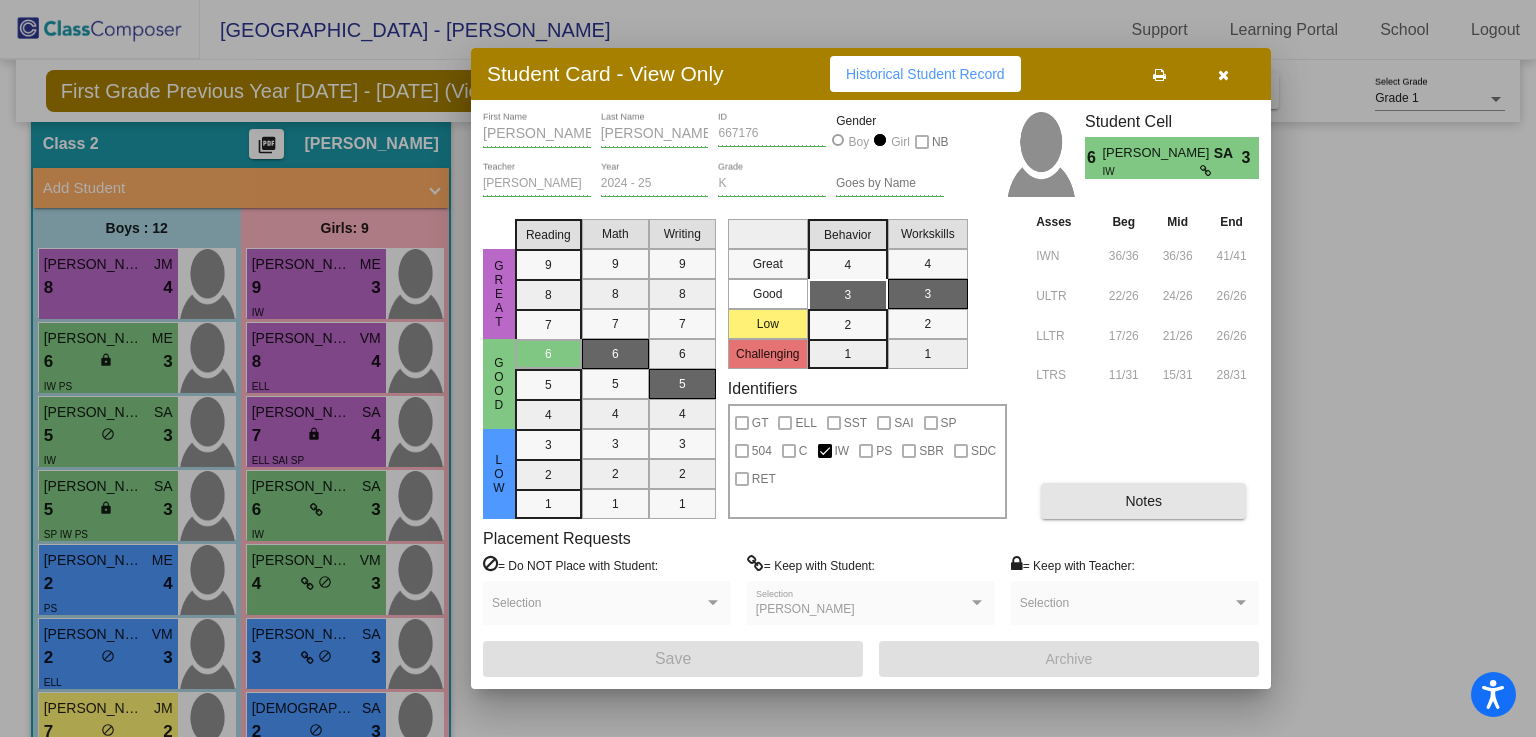 click on "Notes" at bounding box center [1143, 501] 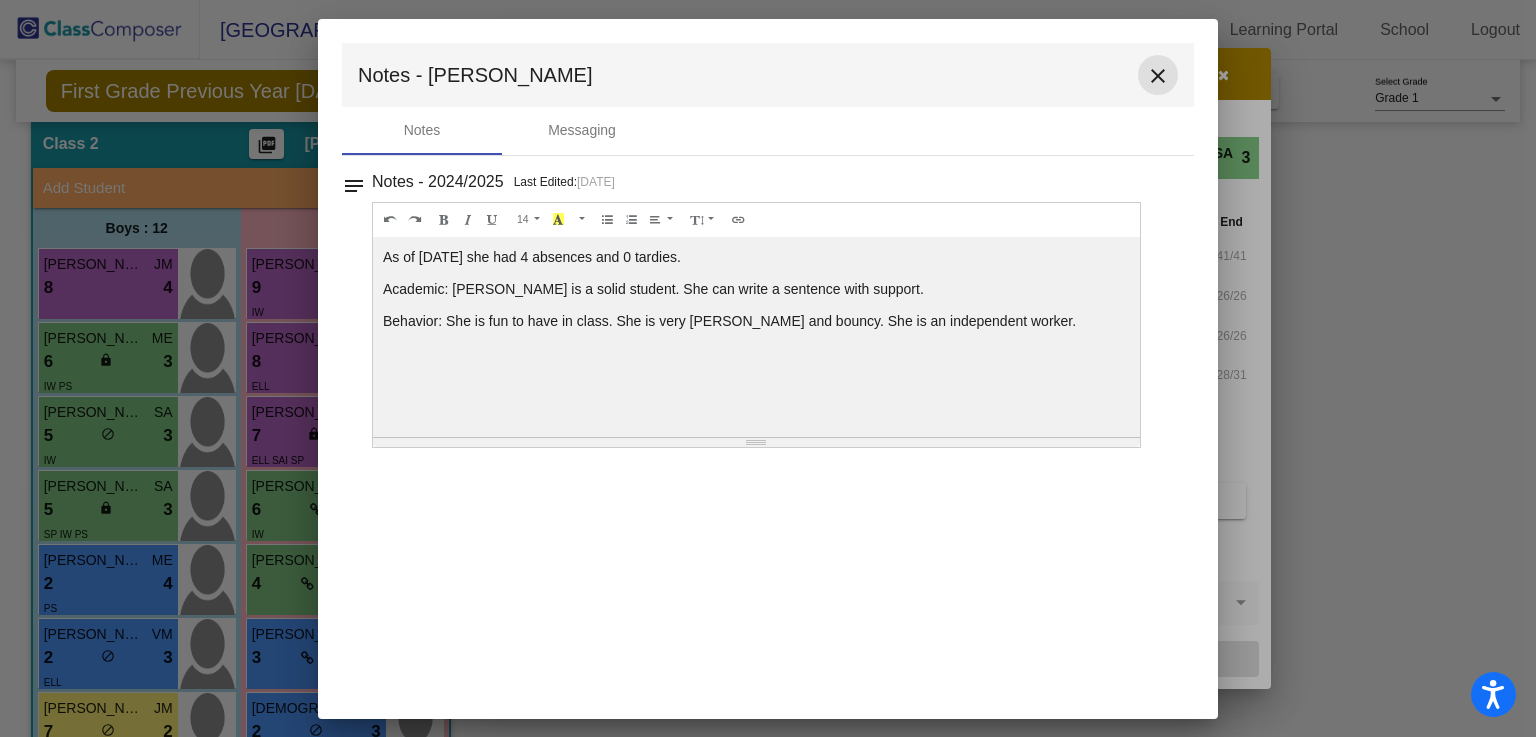 click on "close" at bounding box center [1158, 76] 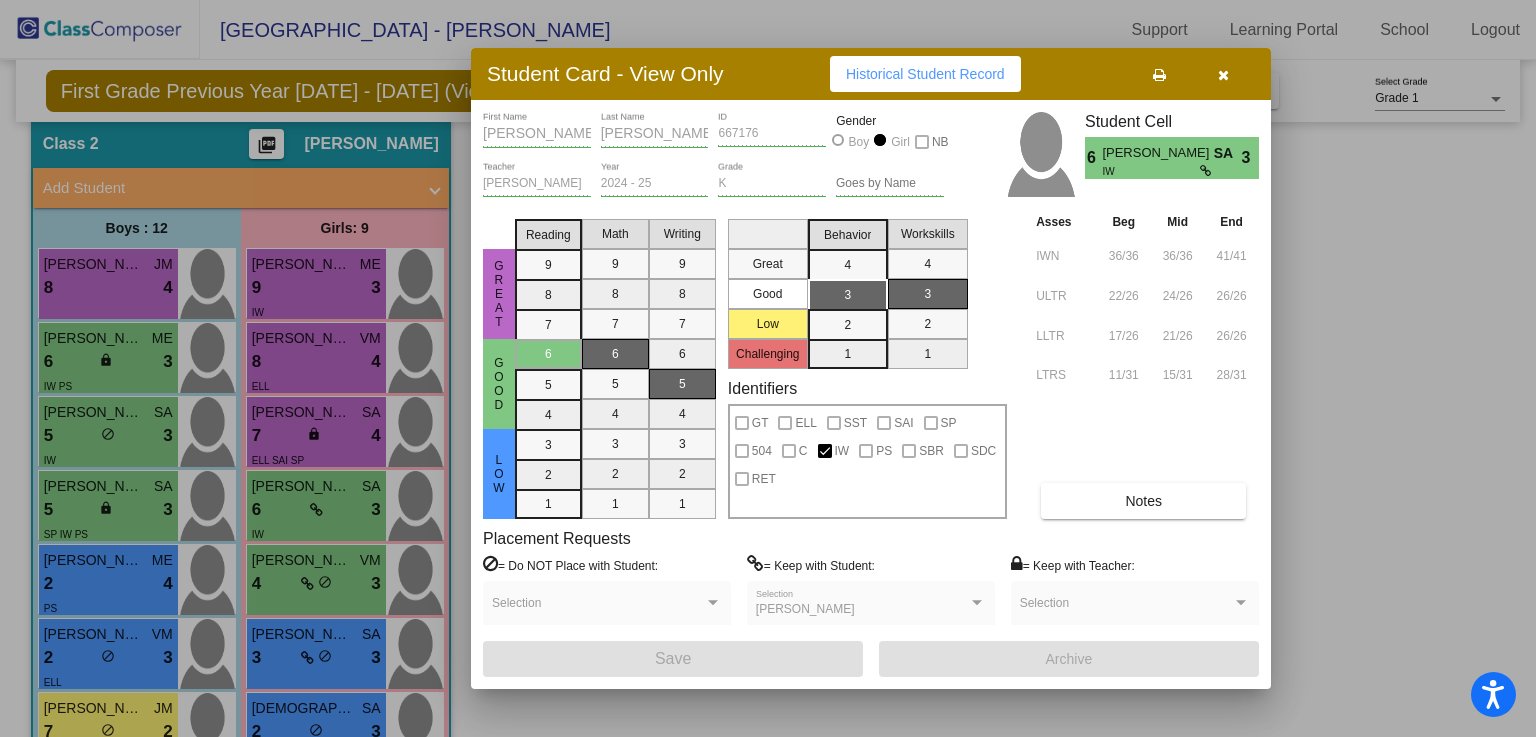 click at bounding box center [768, 368] 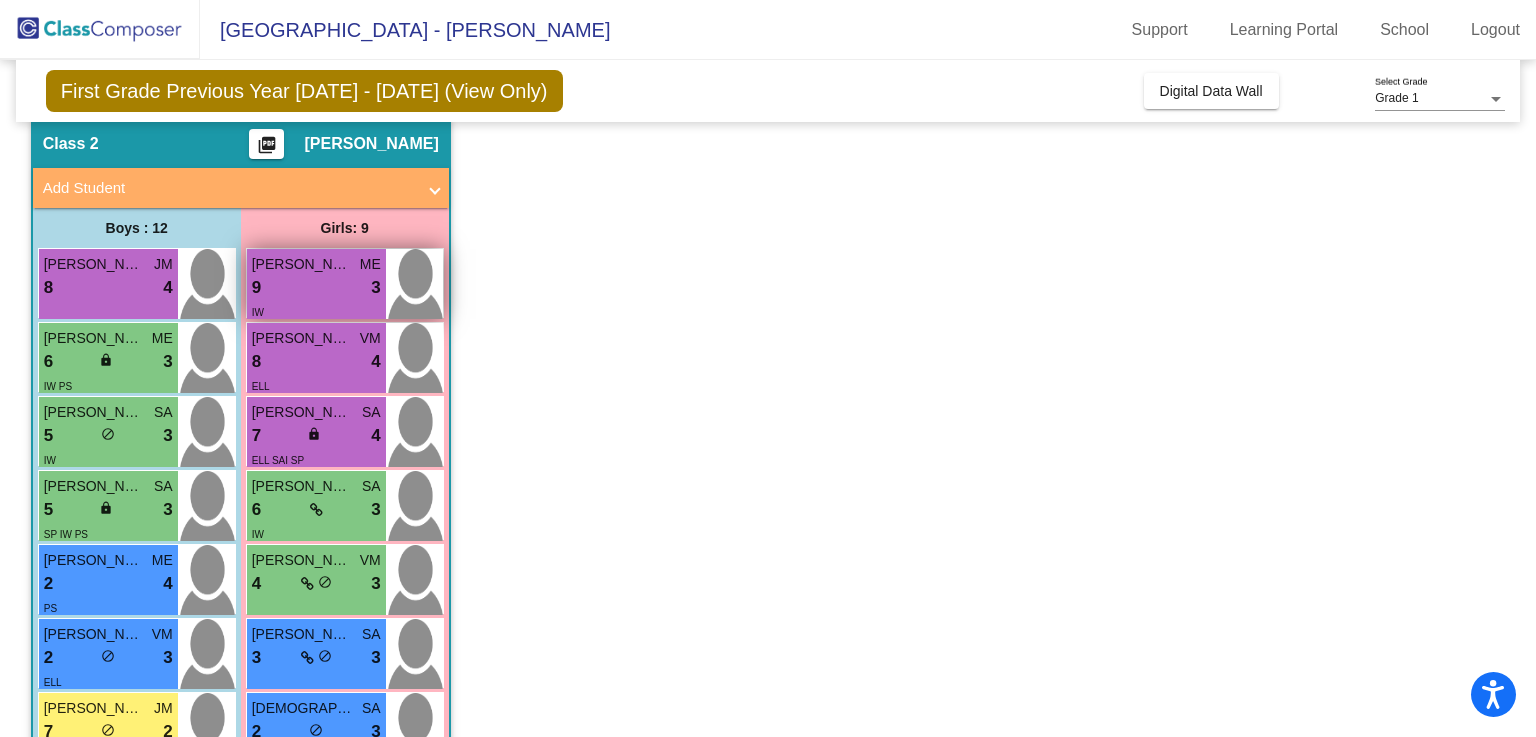 click on "9 lock do_not_disturb_alt 3" at bounding box center (316, 288) 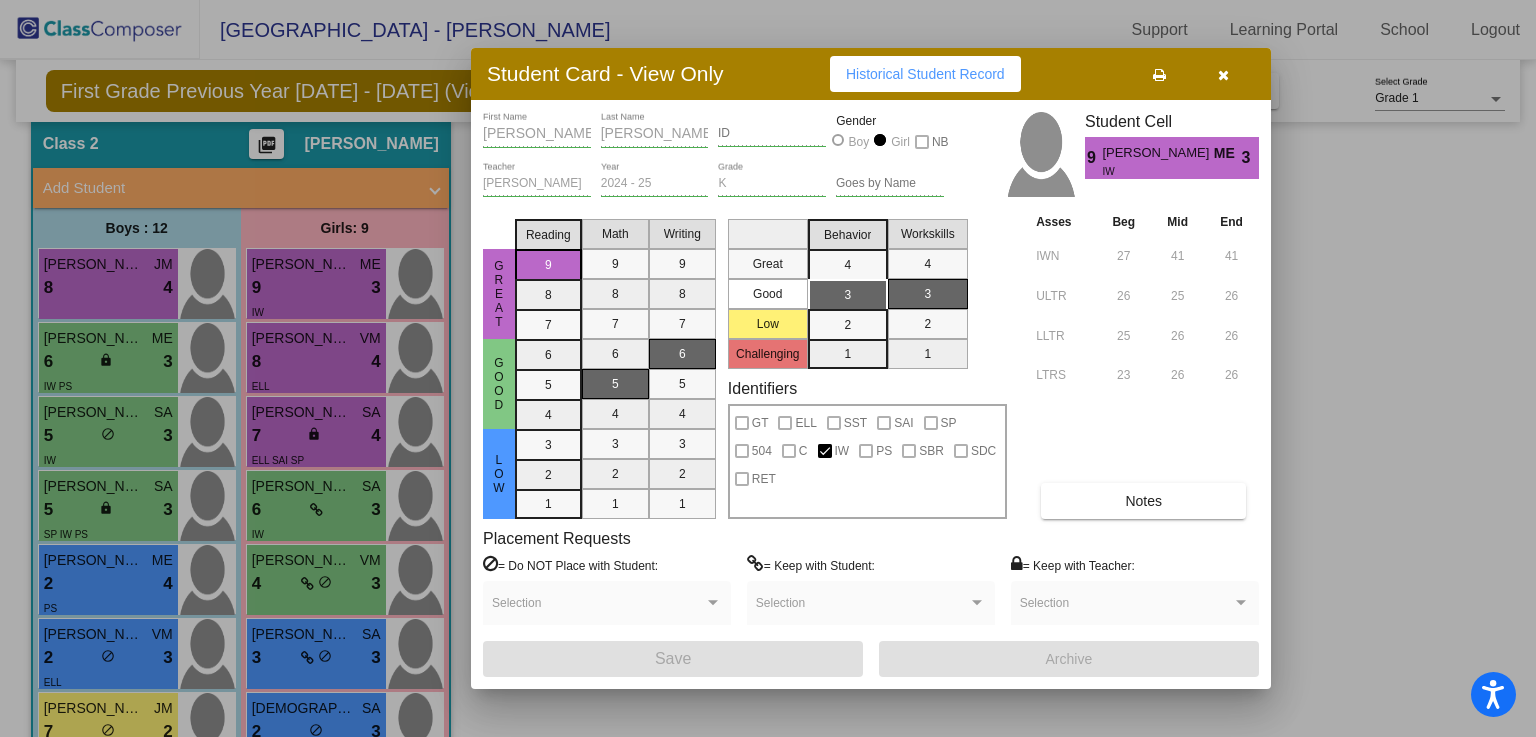 click on "Notes" at bounding box center (1143, 501) 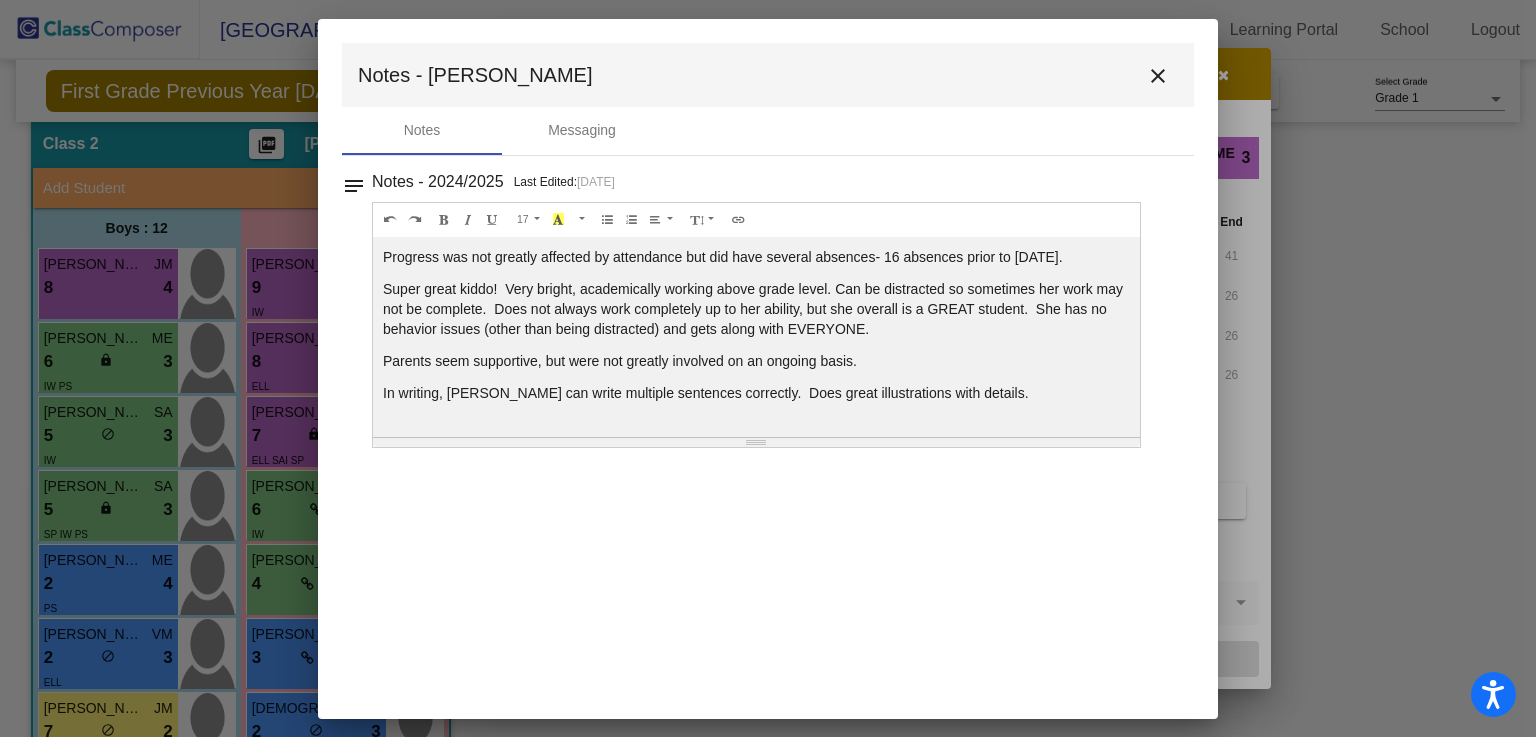 click on "close" at bounding box center (1158, 76) 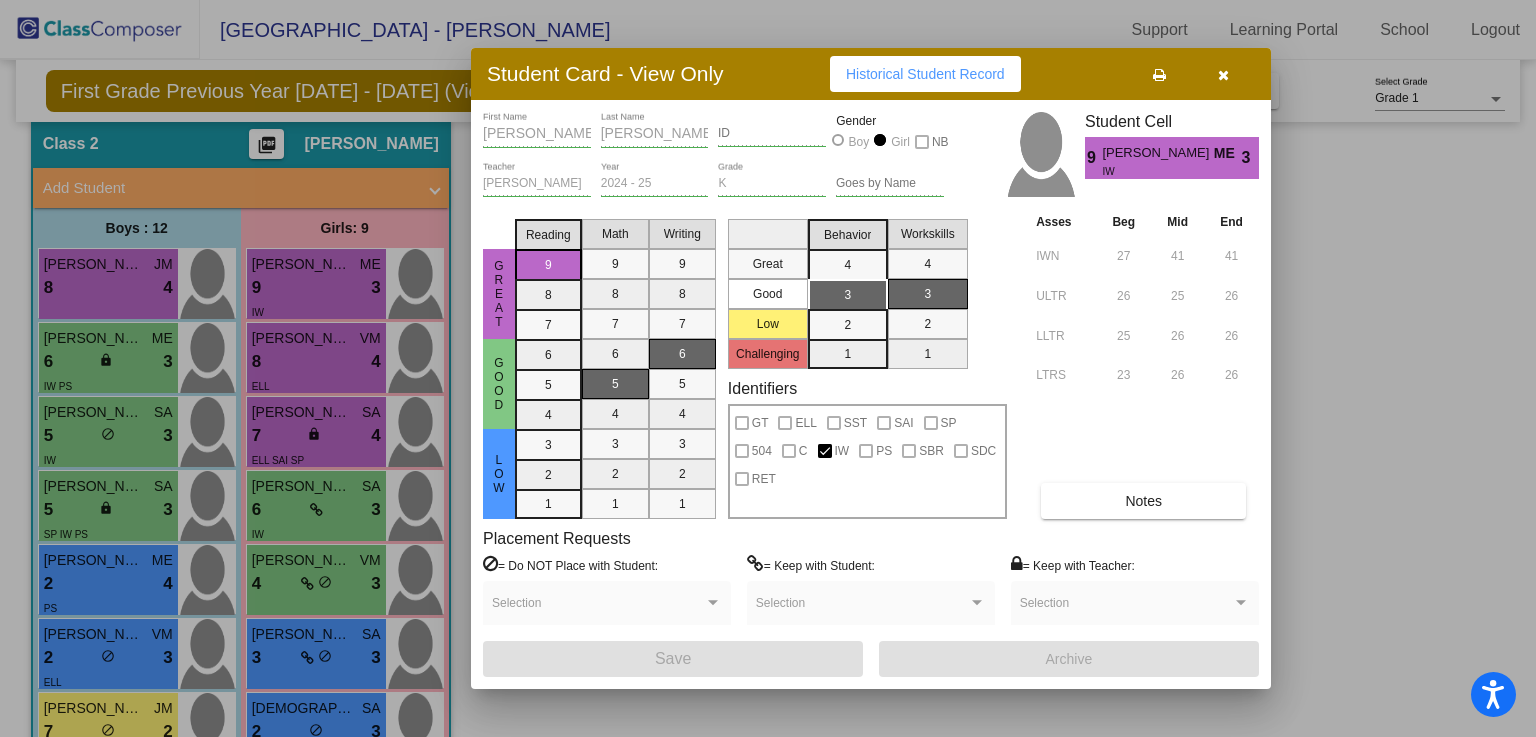 click at bounding box center [768, 368] 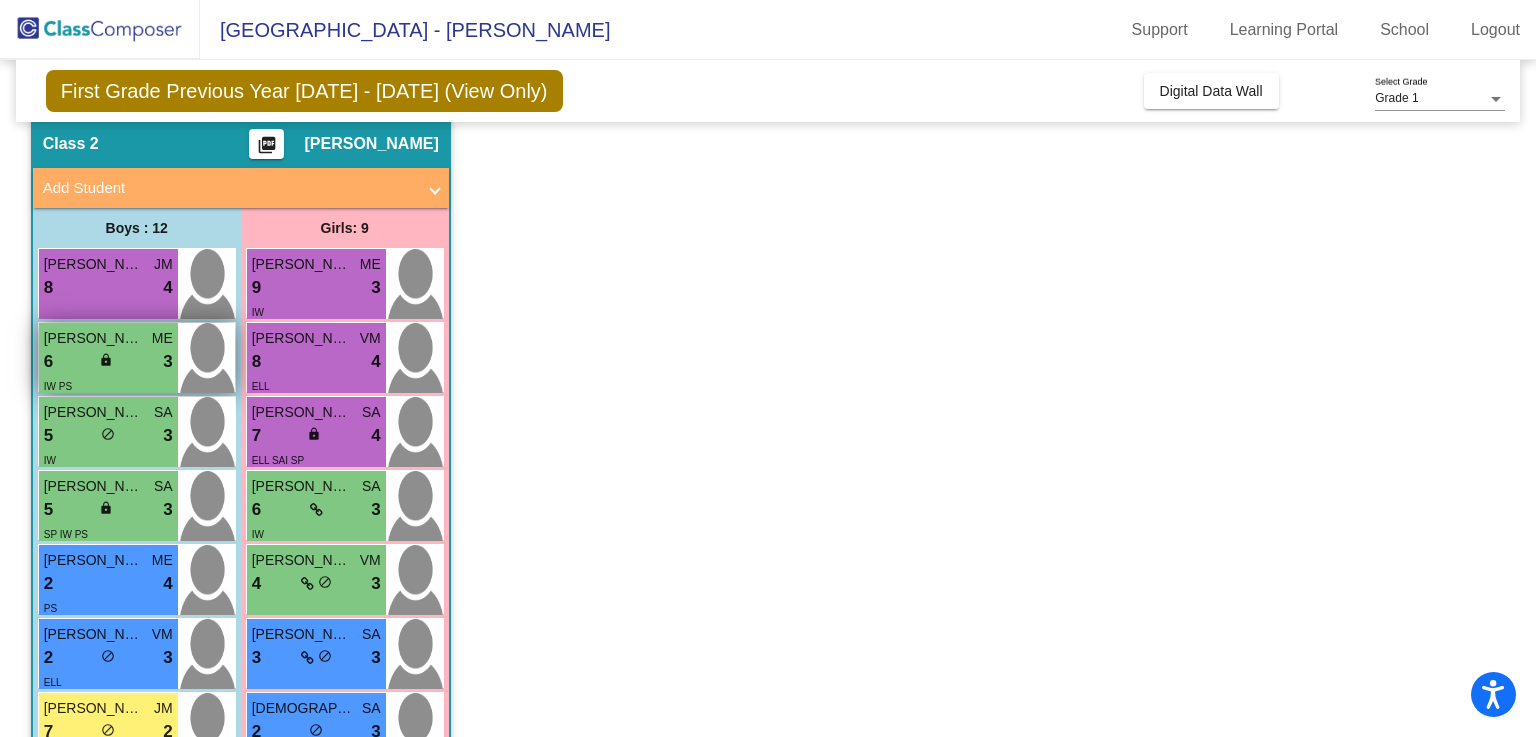 click on "IW PS" at bounding box center (108, 385) 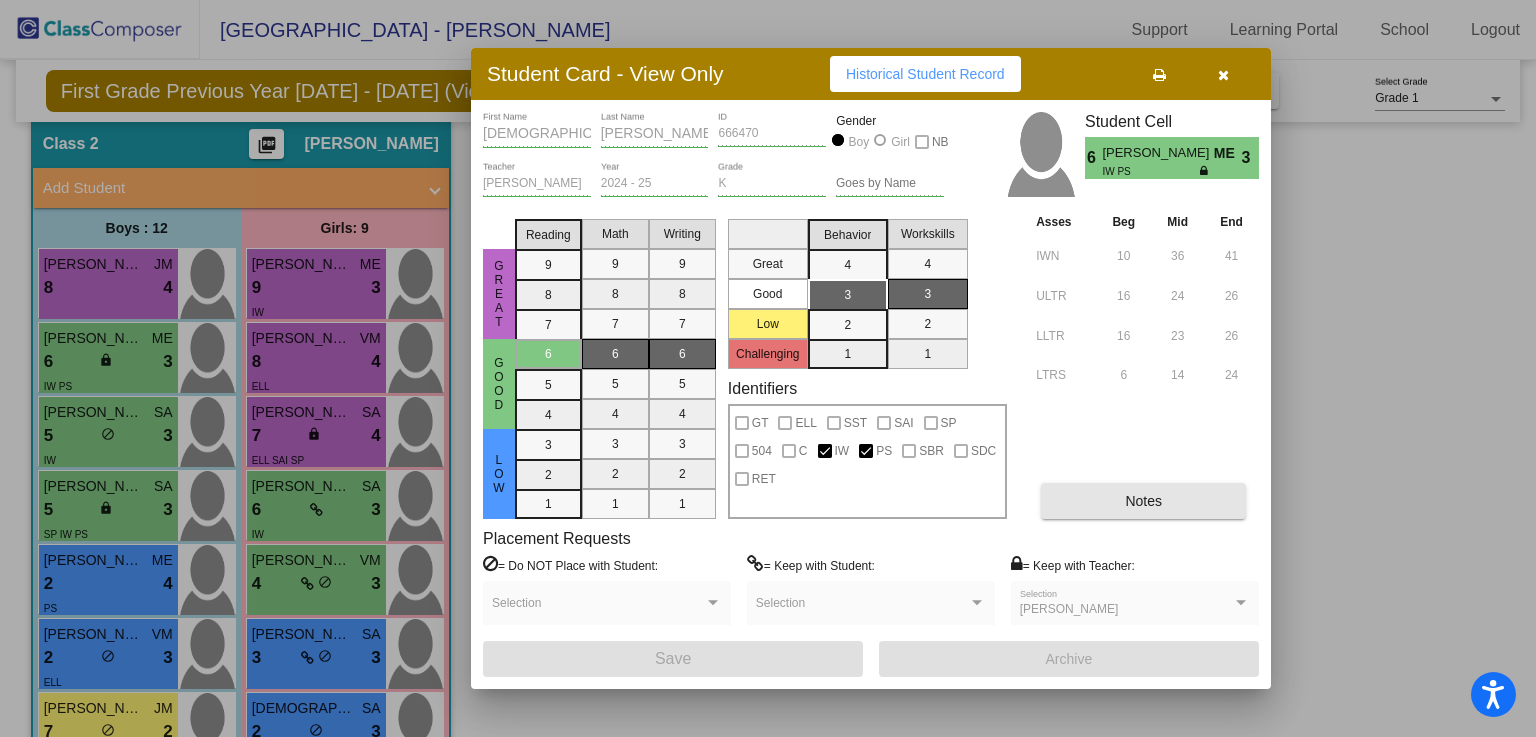 click on "Notes" at bounding box center (1143, 501) 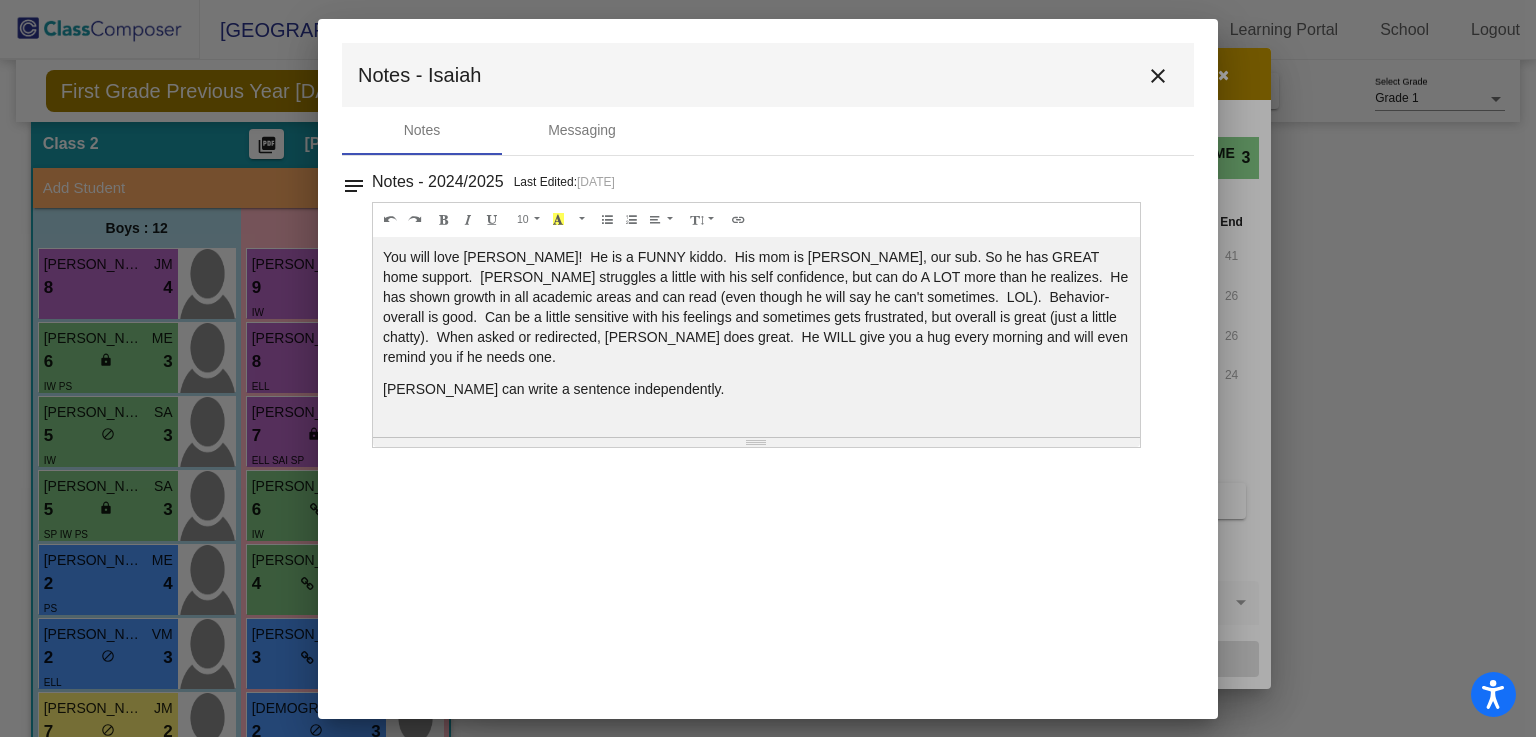 click on "close" at bounding box center (1158, 76) 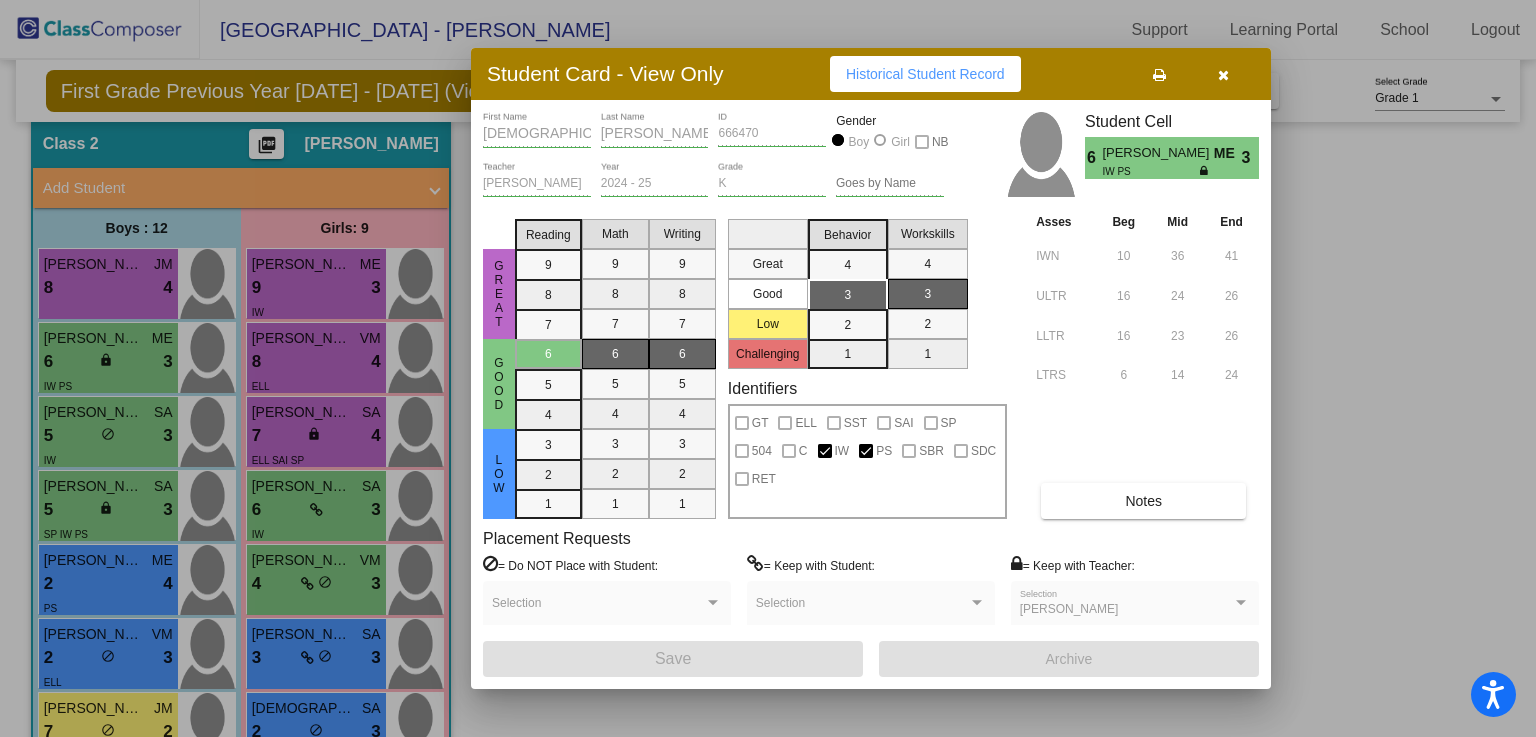 click at bounding box center [768, 368] 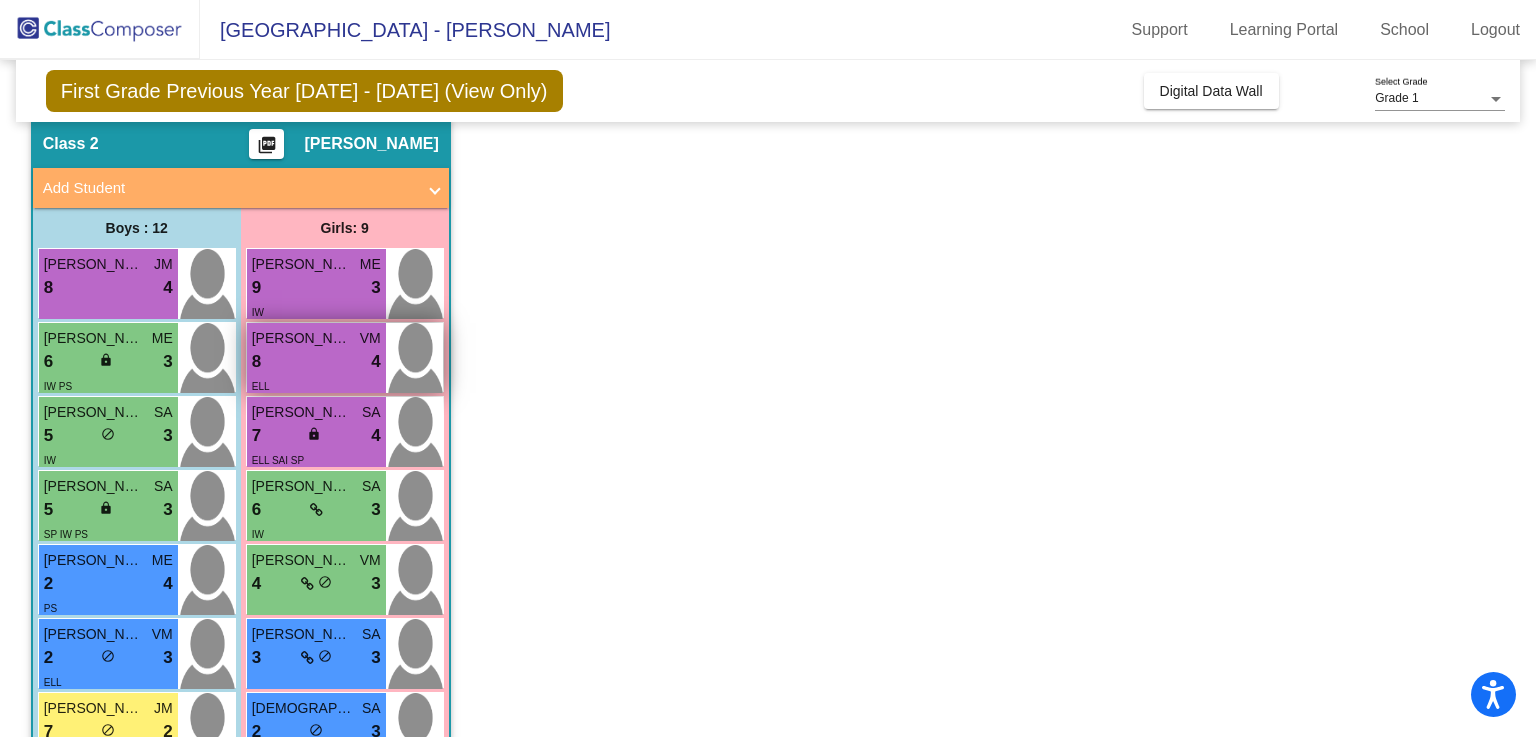 click on "8 lock do_not_disturb_alt 4" at bounding box center (316, 362) 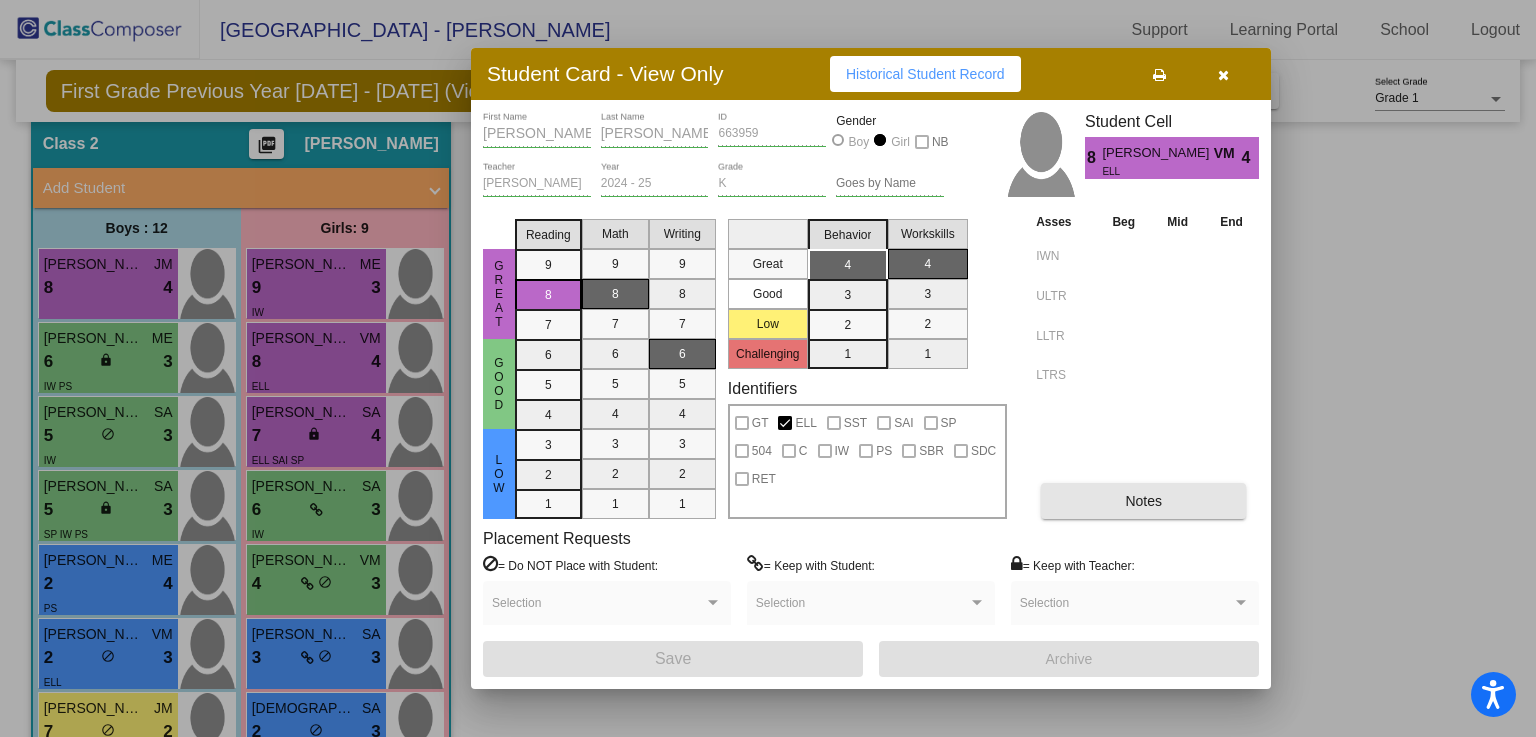 click on "Notes" at bounding box center (1143, 501) 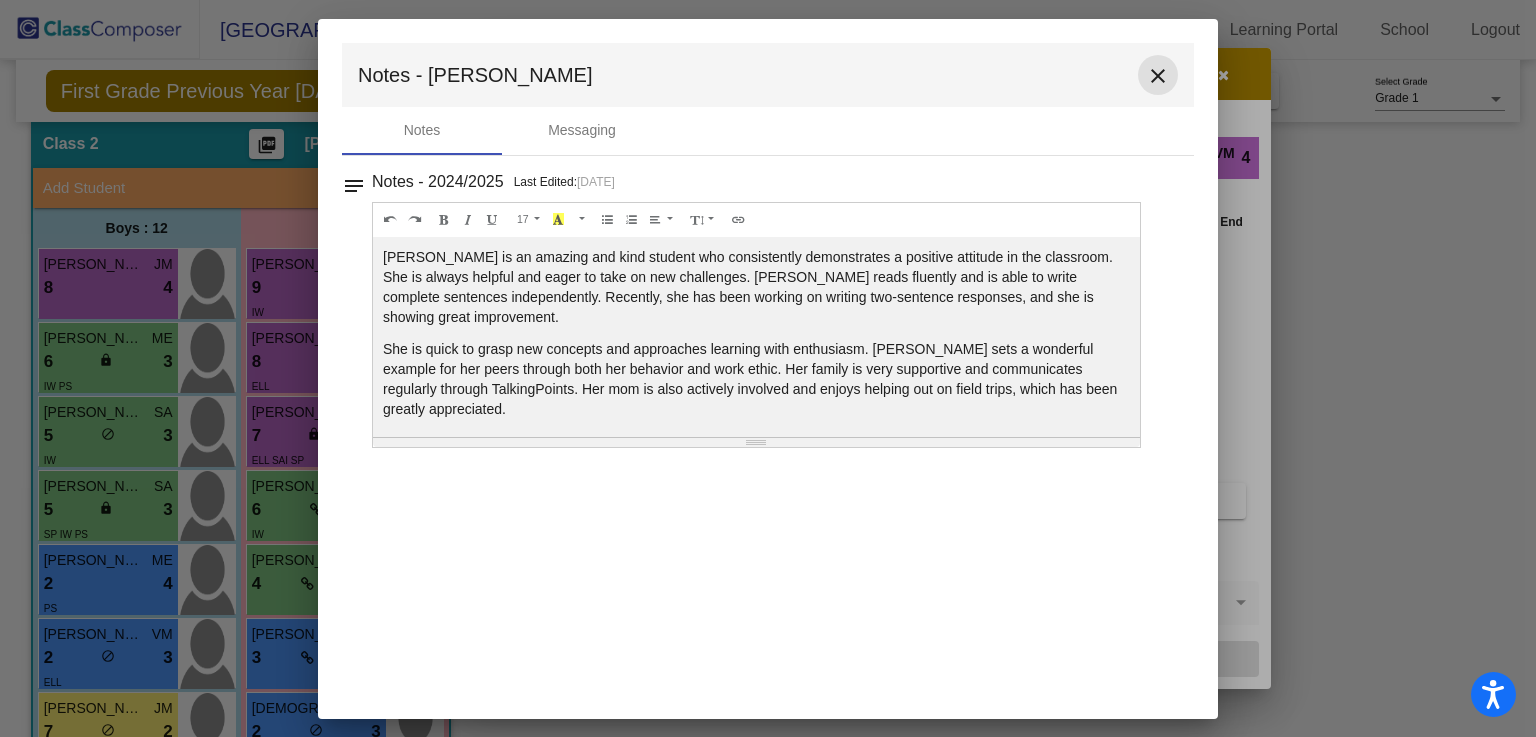 click on "close" at bounding box center (1158, 76) 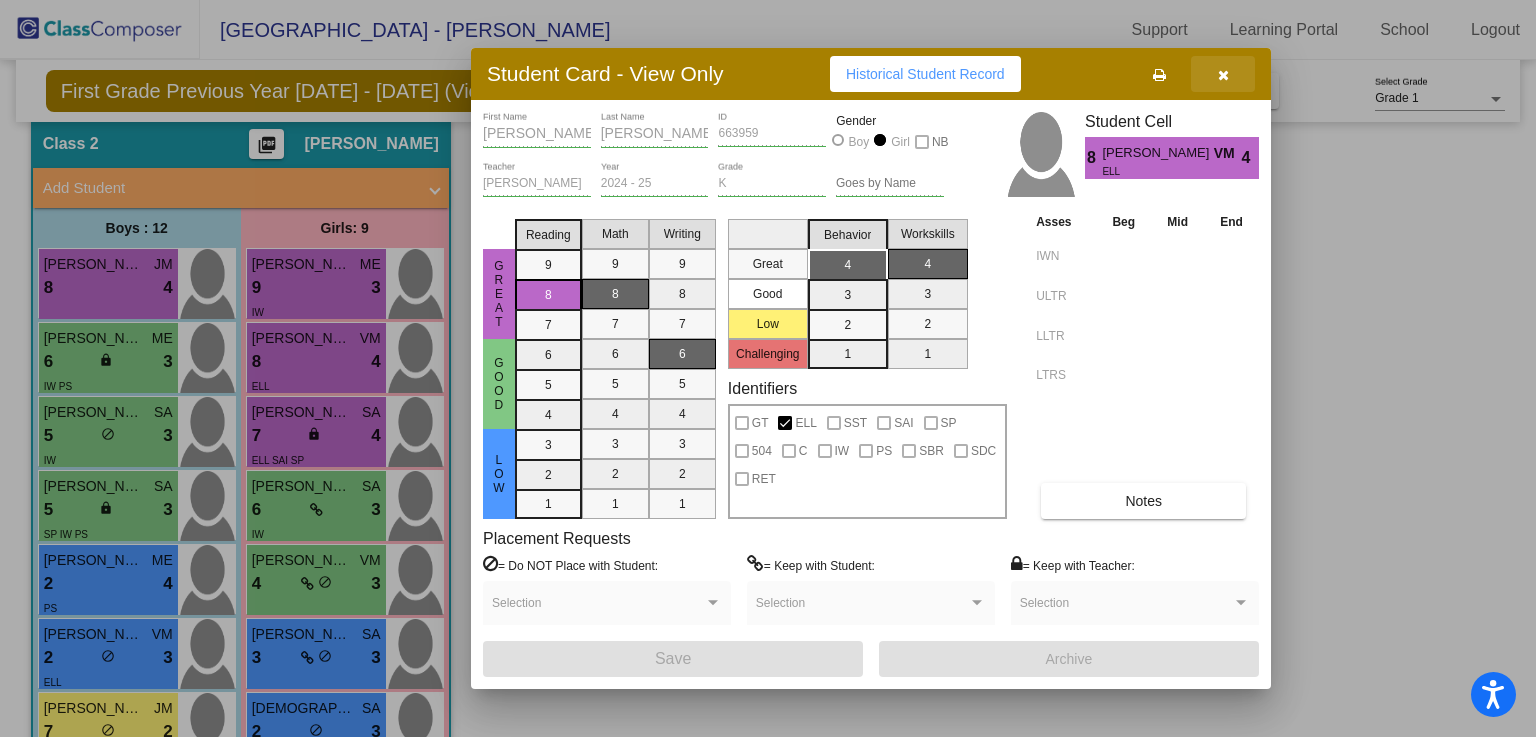 click at bounding box center [1223, 75] 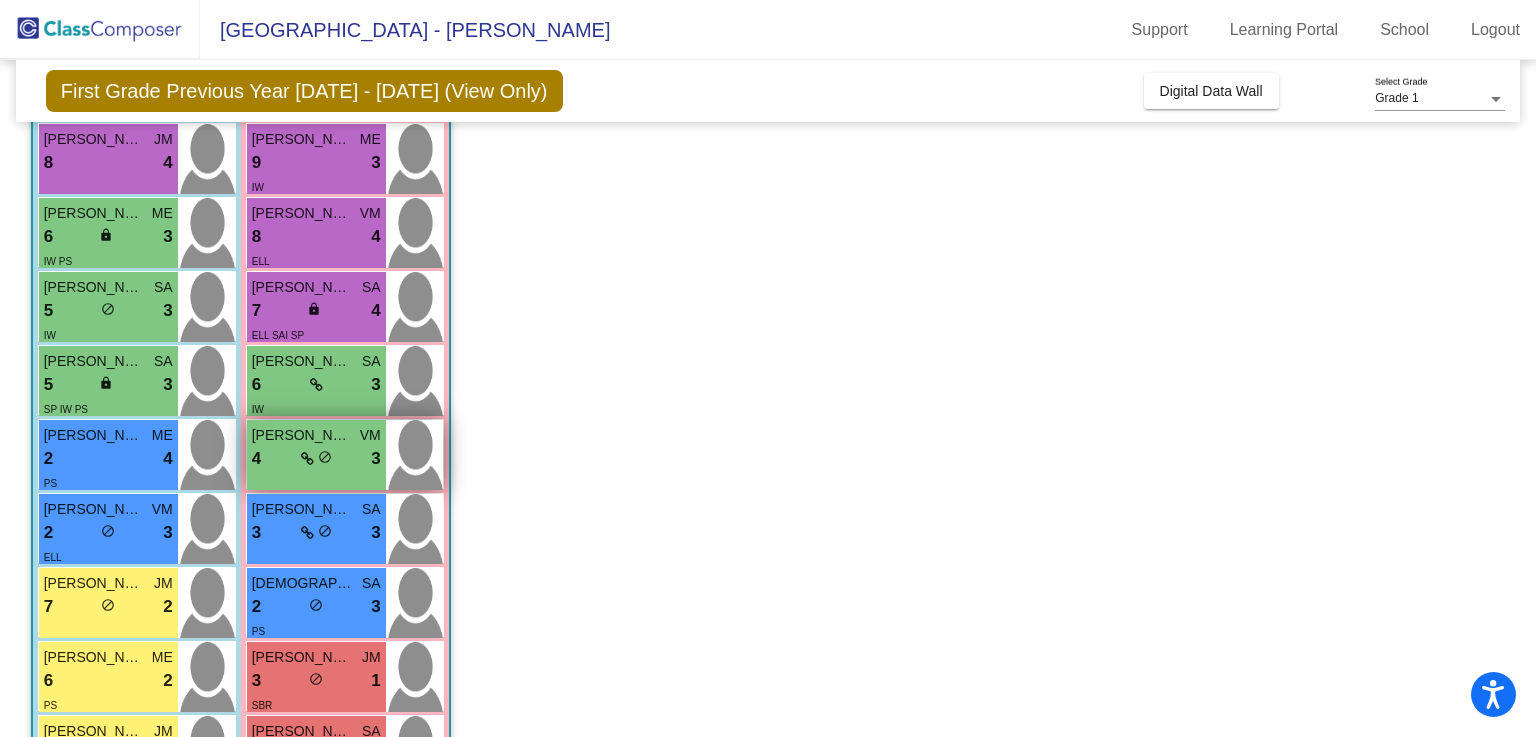 scroll, scrollTop: 207, scrollLeft: 0, axis: vertical 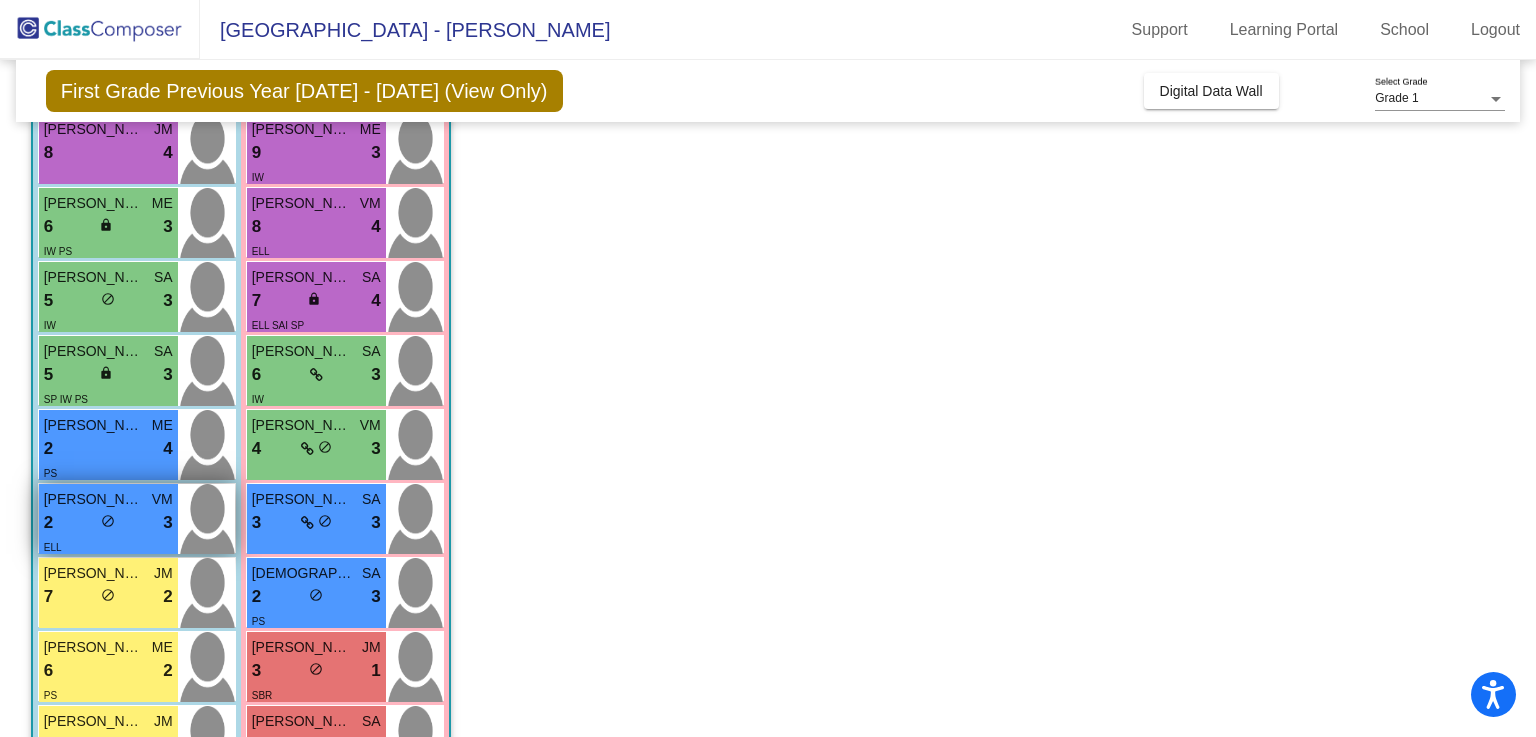 click on "2 lock do_not_disturb_alt 3" at bounding box center (108, 523) 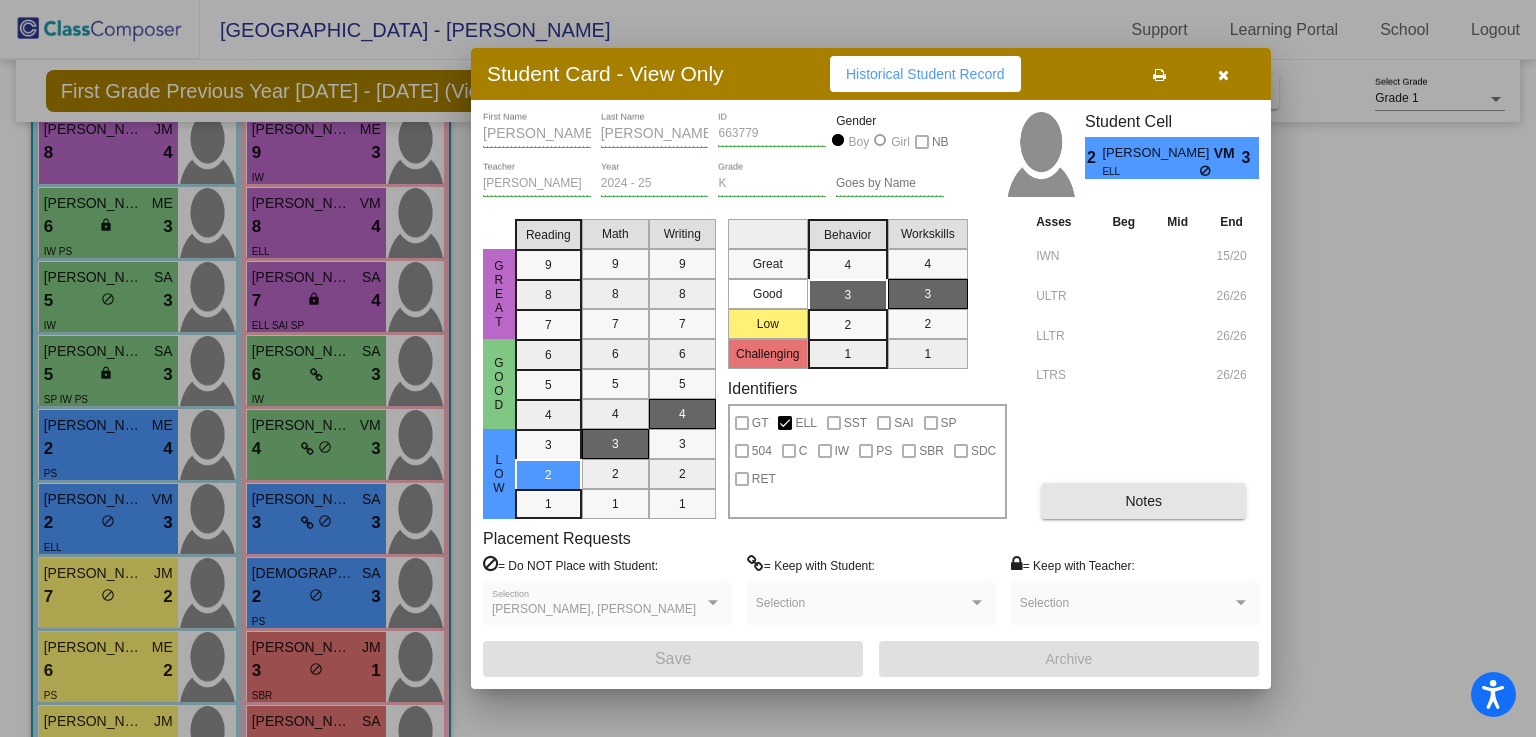 click on "Notes" at bounding box center [1143, 501] 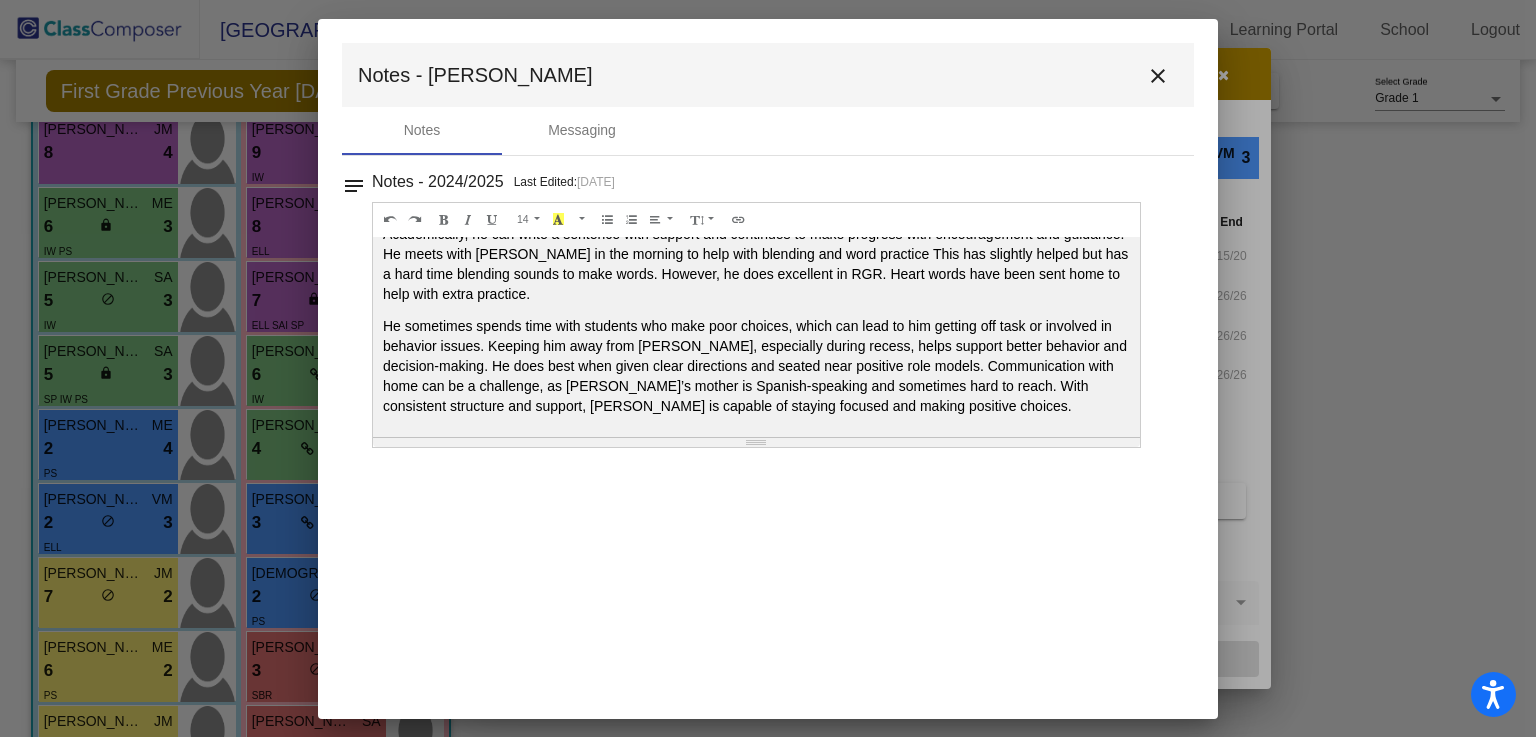 scroll, scrollTop: 84, scrollLeft: 0, axis: vertical 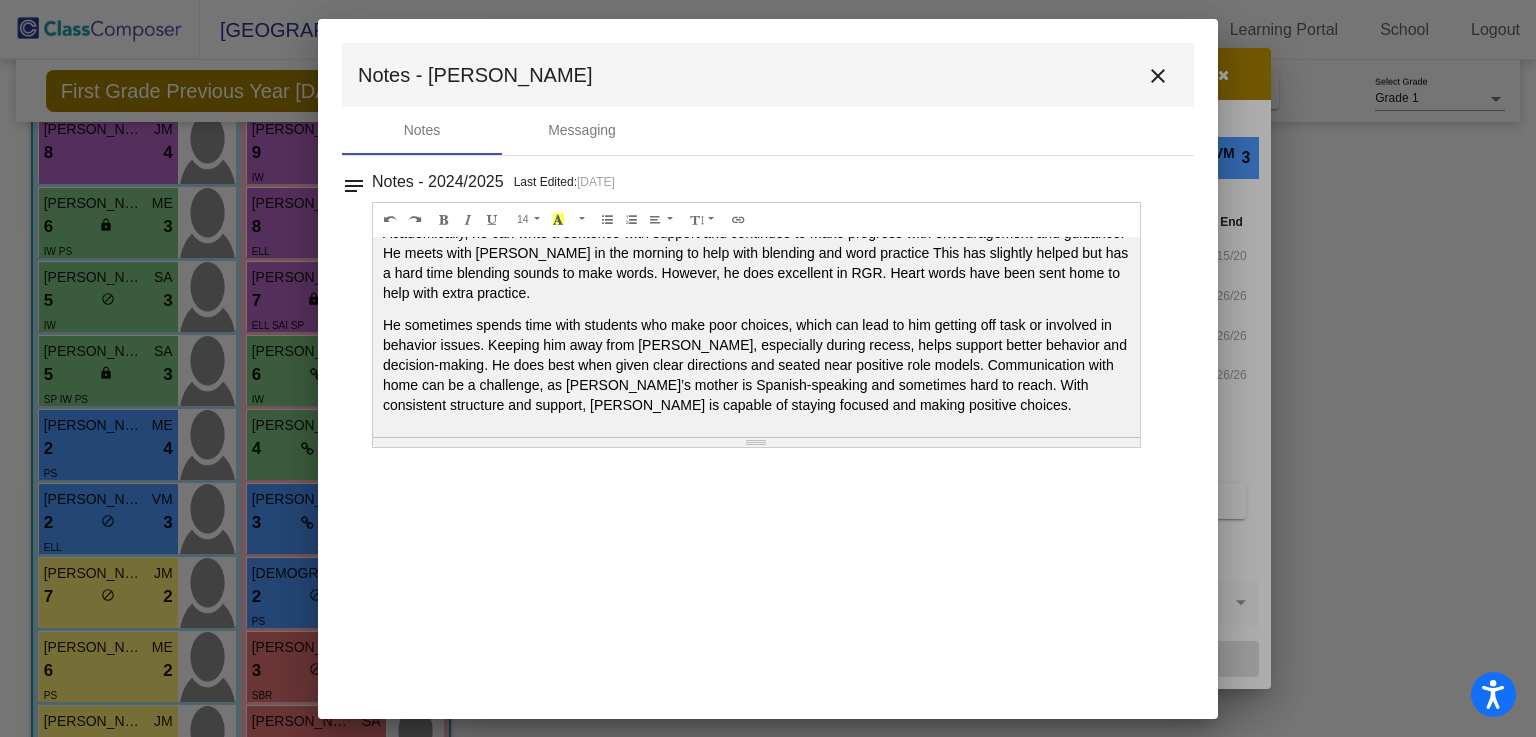 click on "close" at bounding box center (1158, 76) 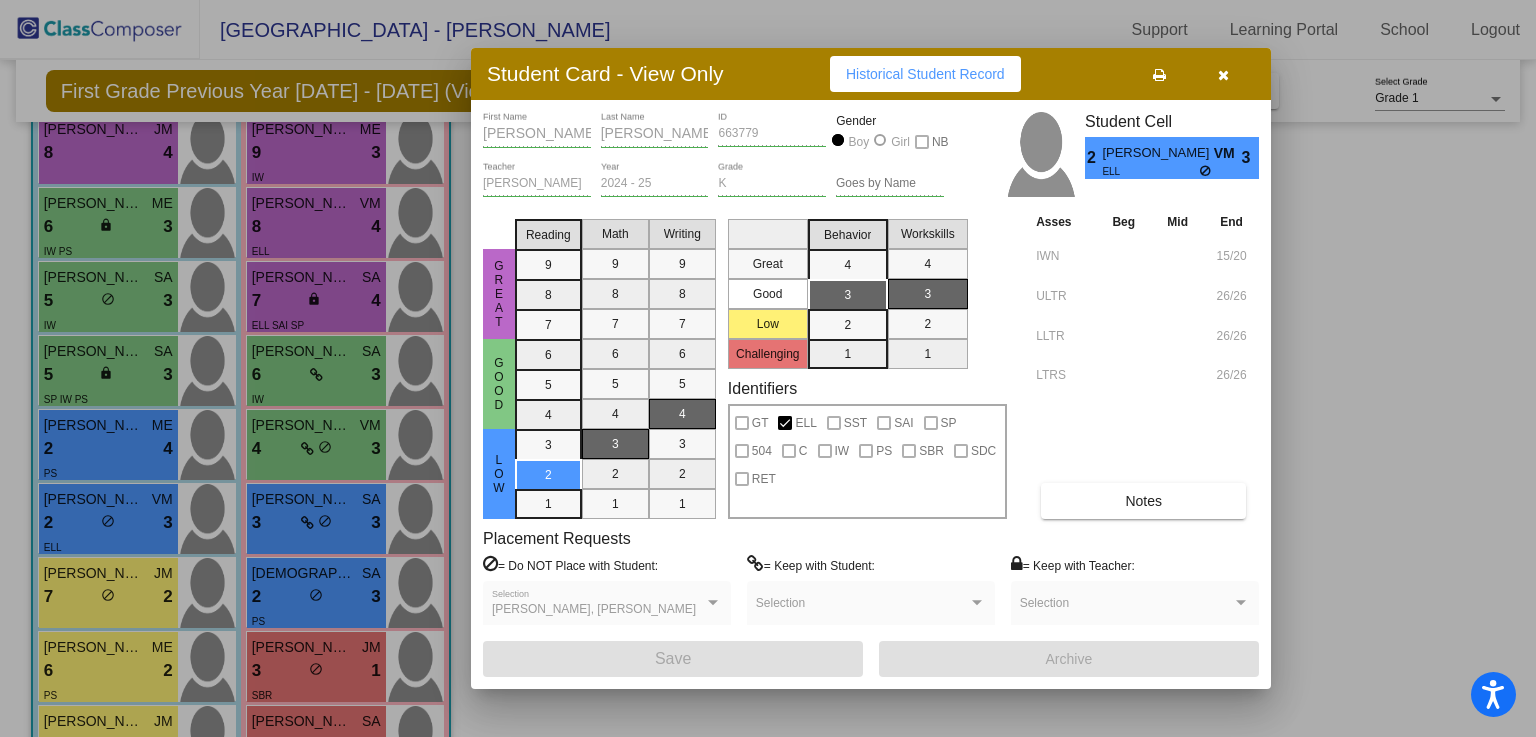 click at bounding box center (768, 368) 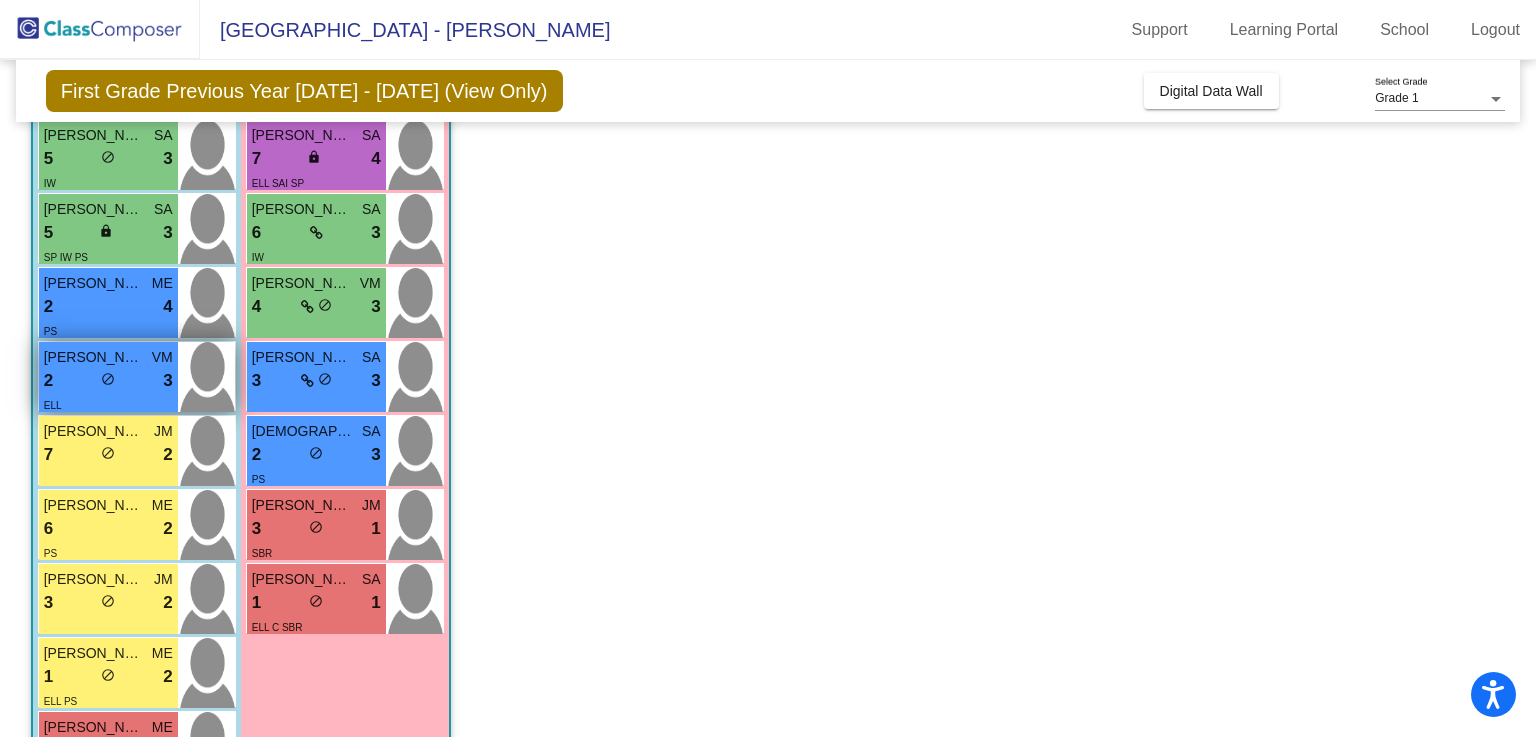 scroll, scrollTop: 353, scrollLeft: 0, axis: vertical 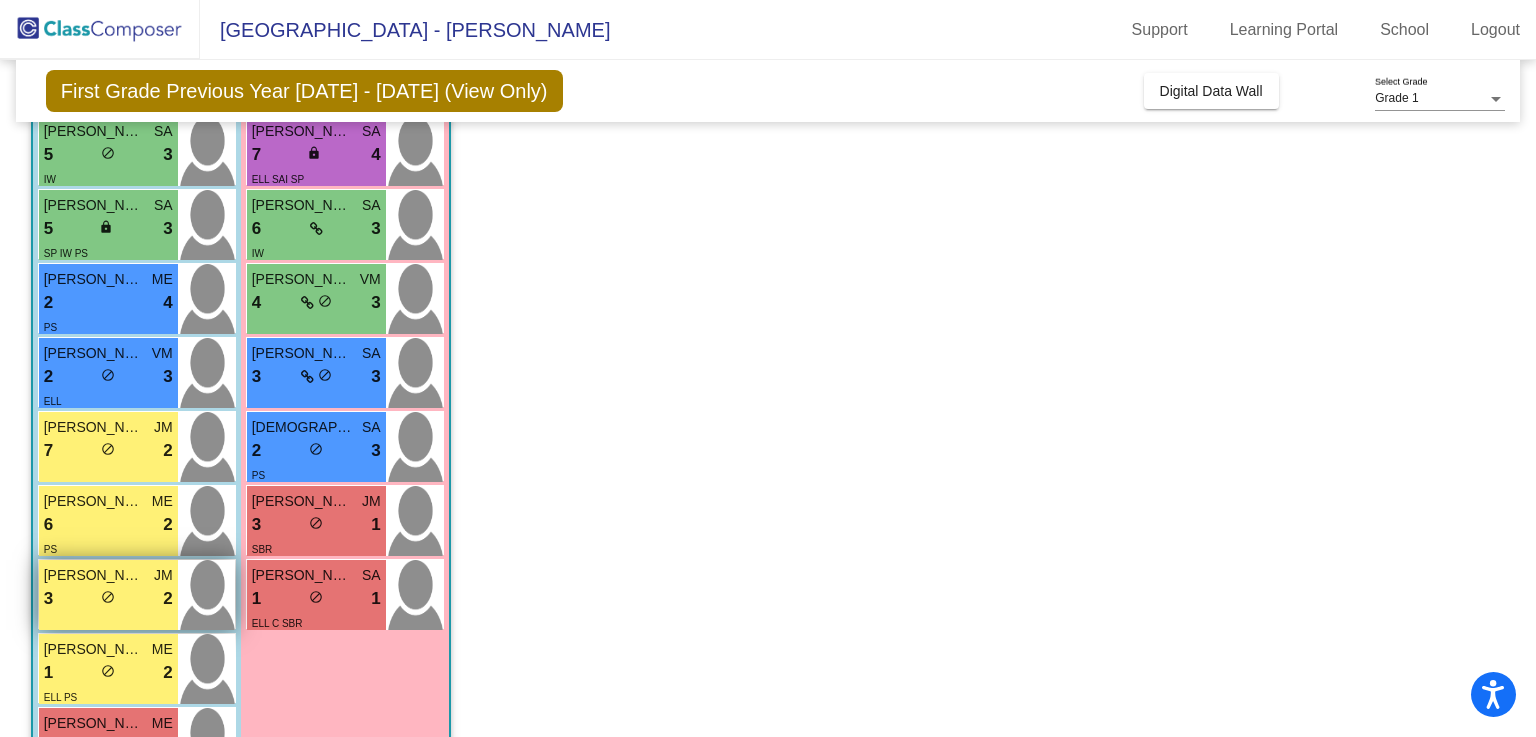 click on "do_not_disturb_alt" at bounding box center [108, 597] 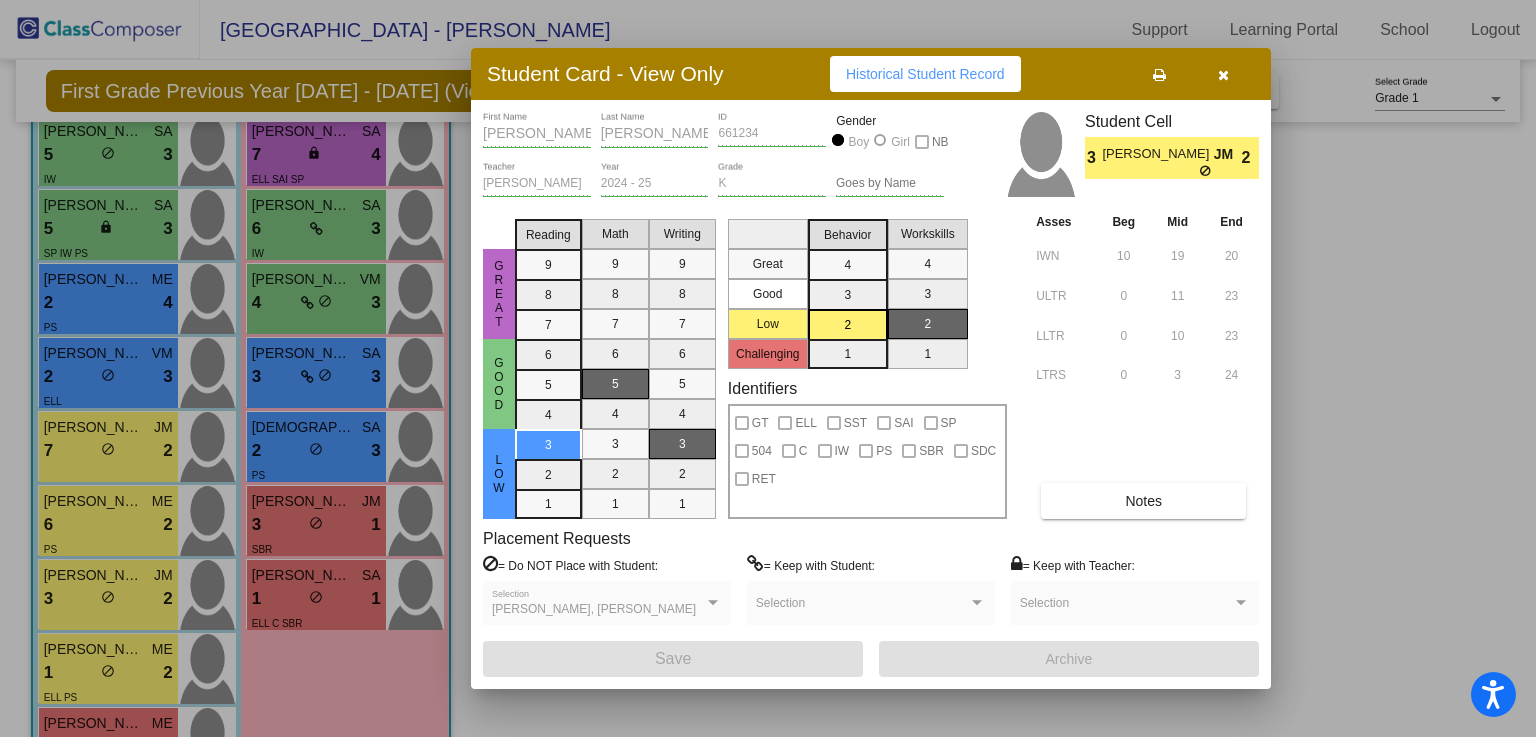 click on "Notes" at bounding box center (1143, 501) 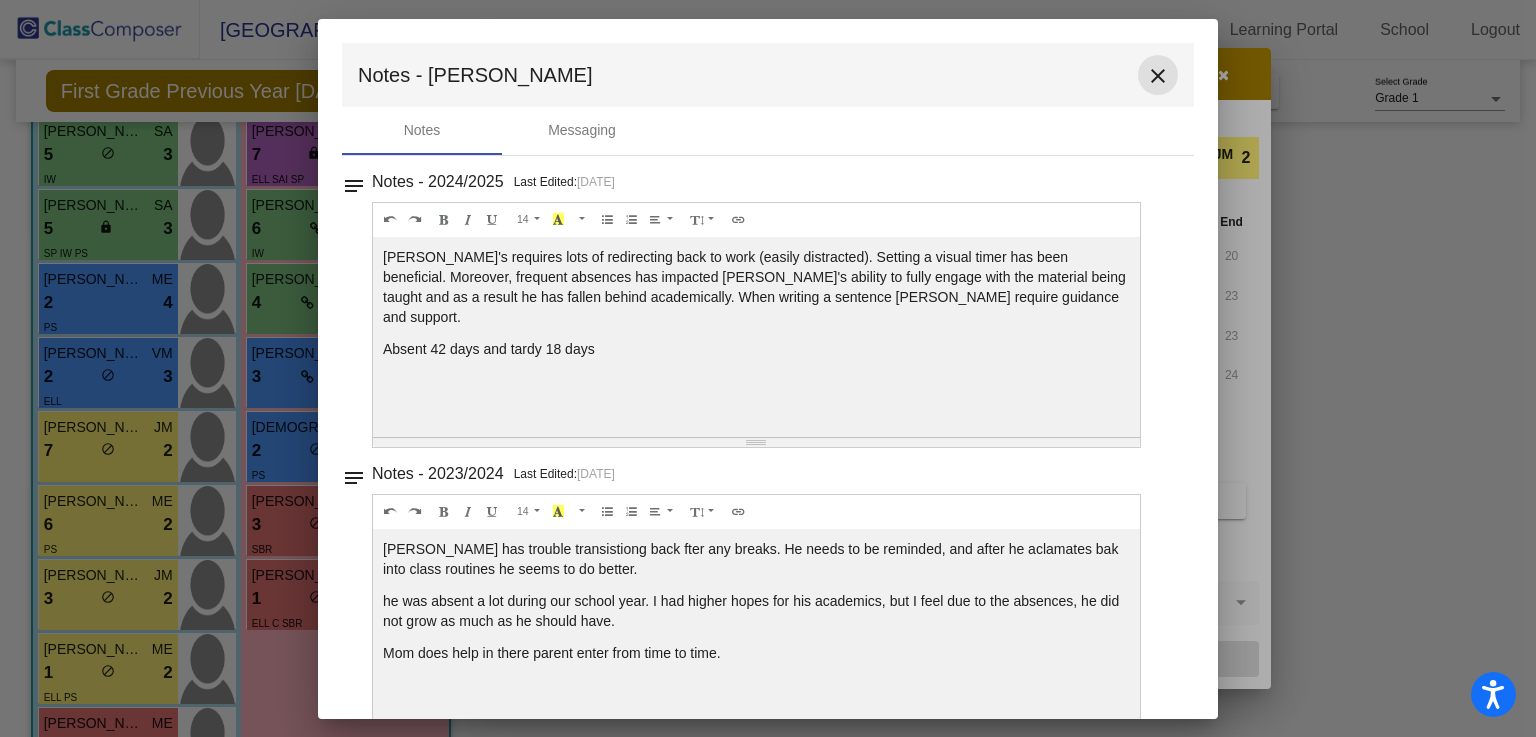 click on "close" at bounding box center (1158, 76) 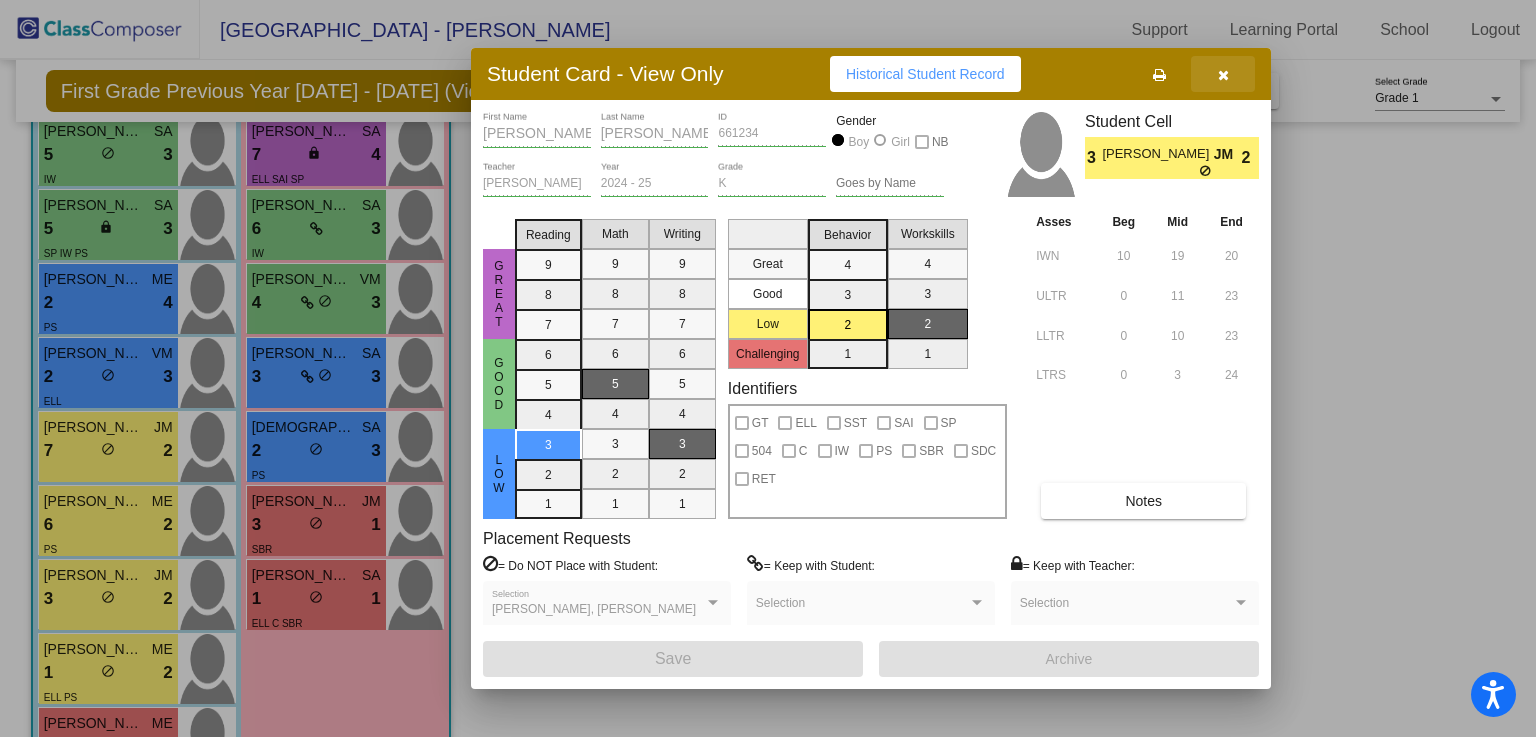 click at bounding box center (1223, 75) 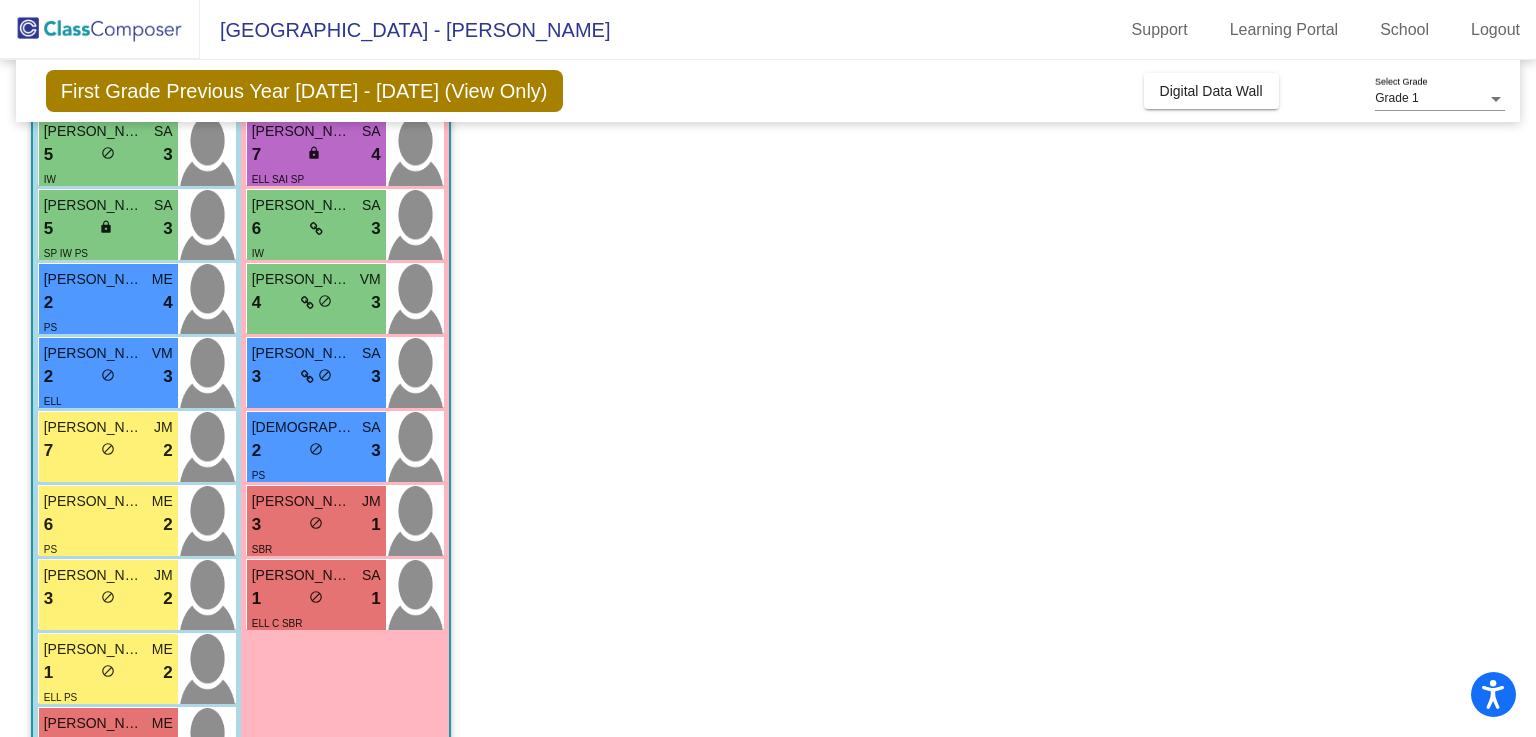 click on "Class 2    picture_as_pdf [PERSON_NAME]  Add Student  First Name Last Name Student Id  (Recommended)   Boy   Girl   [DEMOGRAPHIC_DATA] Add Close  Boys : 12  [PERSON_NAME] [PERSON_NAME] 8 lock do_not_disturb_alt 4 [PERSON_NAME] ME 6 lock do_not_disturb_alt 3 IW PS [PERSON_NAME] 5 lock do_not_disturb_alt 3 [PERSON_NAME] [PERSON_NAME] 5 lock do_not_disturb_alt 3 SP IW PS [PERSON_NAME] ME 2 lock do_not_disturb_alt 4 PS [PERSON_NAME] VM 2 lock do_not_disturb_alt 3 [PERSON_NAME] [PERSON_NAME] 7 lock do_not_disturb_alt 2 [PERSON_NAME] ME 6 lock do_not_disturb_alt 2 PS [PERSON_NAME] JM 3 lock do_not_disturb_alt 2 [PERSON_NAME] ME 1 lock do_not_disturb_alt 2 ELL PS [PERSON_NAME] ME 3 lock do_not_disturb_alt 1 PS [PERSON_NAME] [PERSON_NAME] 1 lock do_not_disturb_alt 1 ELL C Girls: 9 [PERSON_NAME] ME 9 lock do_not_disturb_alt 3 IW [PERSON_NAME] VM 8 lock do_not_disturb_alt 4 [PERSON_NAME] [PERSON_NAME] 7 lock do_not_disturb_alt 4 ELL SAI SP [PERSON_NAME] SA 6 lock do_not_disturb_alt 3 IW [PERSON_NAME] [PERSON_NAME] 4 lock do_not_disturb_alt 3 SA" 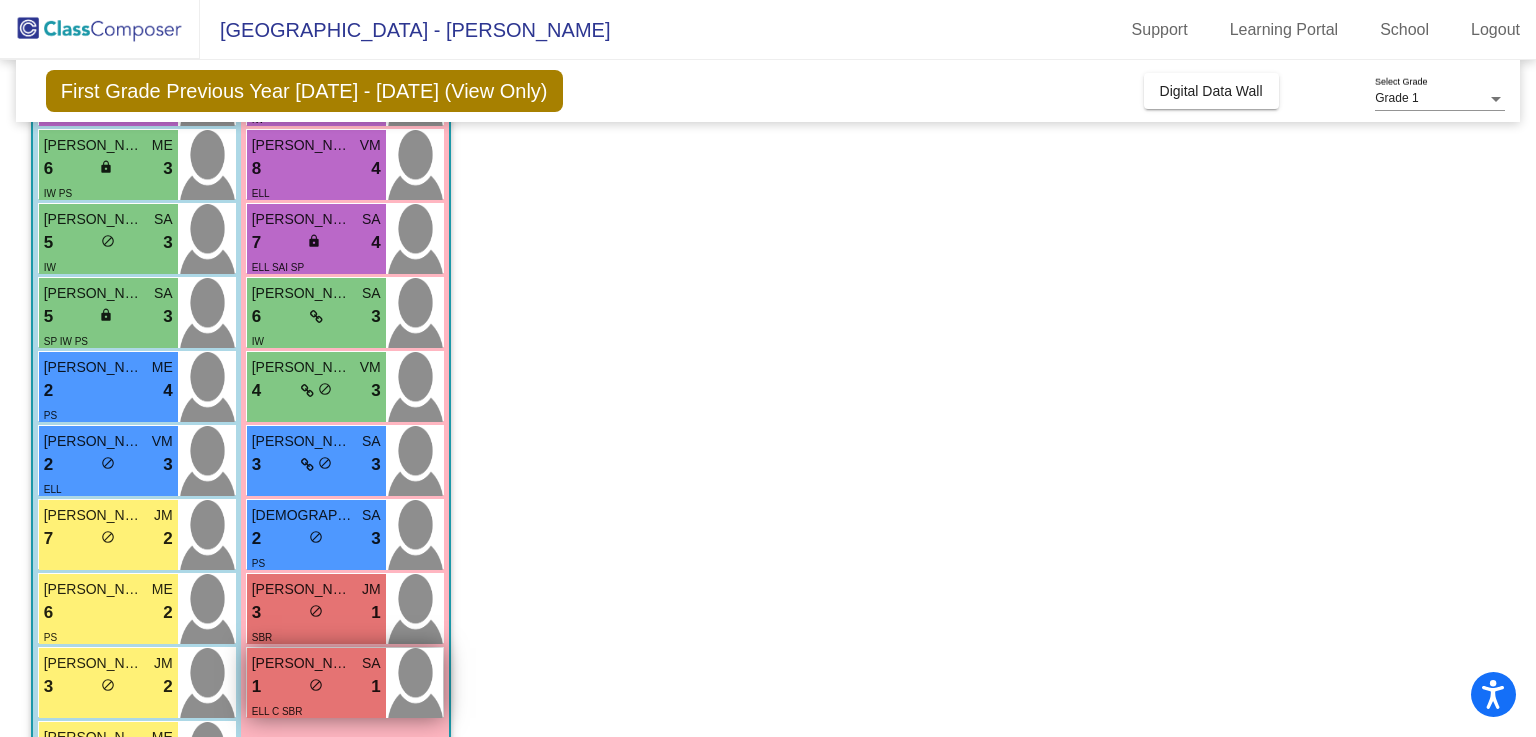 scroll, scrollTop: 236, scrollLeft: 0, axis: vertical 